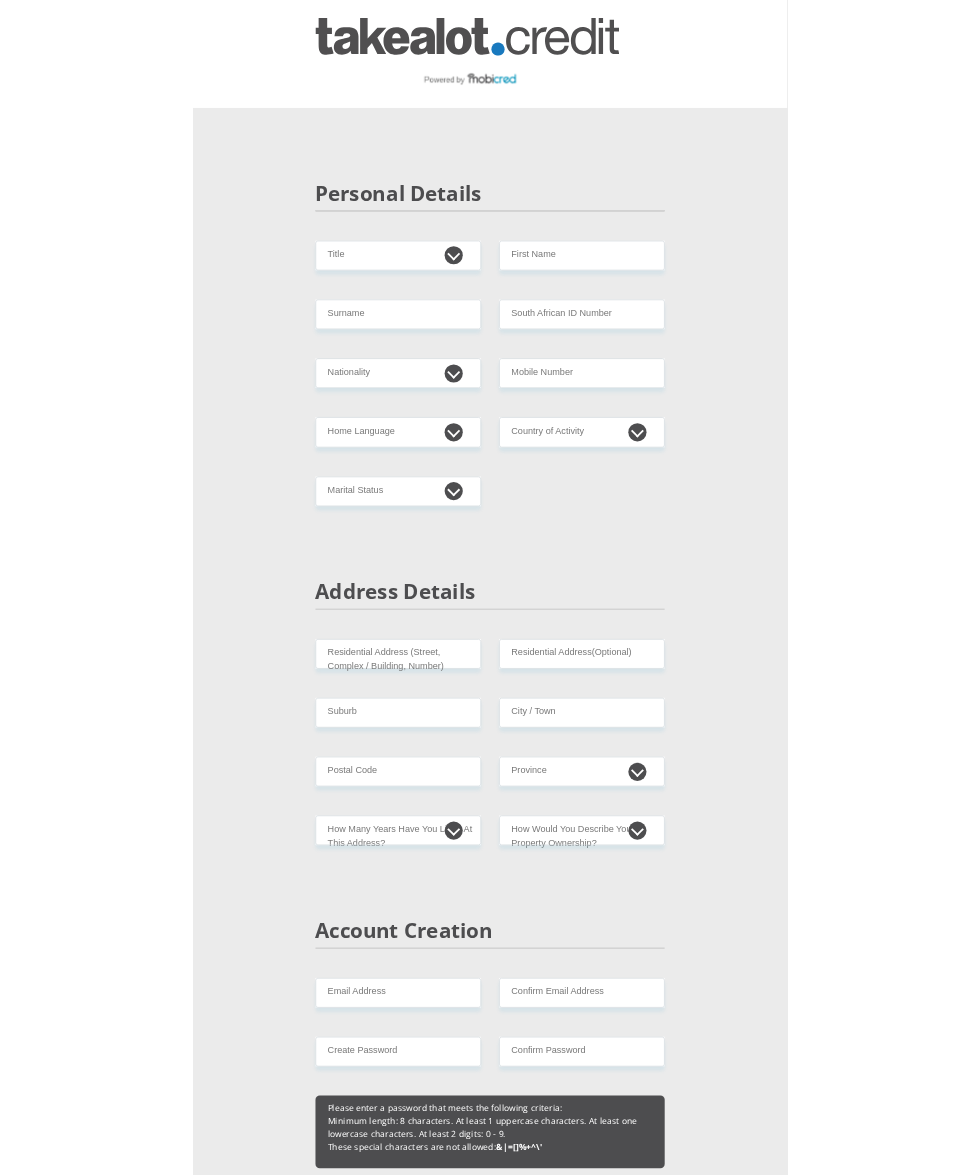 scroll, scrollTop: 0, scrollLeft: 0, axis: both 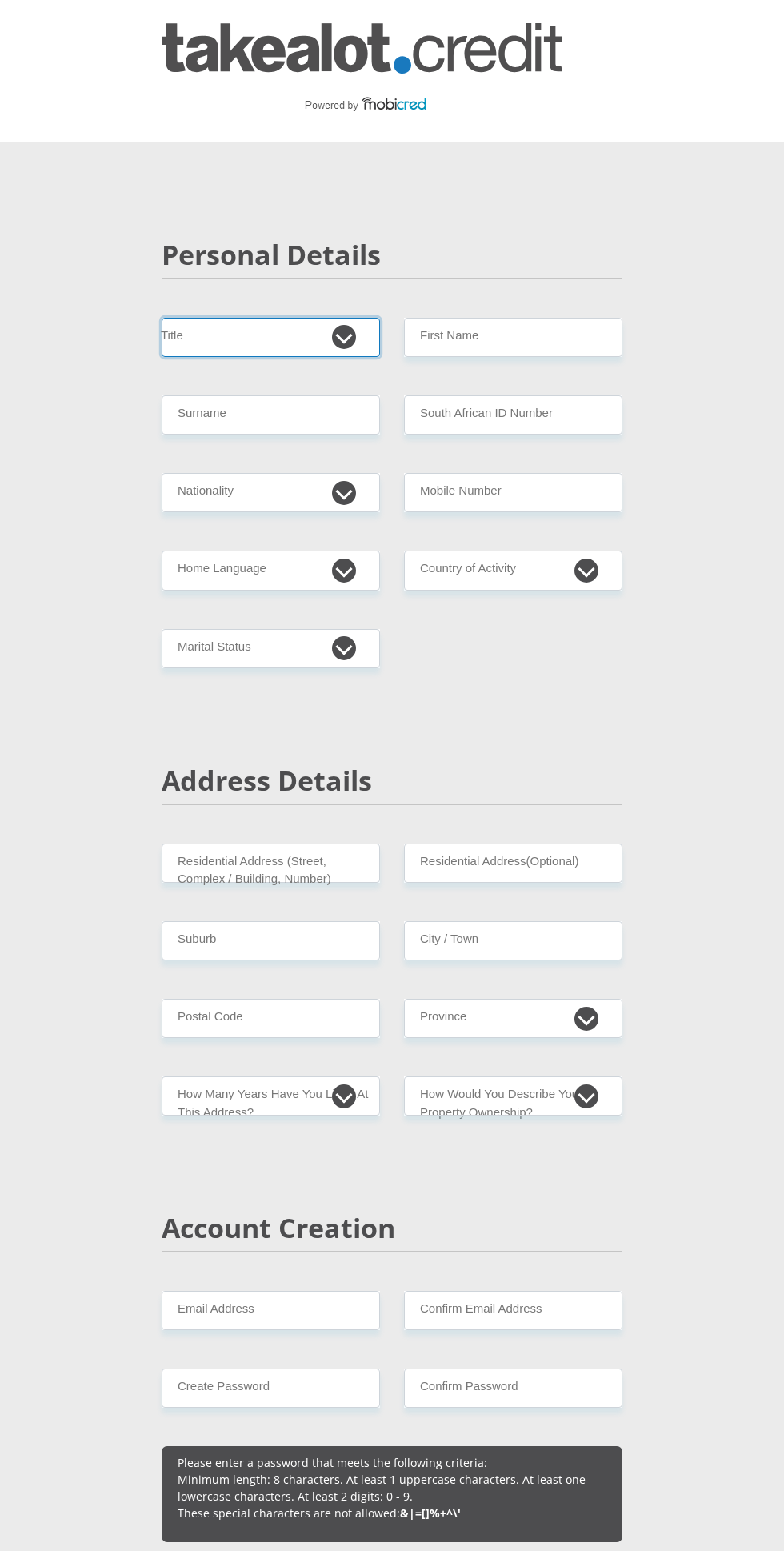 click on "Mr
Ms
Mrs
Dr
Other" at bounding box center [270, 337] 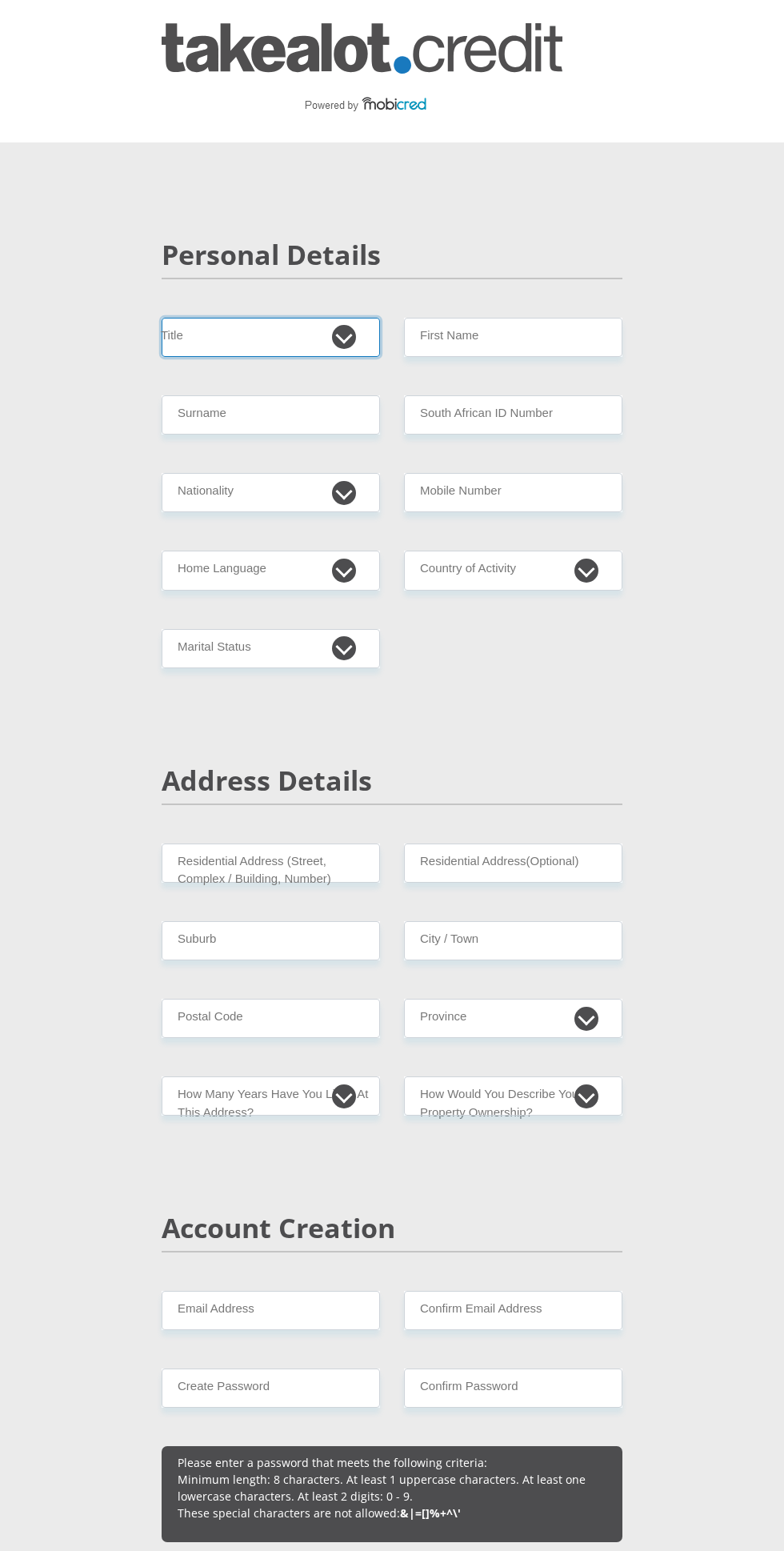 select on "Ms" 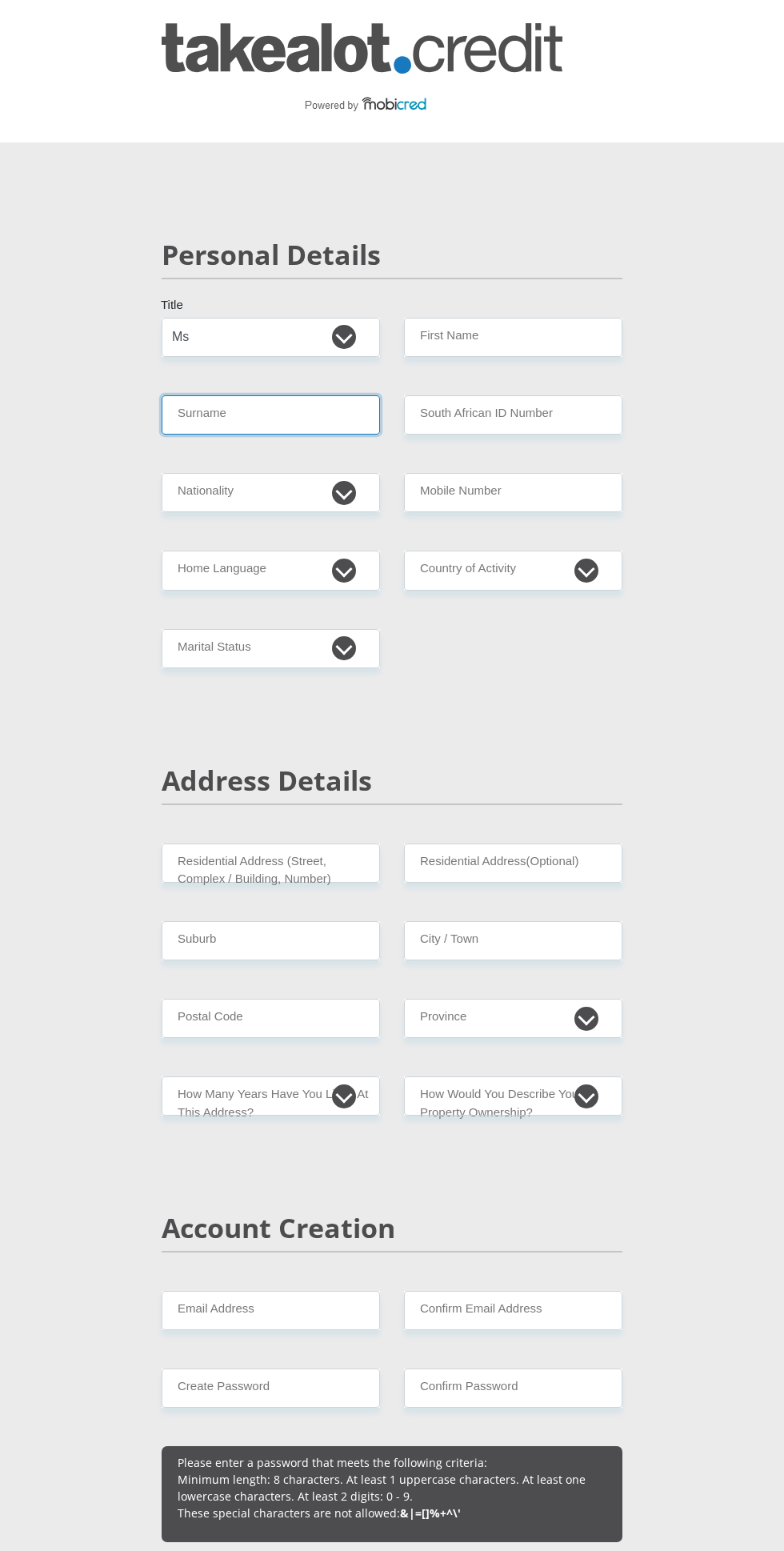 click on "Surname" at bounding box center (270, 415) 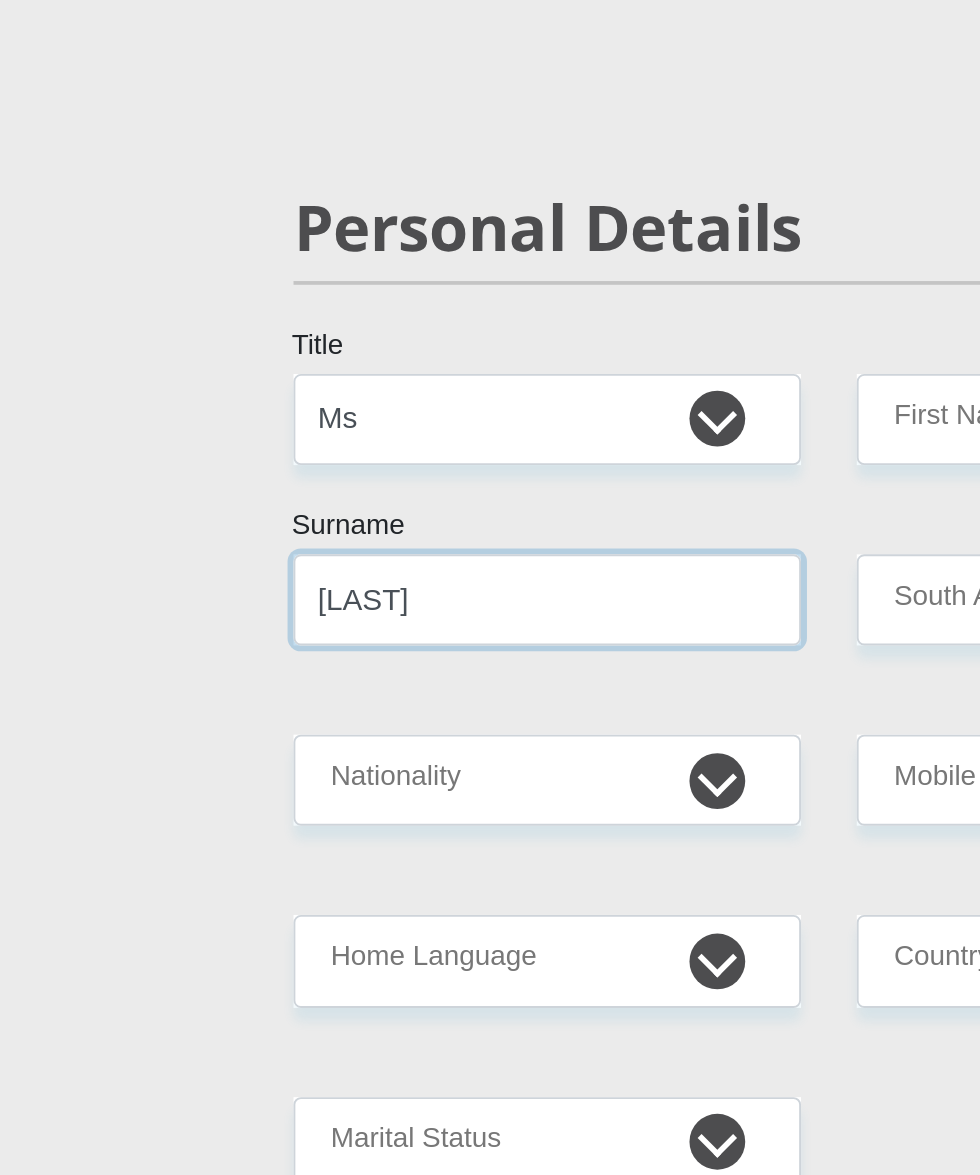 type on "[LAST]" 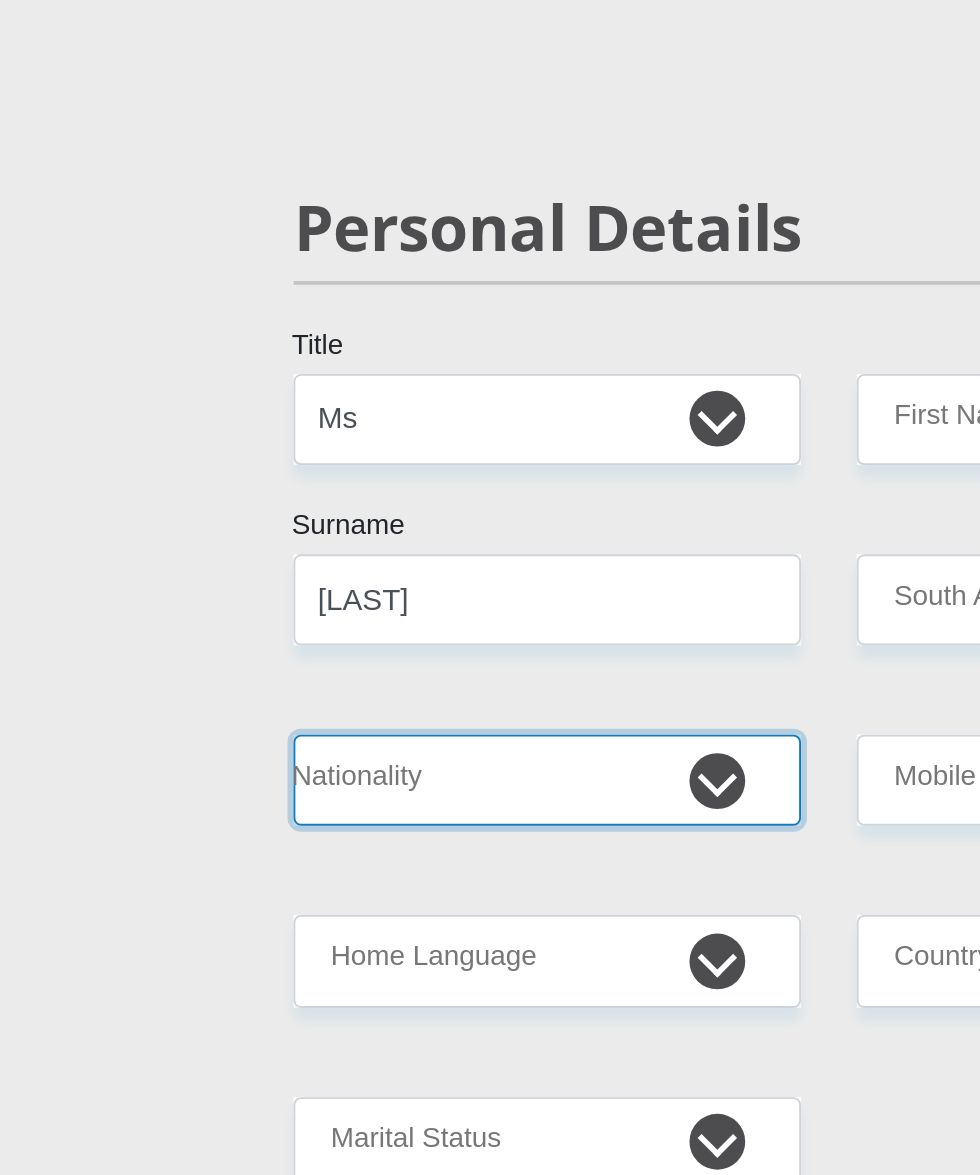 click on "South Africa
Afghanistan
Aland Islands
Albania
Algeria
America Samoa
American Virgin Islands
Andorra
Angola
Anguilla
Antarctica
Antigua and Barbuda
Argentina
Armenia
Aruba
Ascension Island
Australia
Austria
Azerbaijan
Bahamas
Bahrain
Bangladesh
Barbados
Chad" at bounding box center (338, 615) 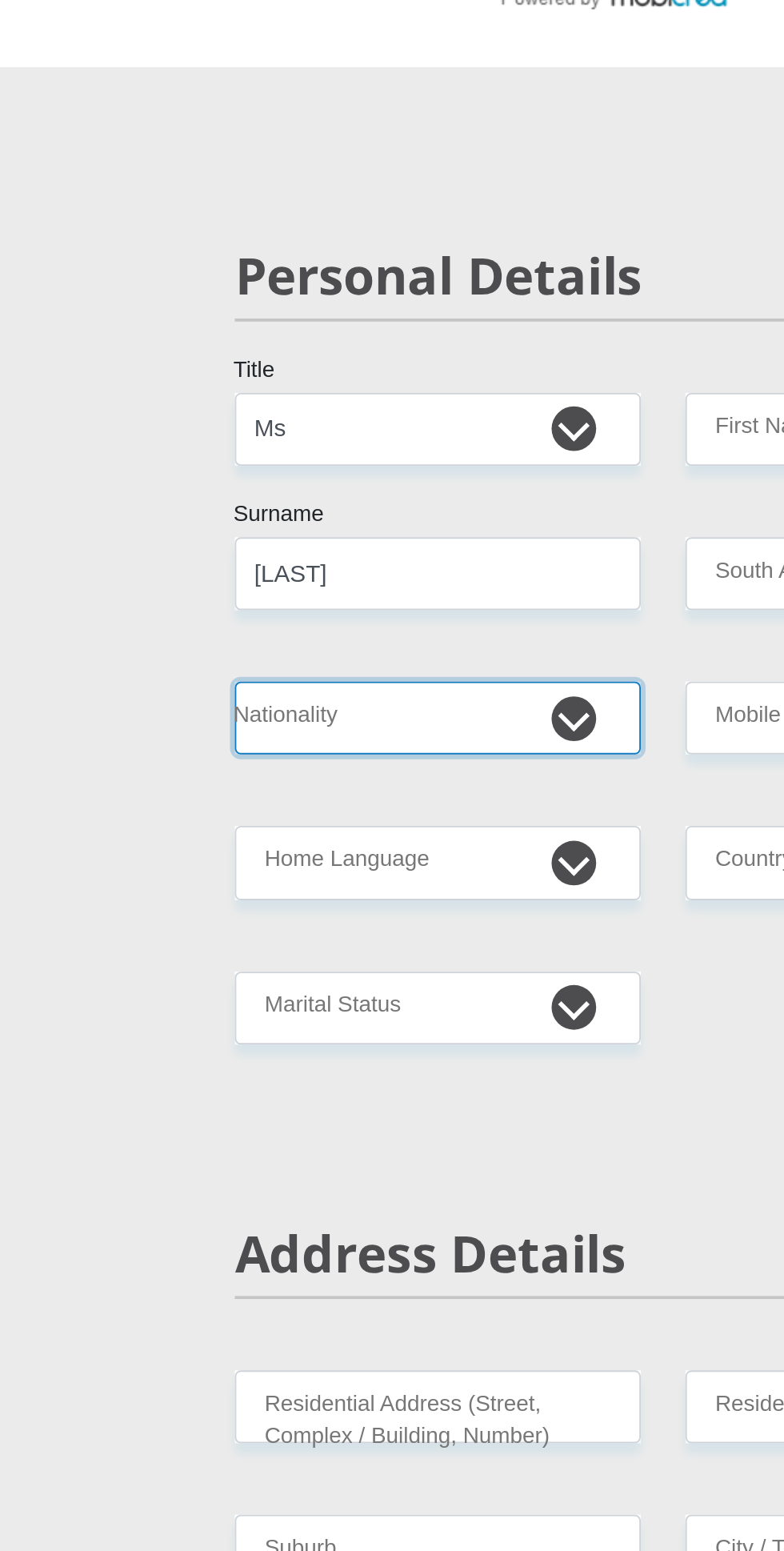 select on "ZAF" 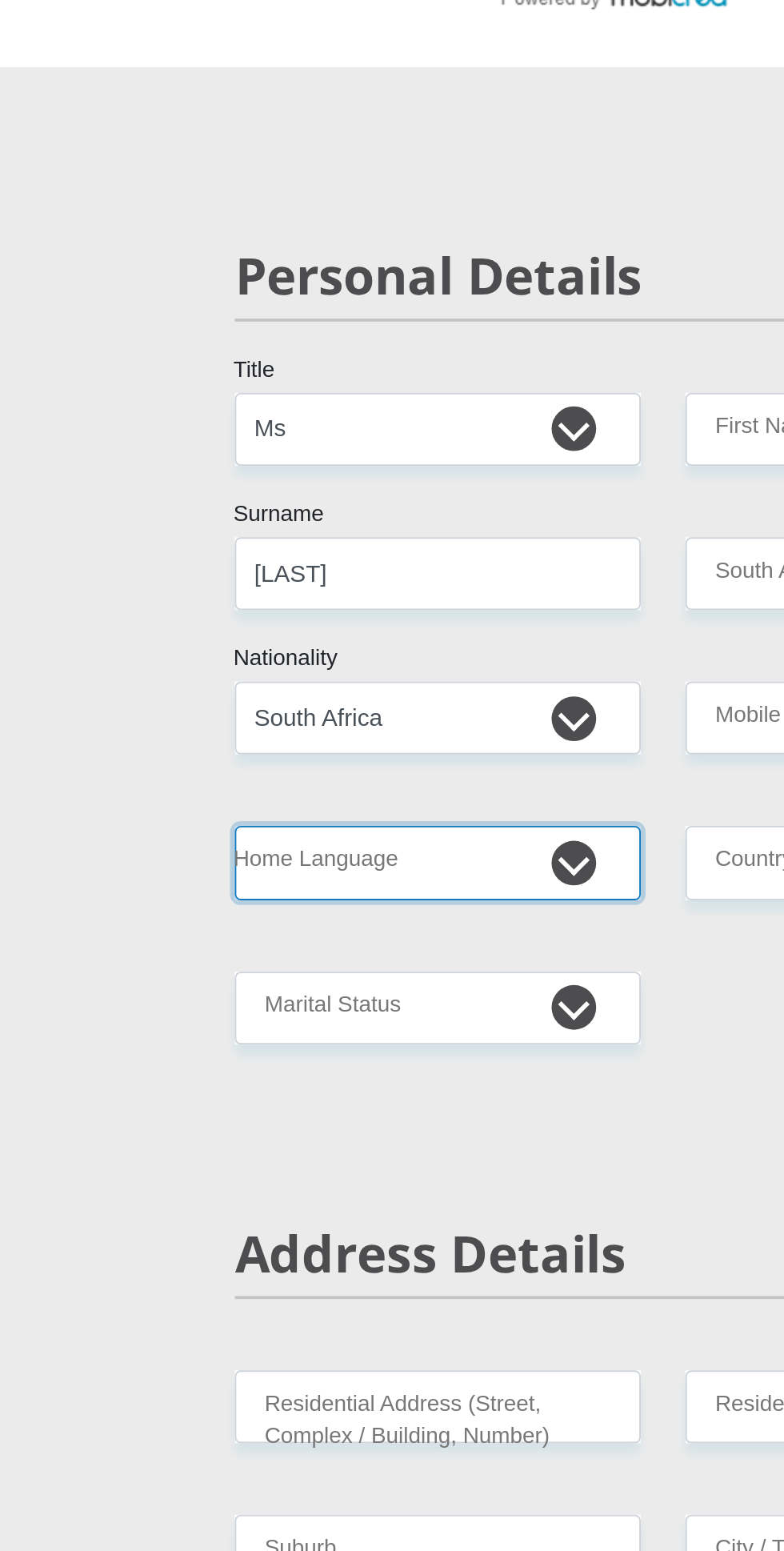 click on "Afrikaans
English
Sepedi
South Ndebele
Southern Sotho
Swati
Tsonga
Tswana
Venda
Xhosa
Zulu
Other" at bounding box center (270, 570) 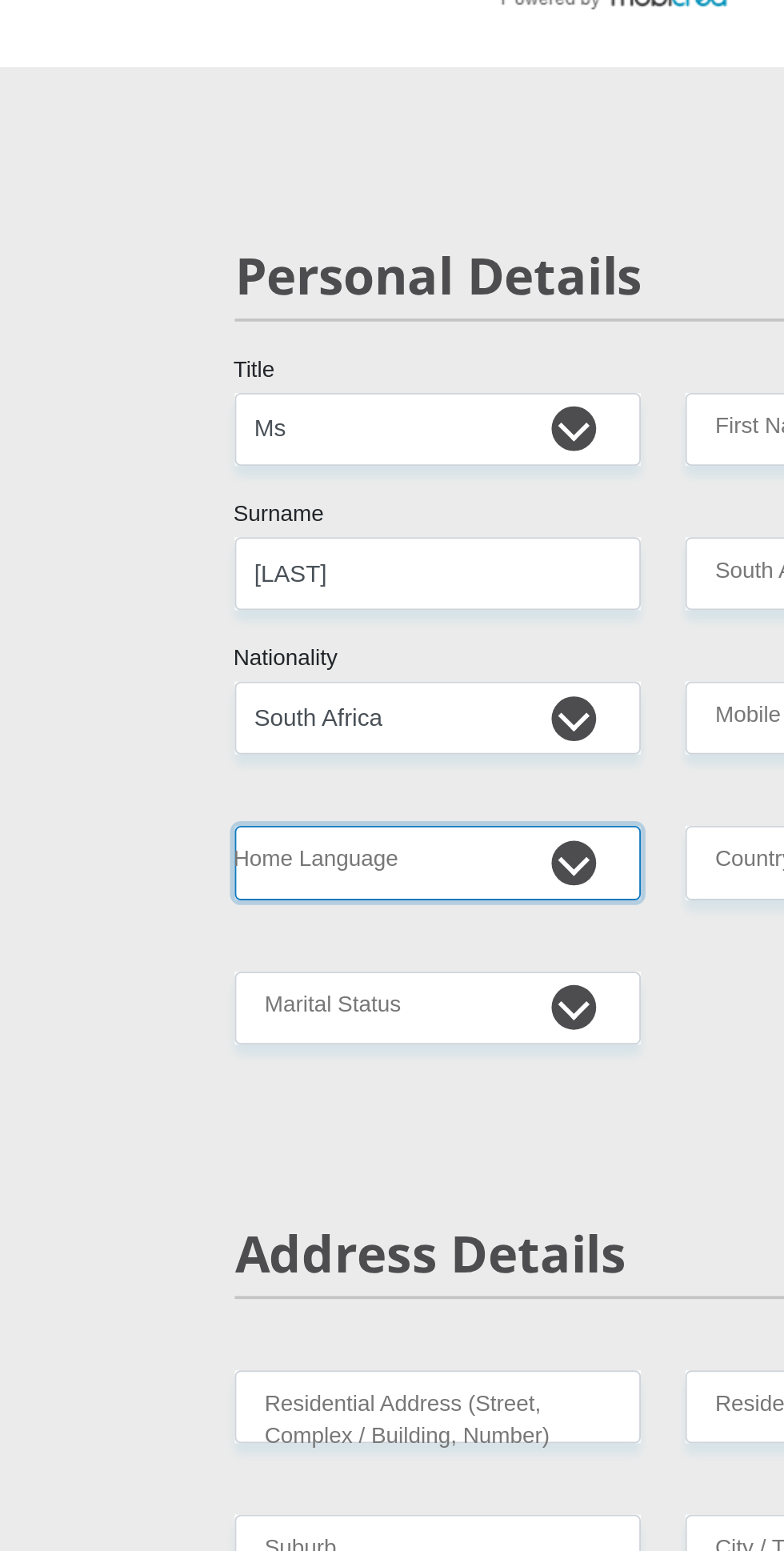 select on "zul" 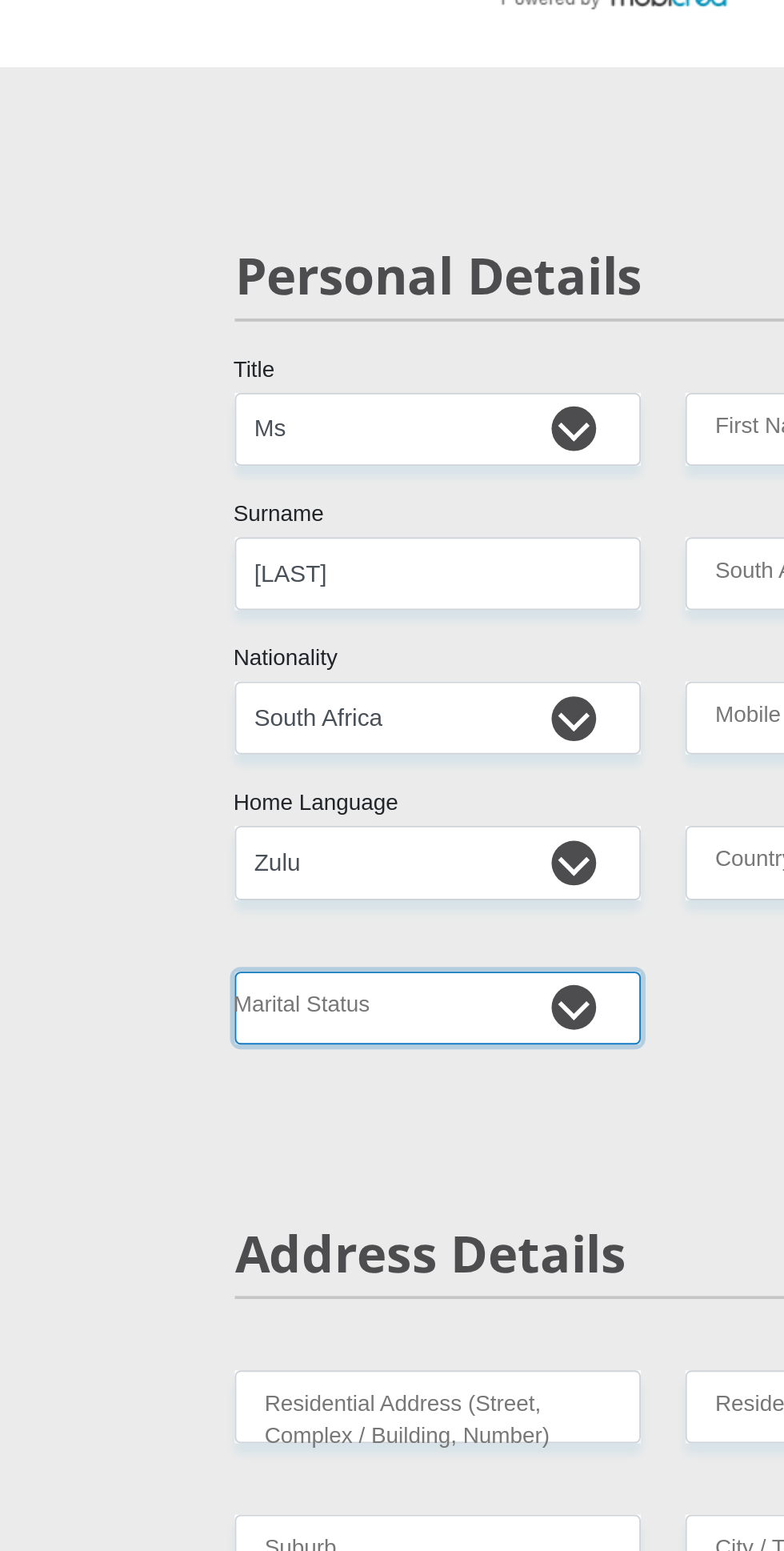 click on "Married ANC
Single
Divorced
Widowed
Married COP or Customary Law" at bounding box center [270, 648] 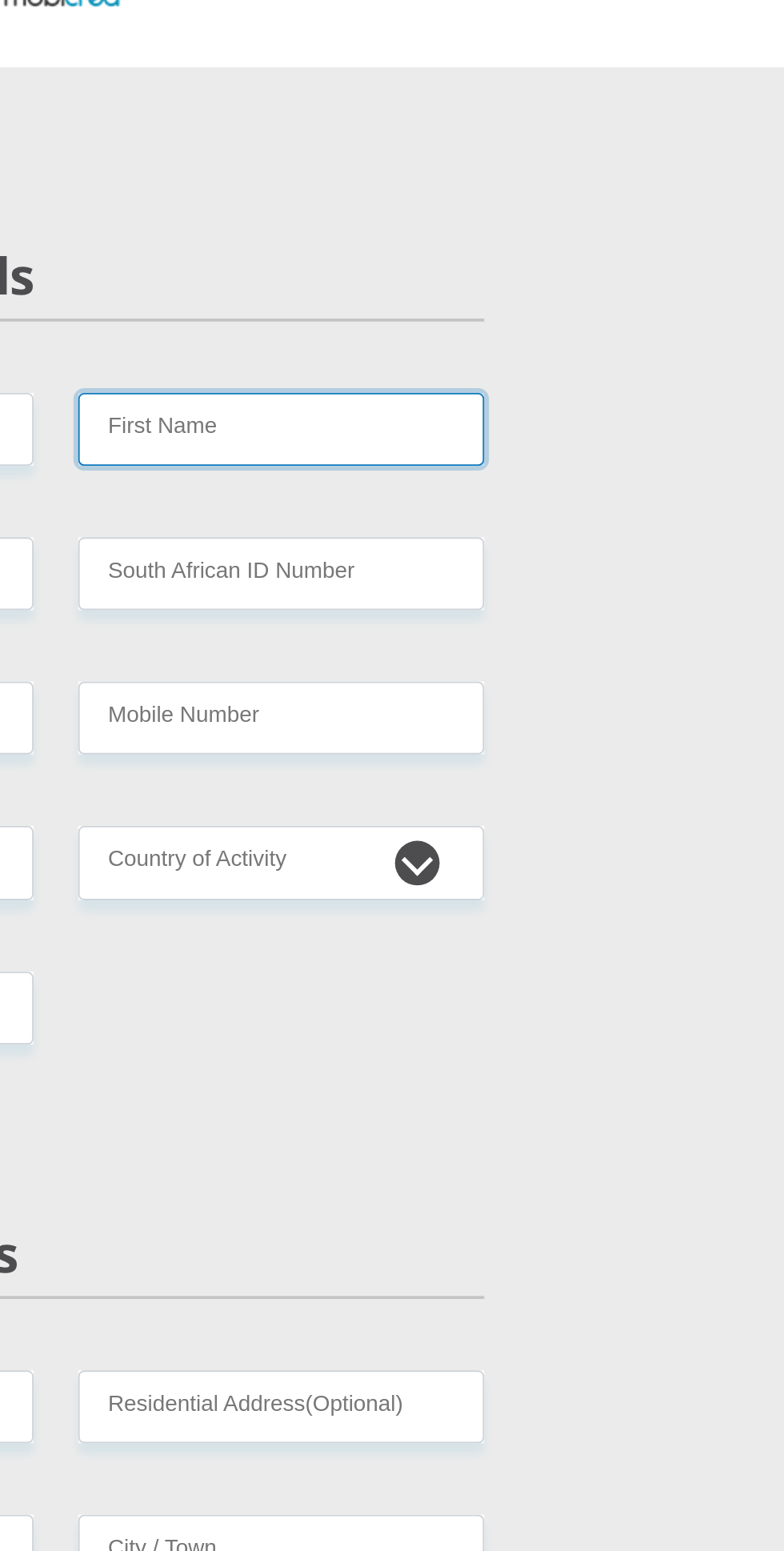 click on "First Name" at bounding box center (513, 337) 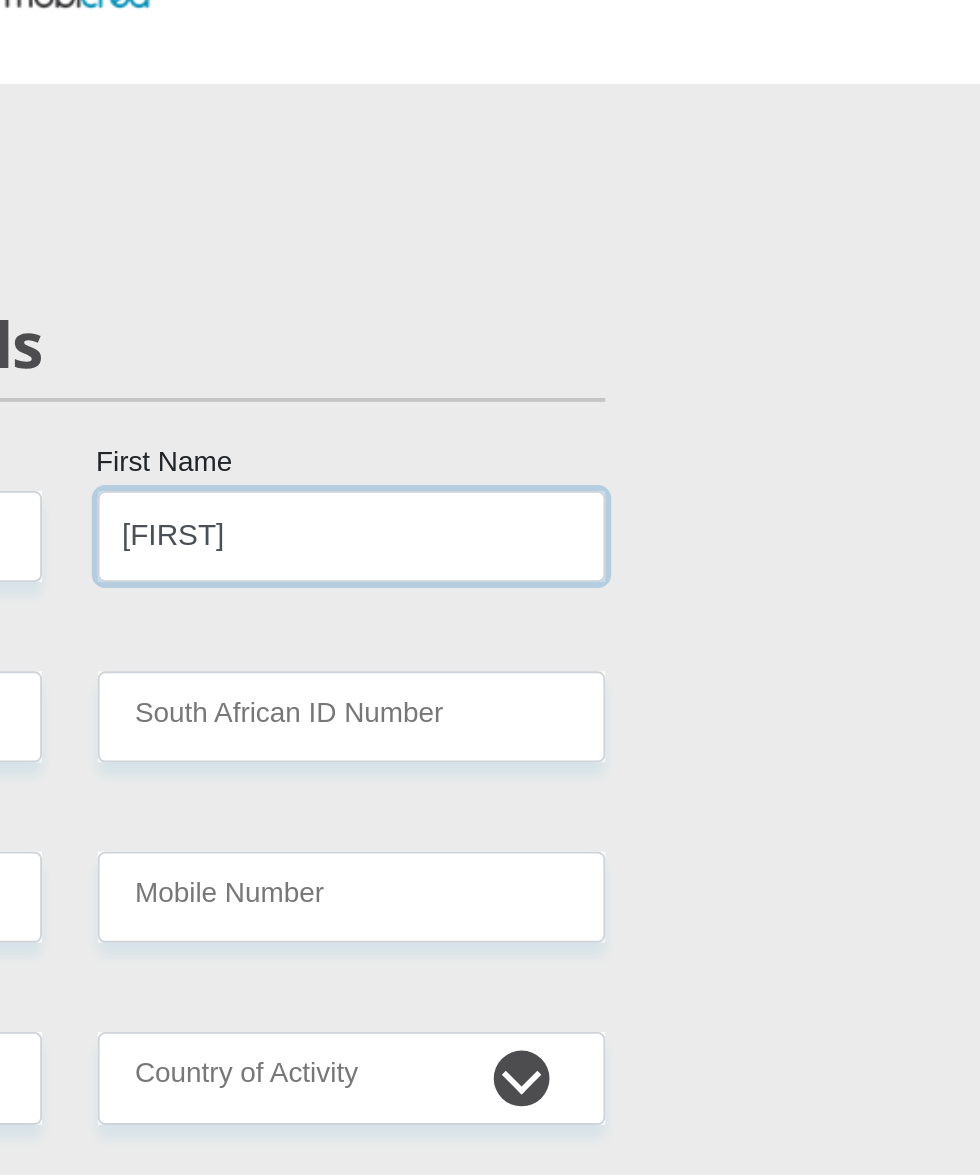 type on "[FIRST]" 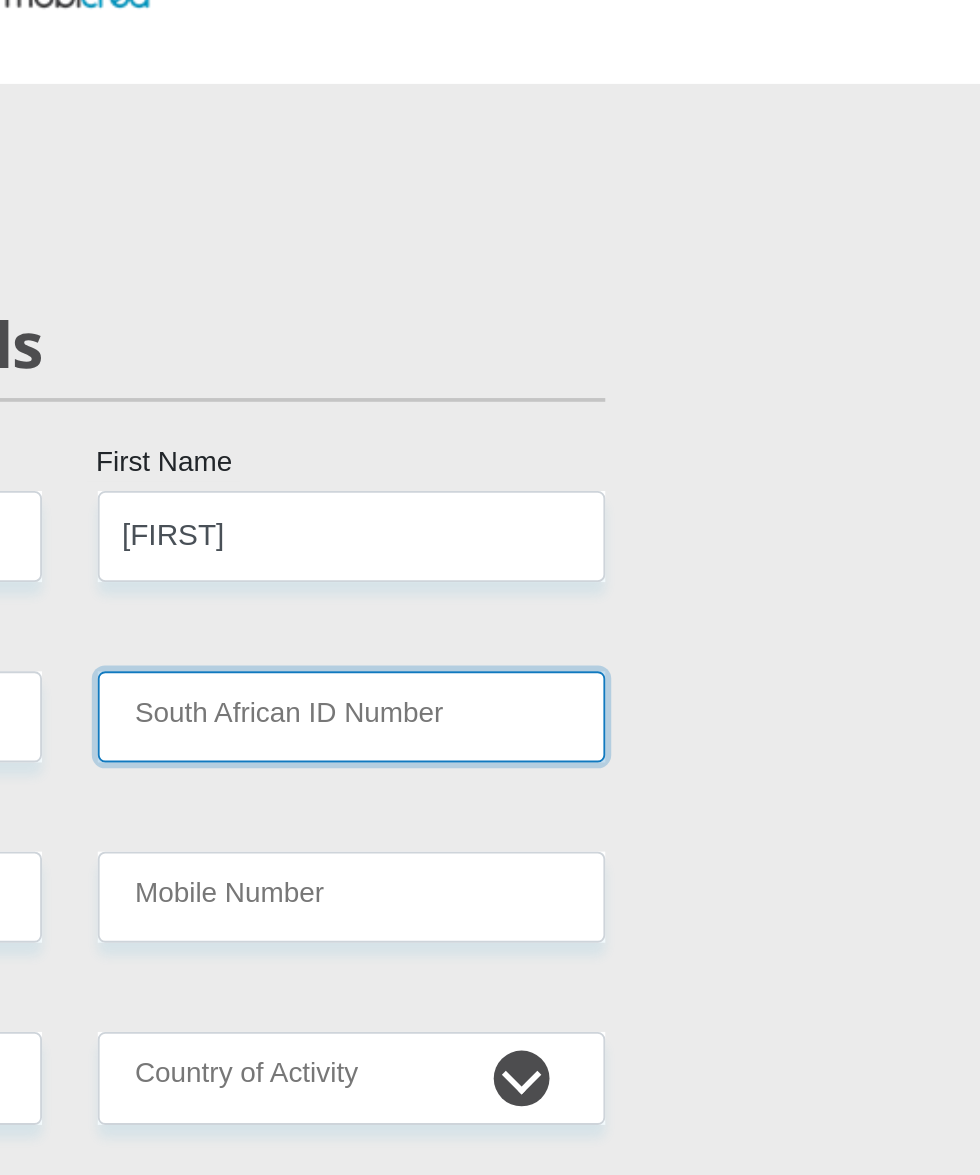 click on "South African ID Number" at bounding box center (641, 518) 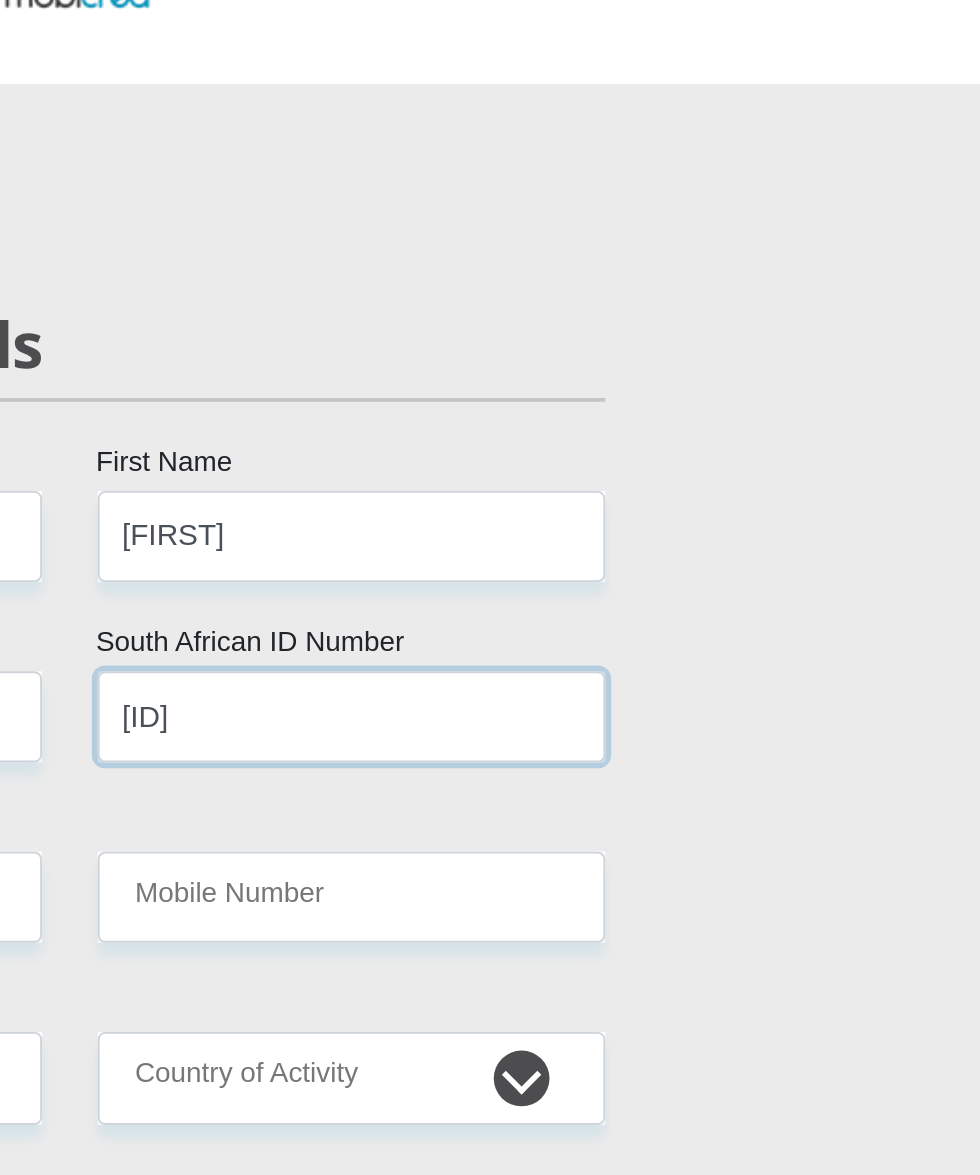 type on "[ID]" 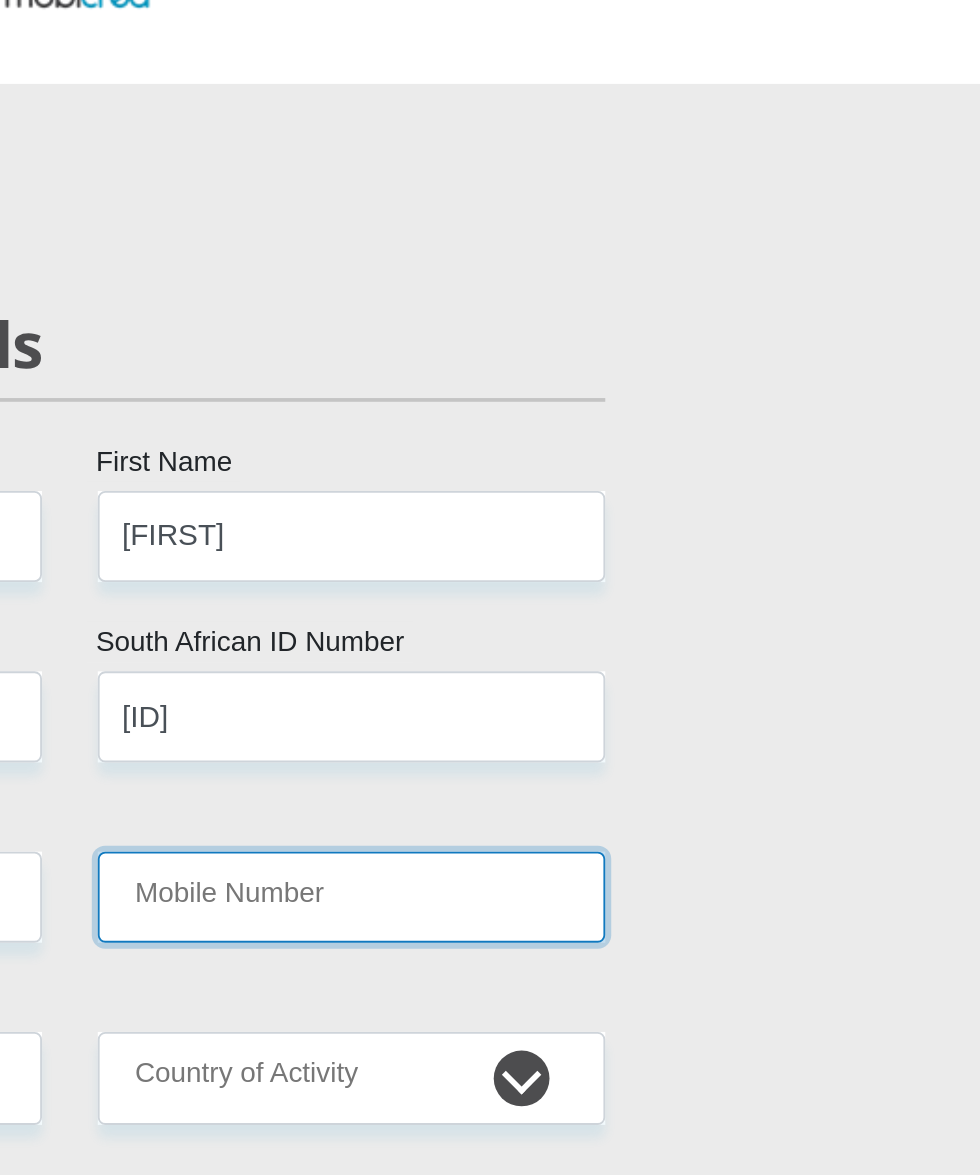 click on "Mobile Number" at bounding box center (641, 615) 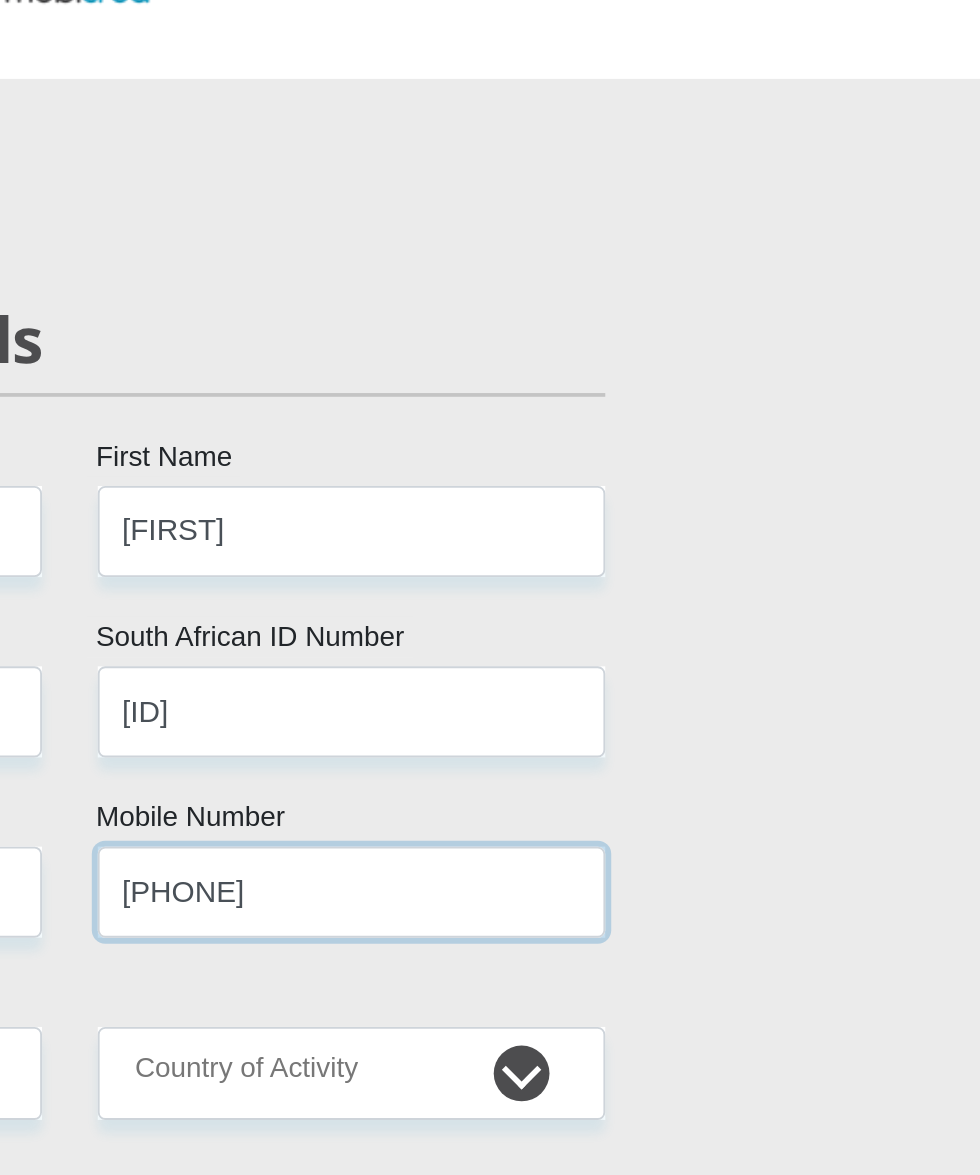 type on "[PHONE]" 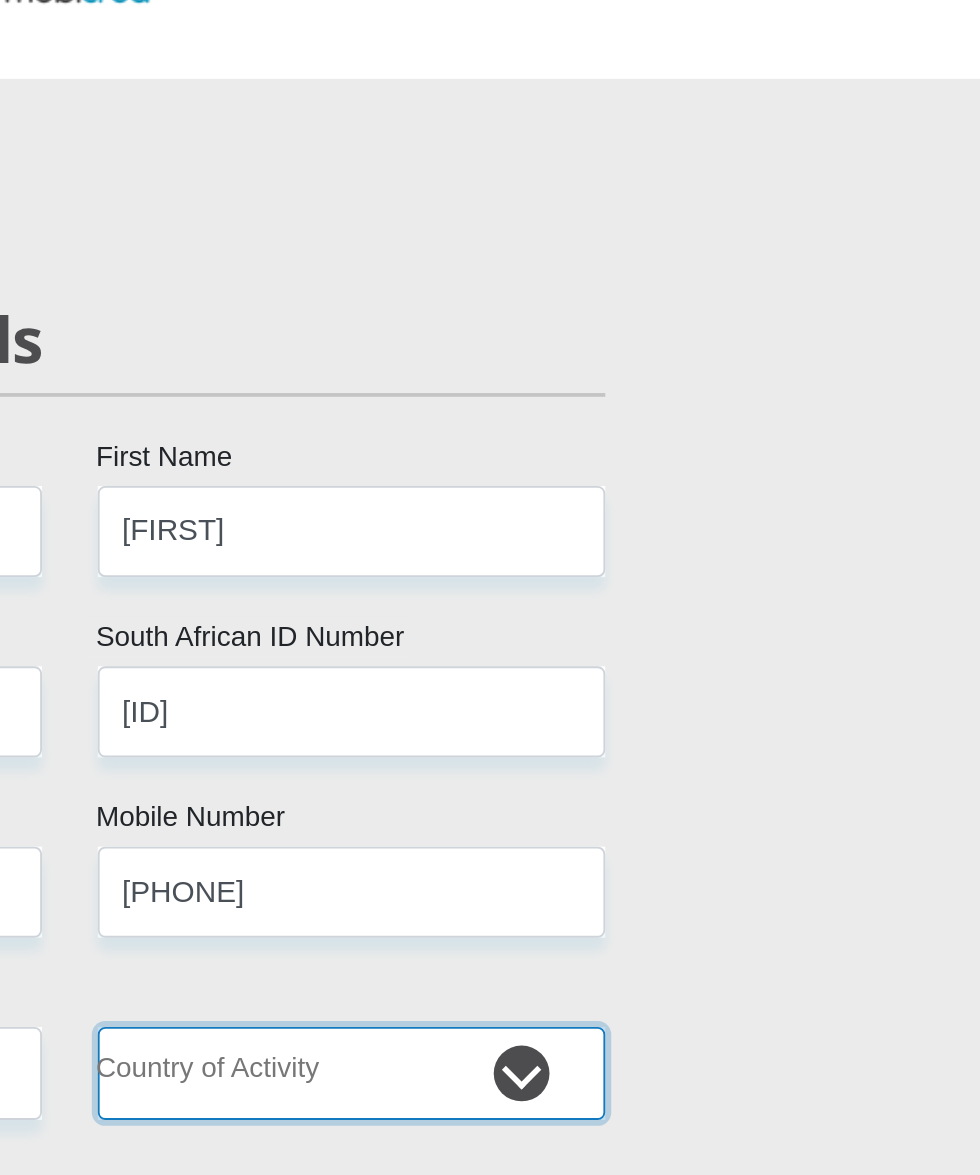 click on "South Africa
Afghanistan
Aland Islands
Albania
Algeria
America Samoa
American Virgin Islands
Andorra
Angola
Anguilla
Antarctica
Antigua and Barbuda
Argentina
Armenia
Aruba
Ascension Island
Australia
Austria
Azerbaijan
Chad" at bounding box center [641, 712] 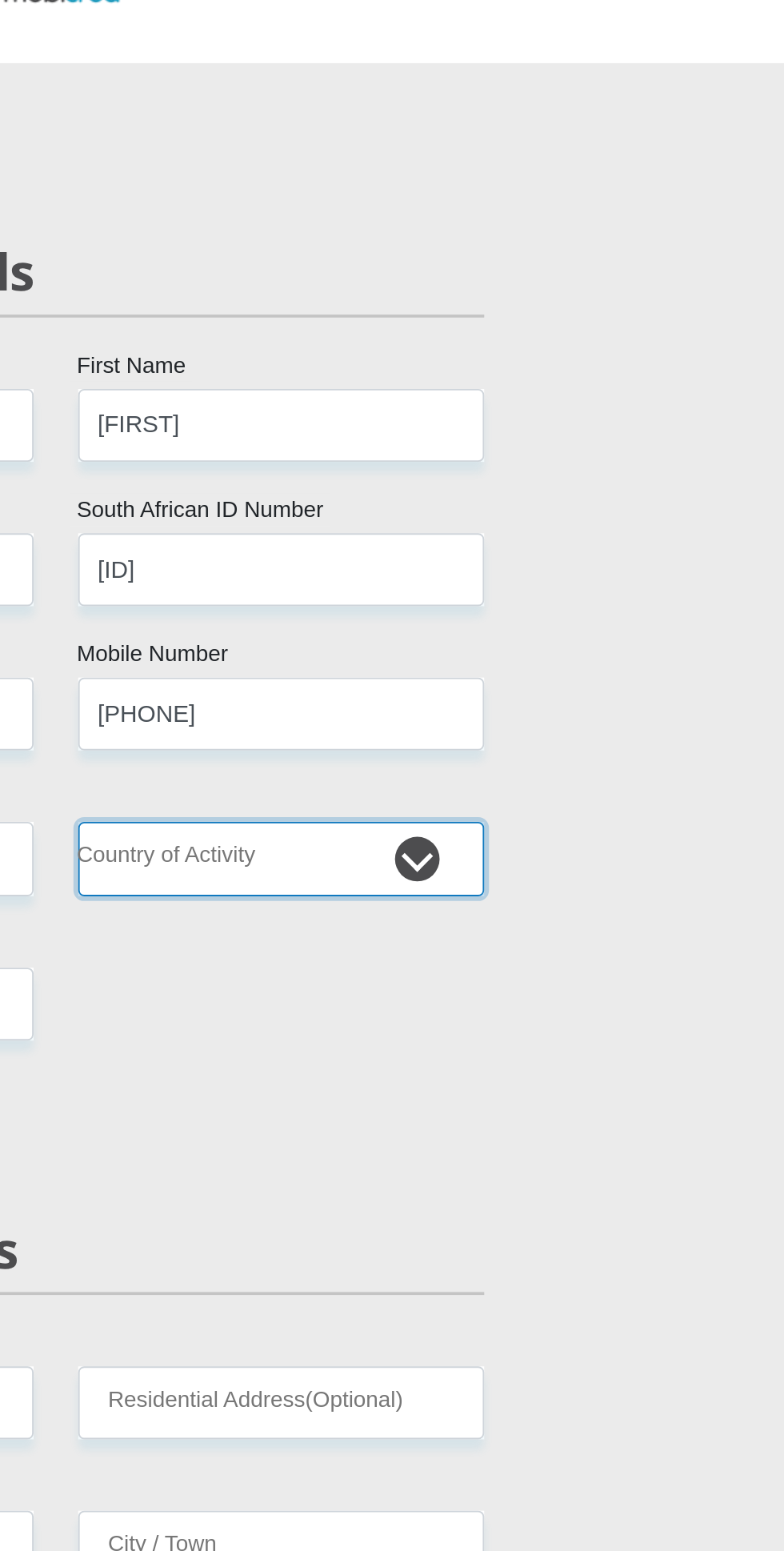 select on "ZAF" 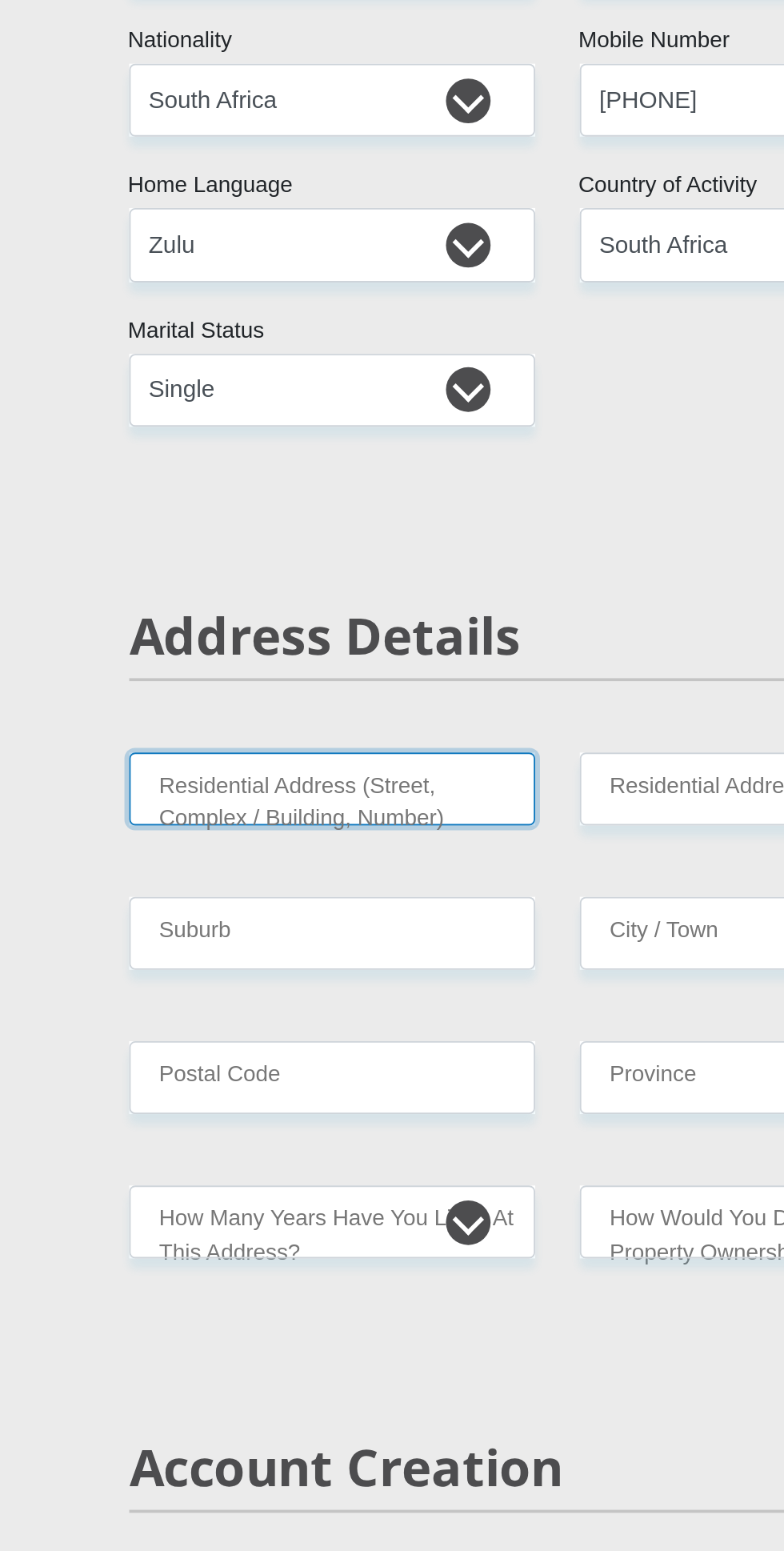 click on "Residential Address (Street, Complex / Building, Number)" at bounding box center (270, 863) 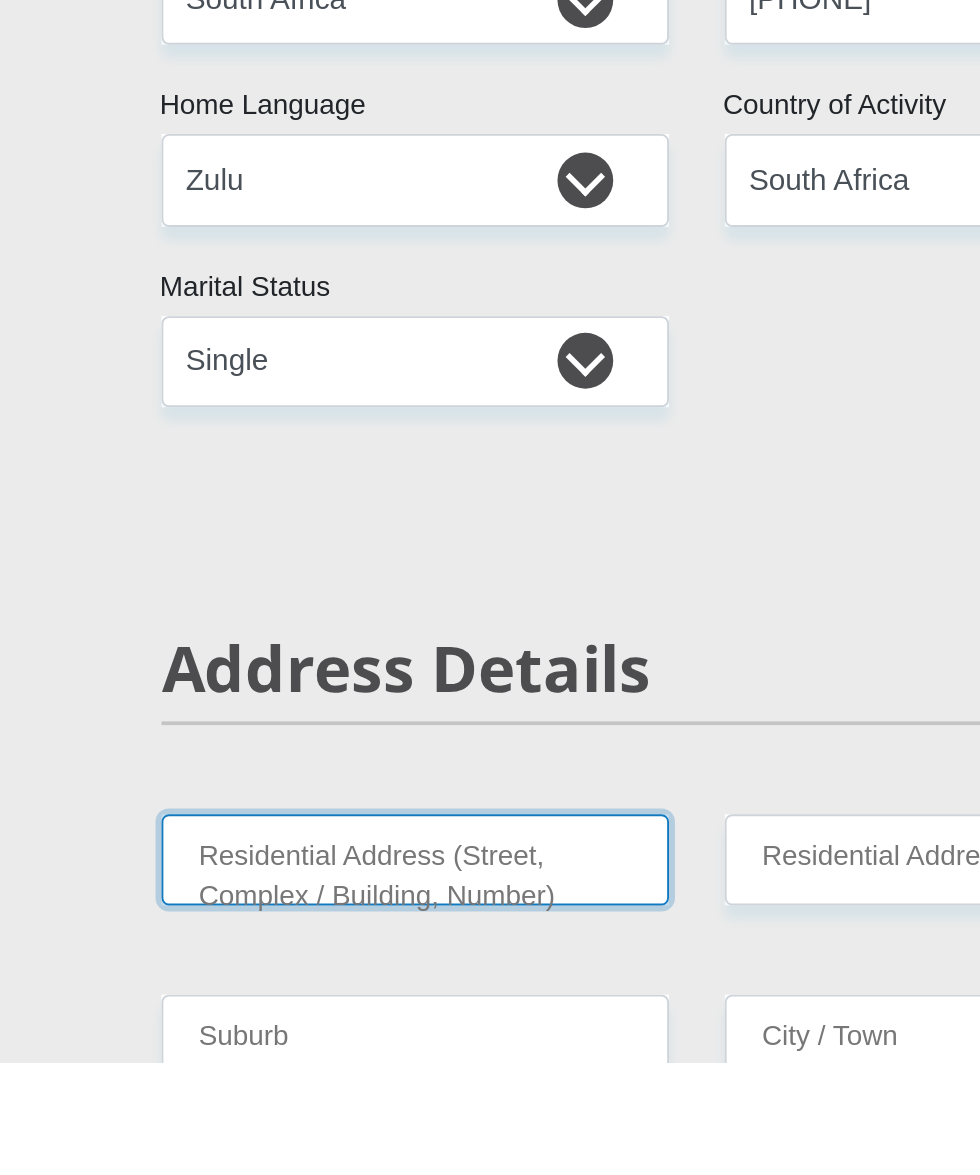 scroll, scrollTop: 14, scrollLeft: 0, axis: vertical 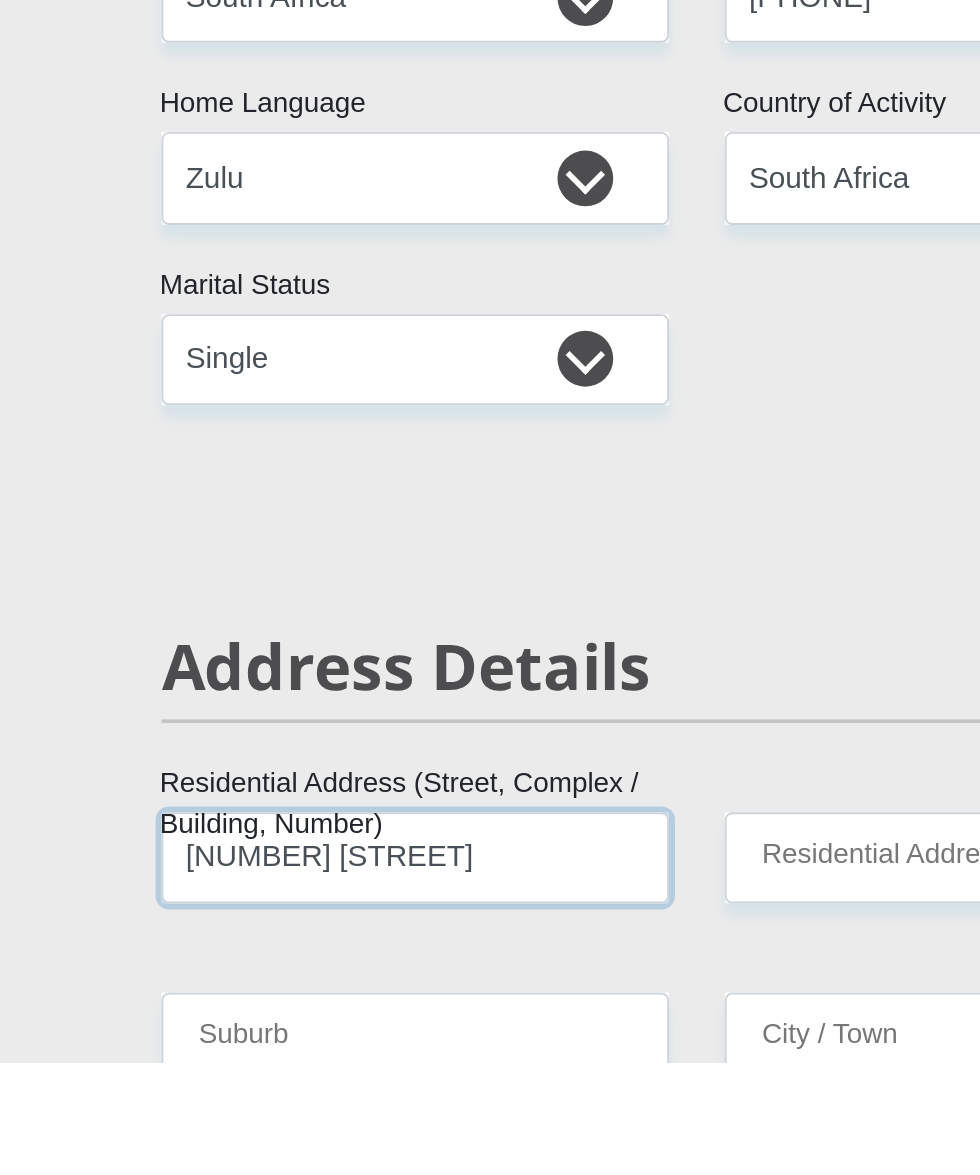 type on "[NUMBER] [STREET]" 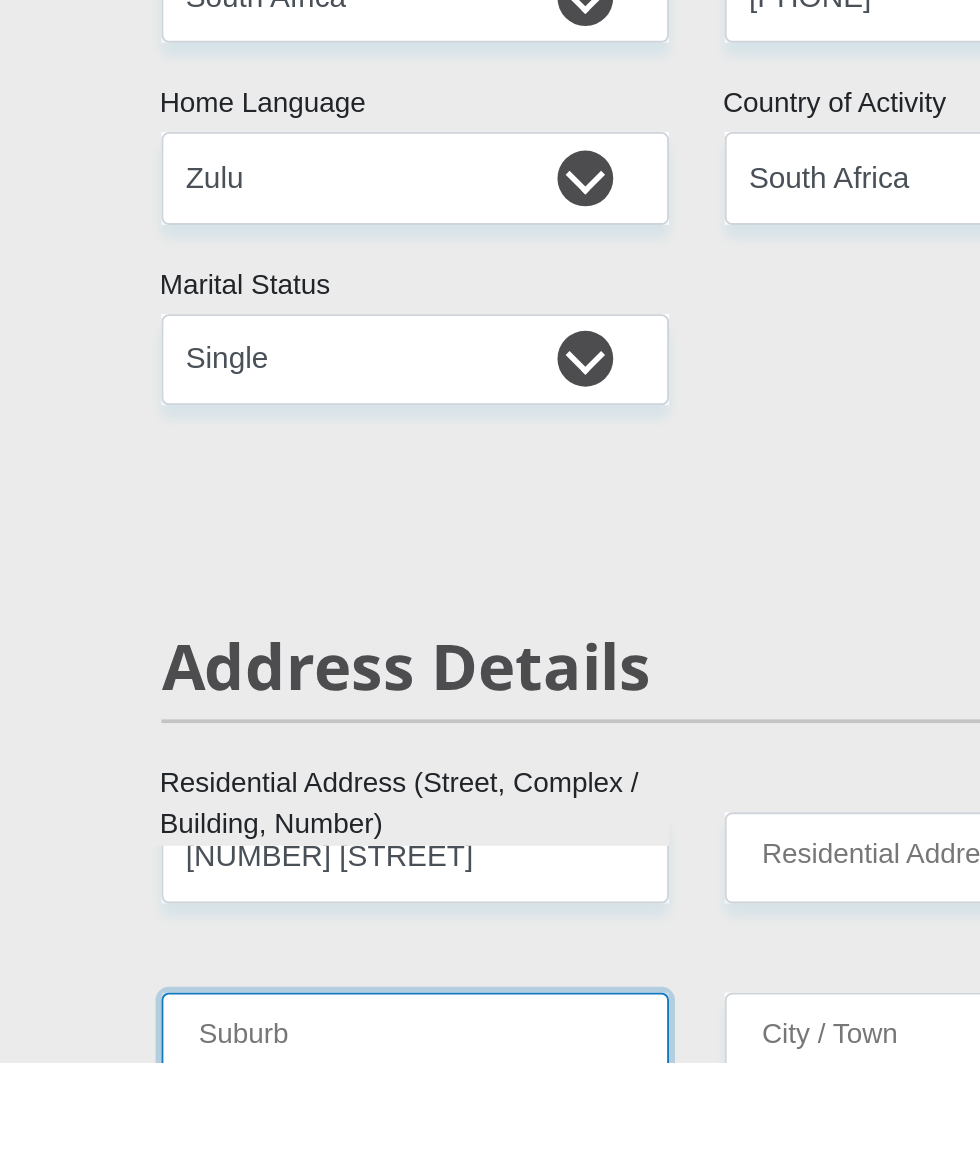 click on "Suburb" at bounding box center [338, 1161] 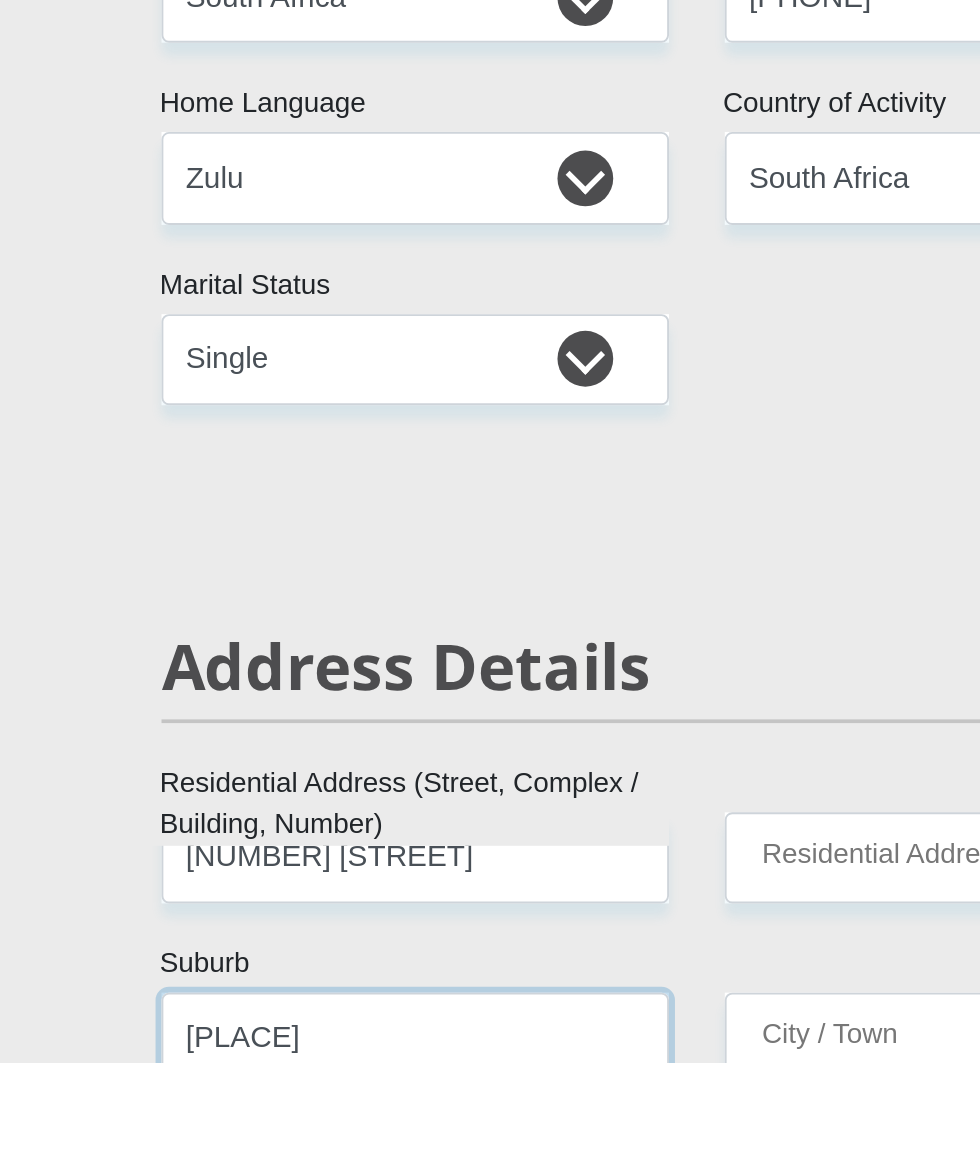 type on "[PLACE]" 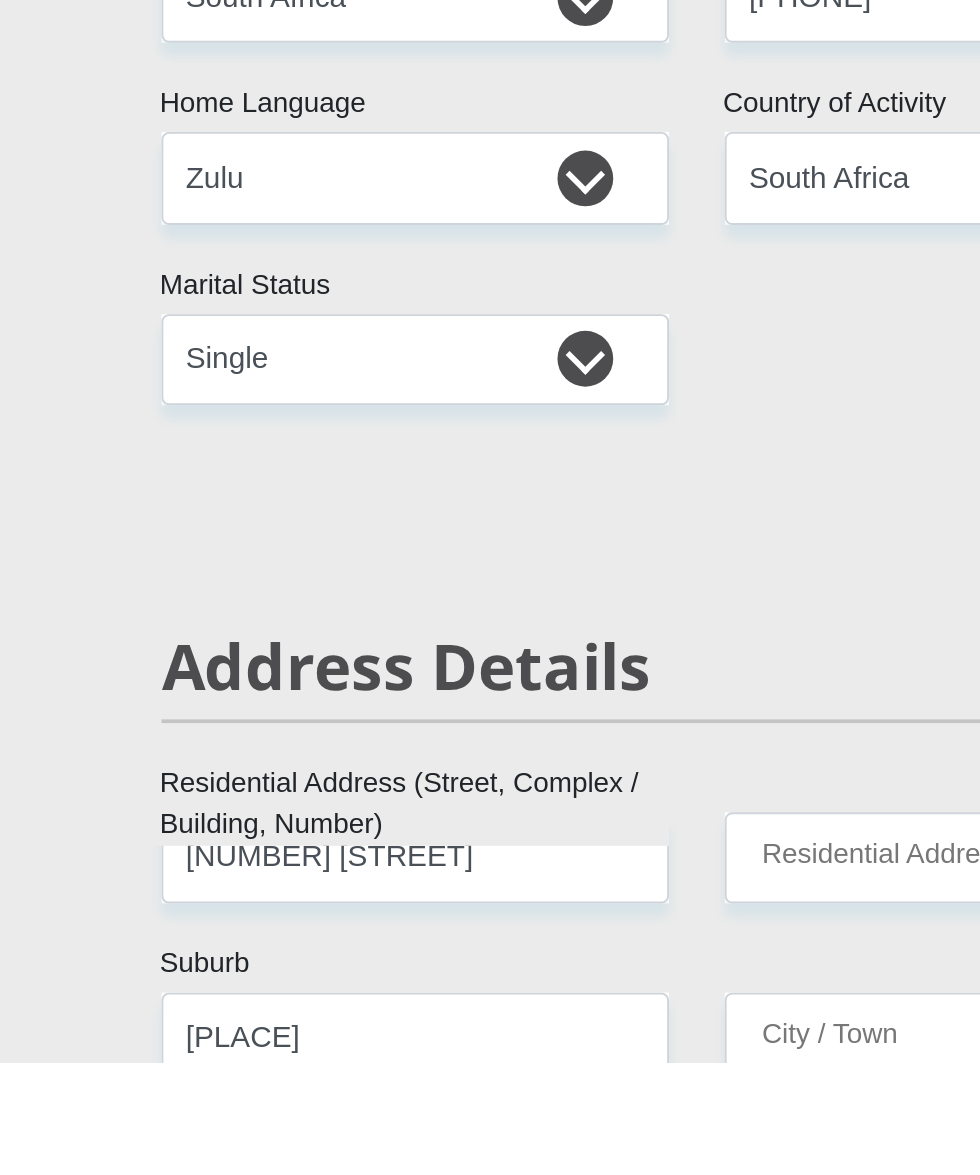 click on "Postal Code" at bounding box center [338, 1258] 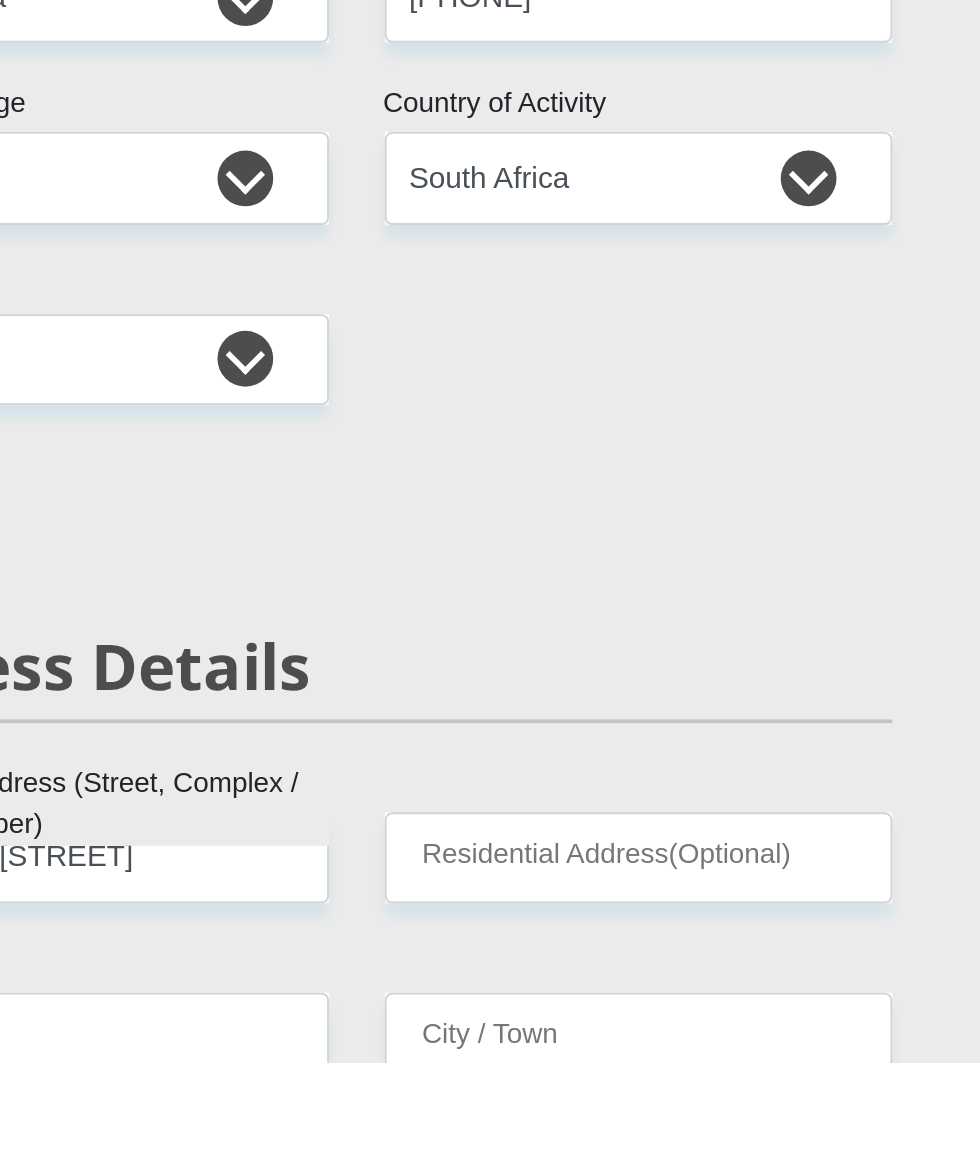type on "[NUMBER]" 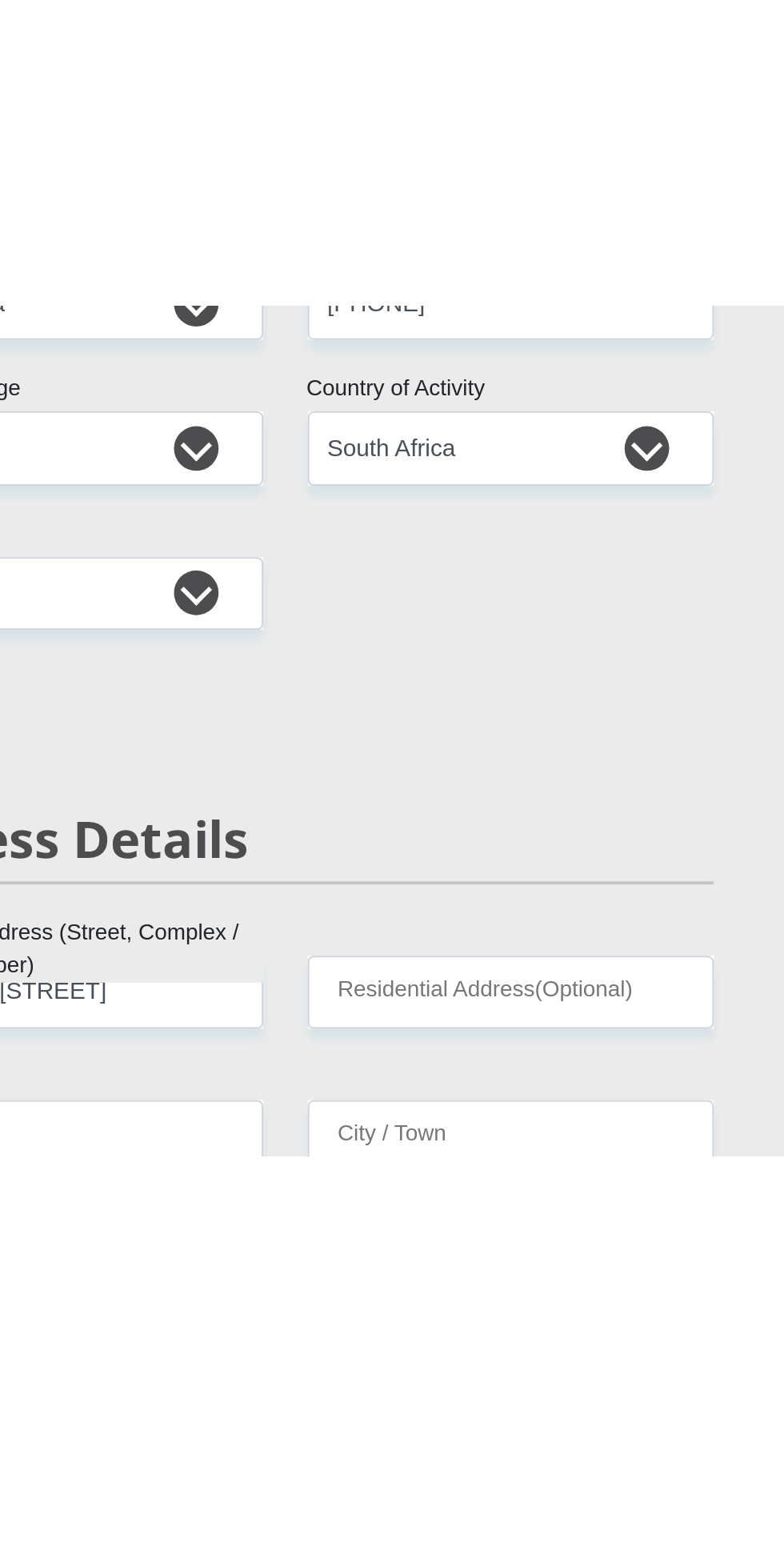 scroll, scrollTop: 11, scrollLeft: 0, axis: vertical 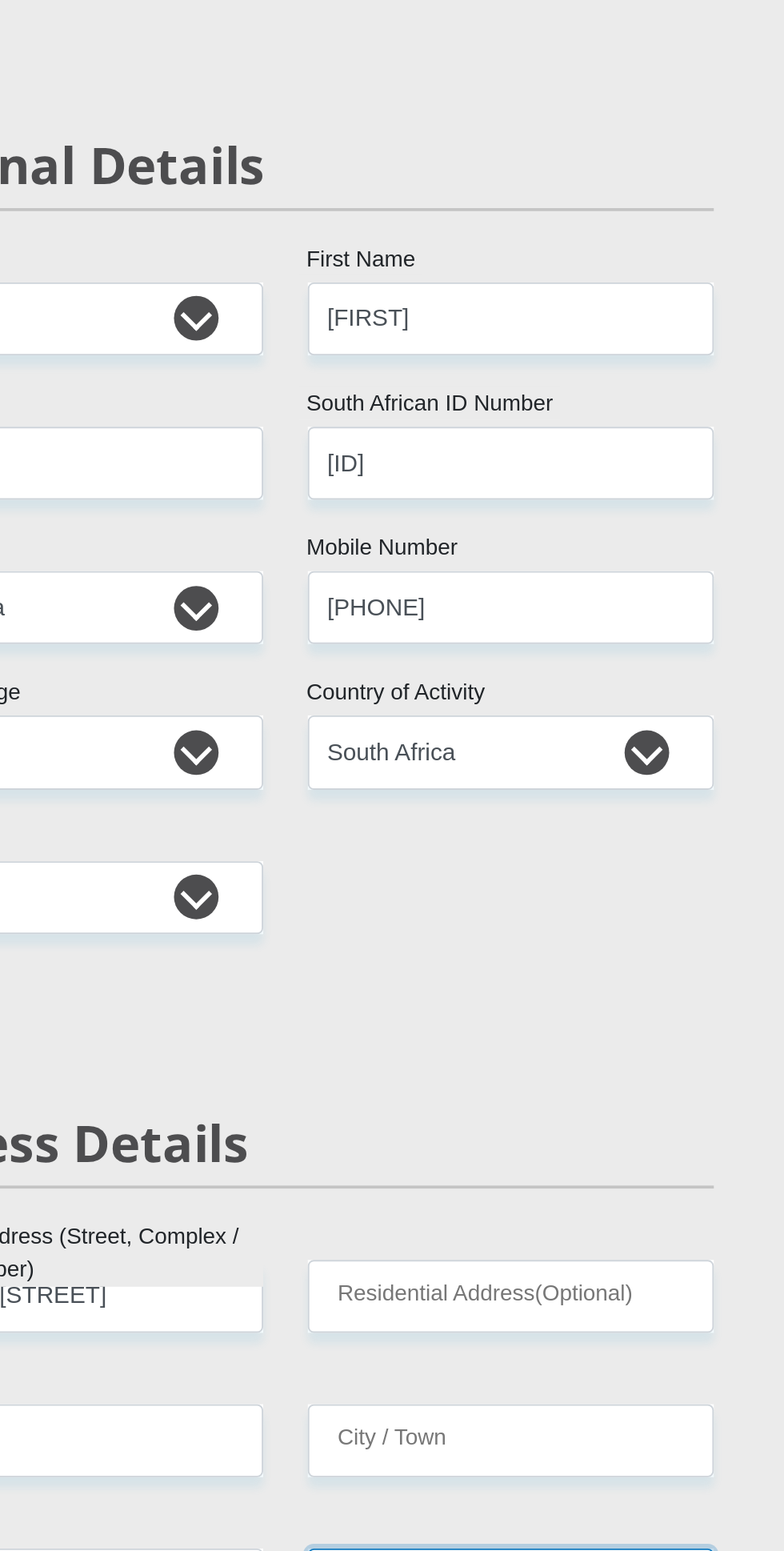 select on "Gauteng" 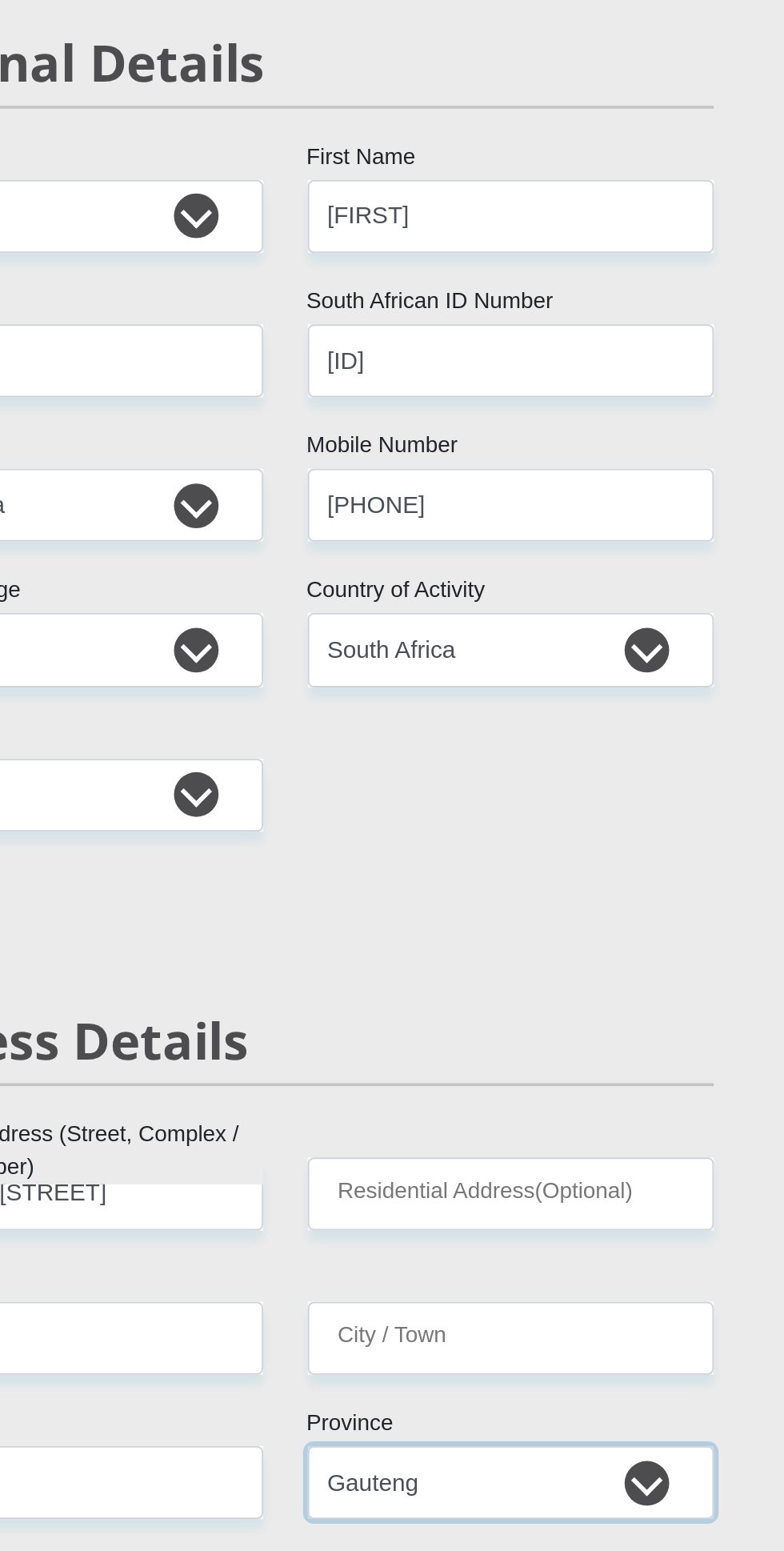 scroll, scrollTop: 11, scrollLeft: 0, axis: vertical 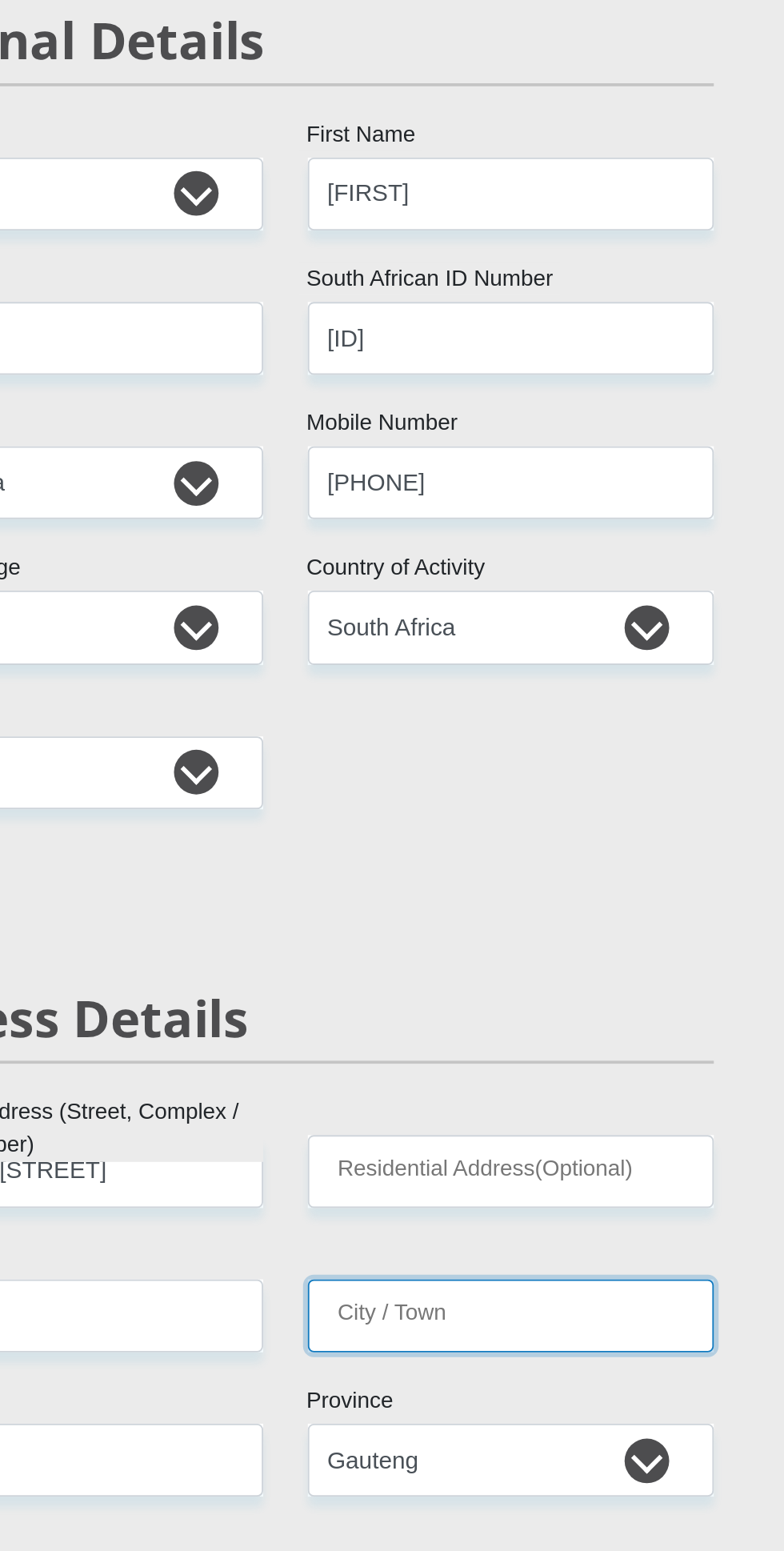 click on "City / Town" at bounding box center [513, 929] 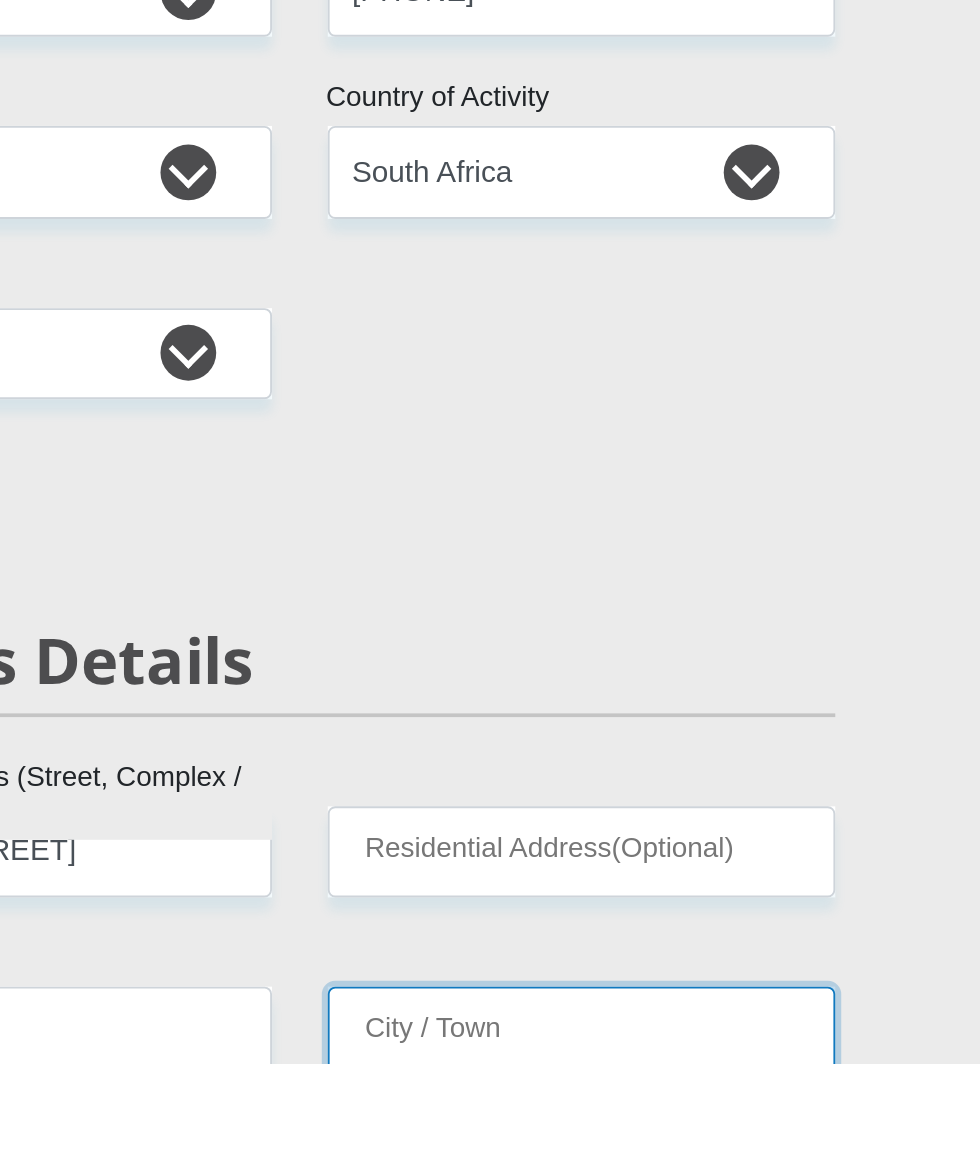 scroll, scrollTop: 207, scrollLeft: 0, axis: vertical 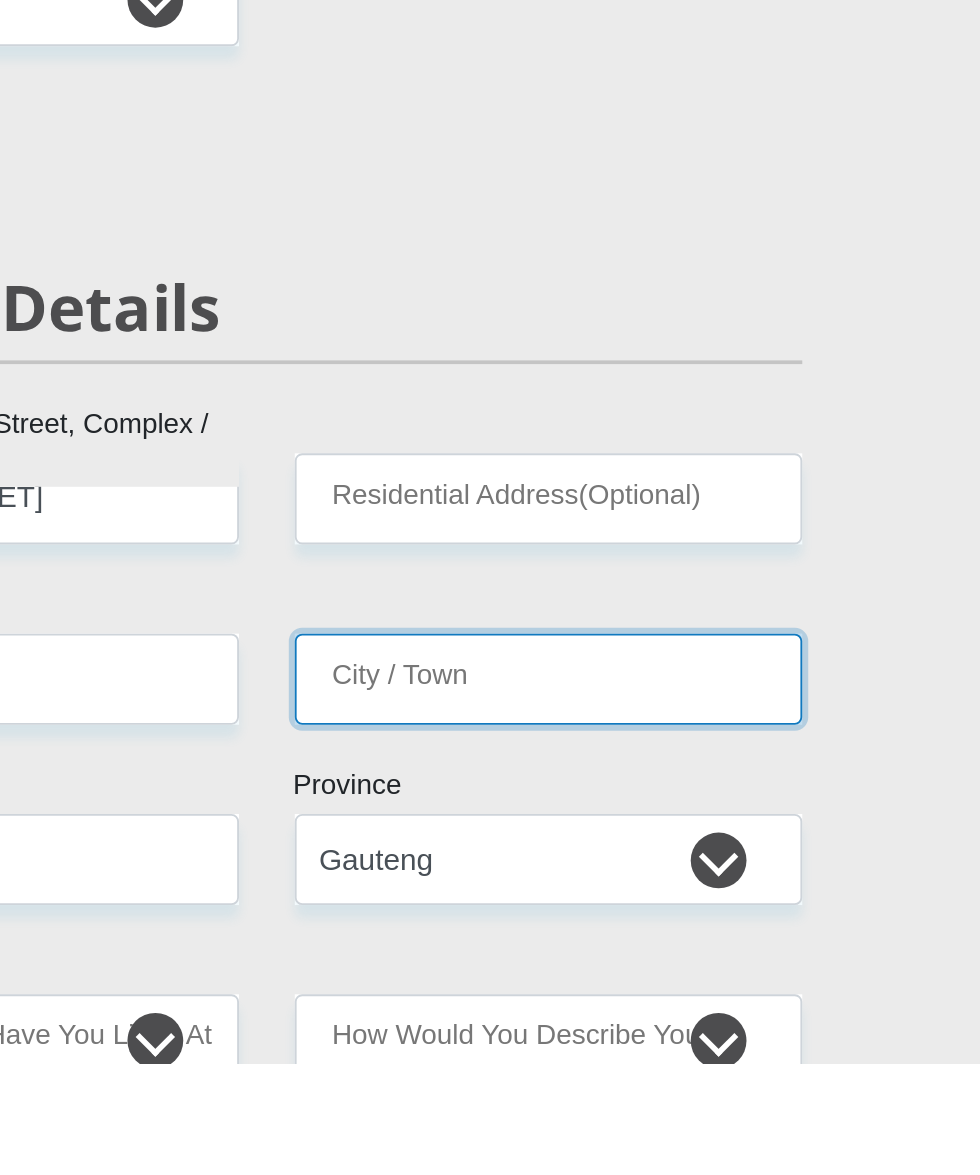 type on "g" 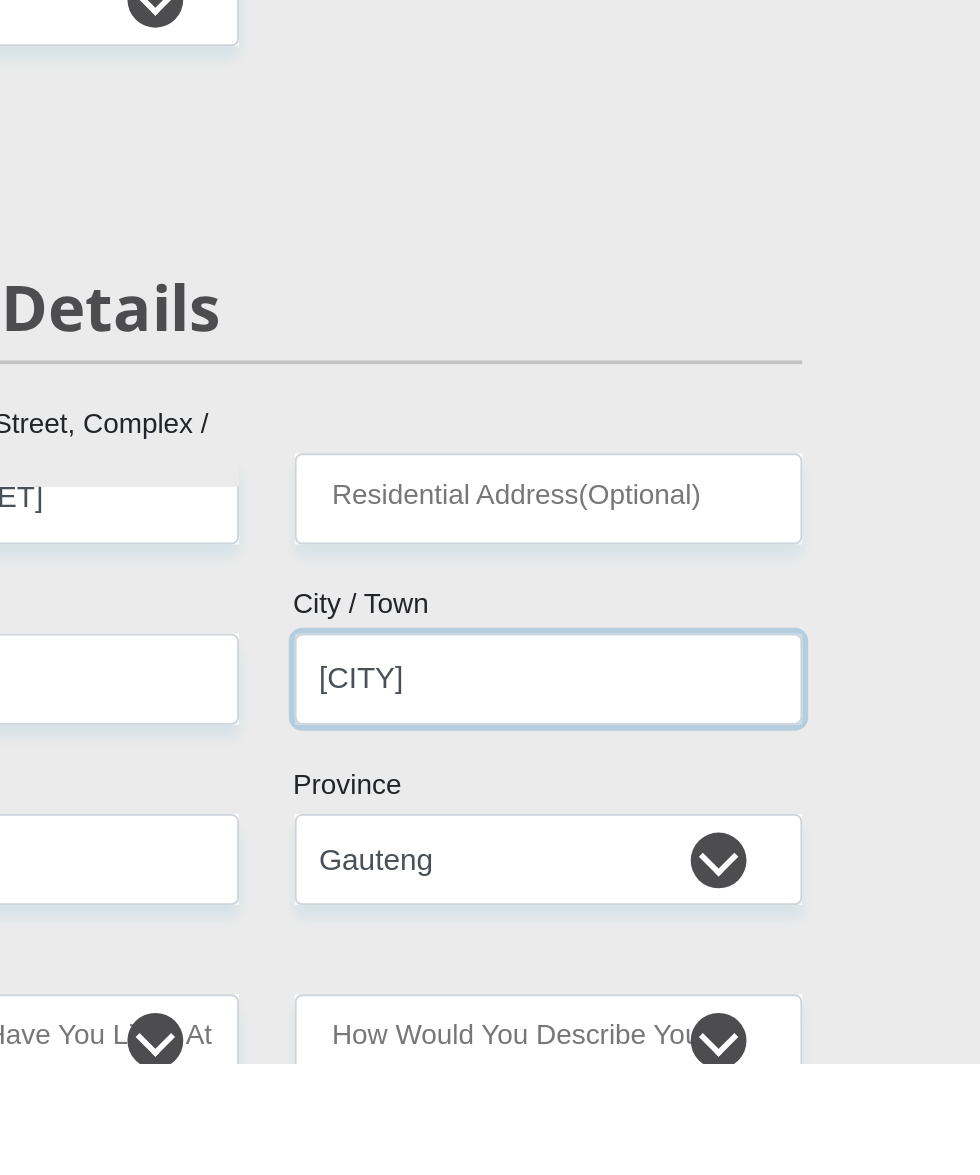 type on "[CITY]" 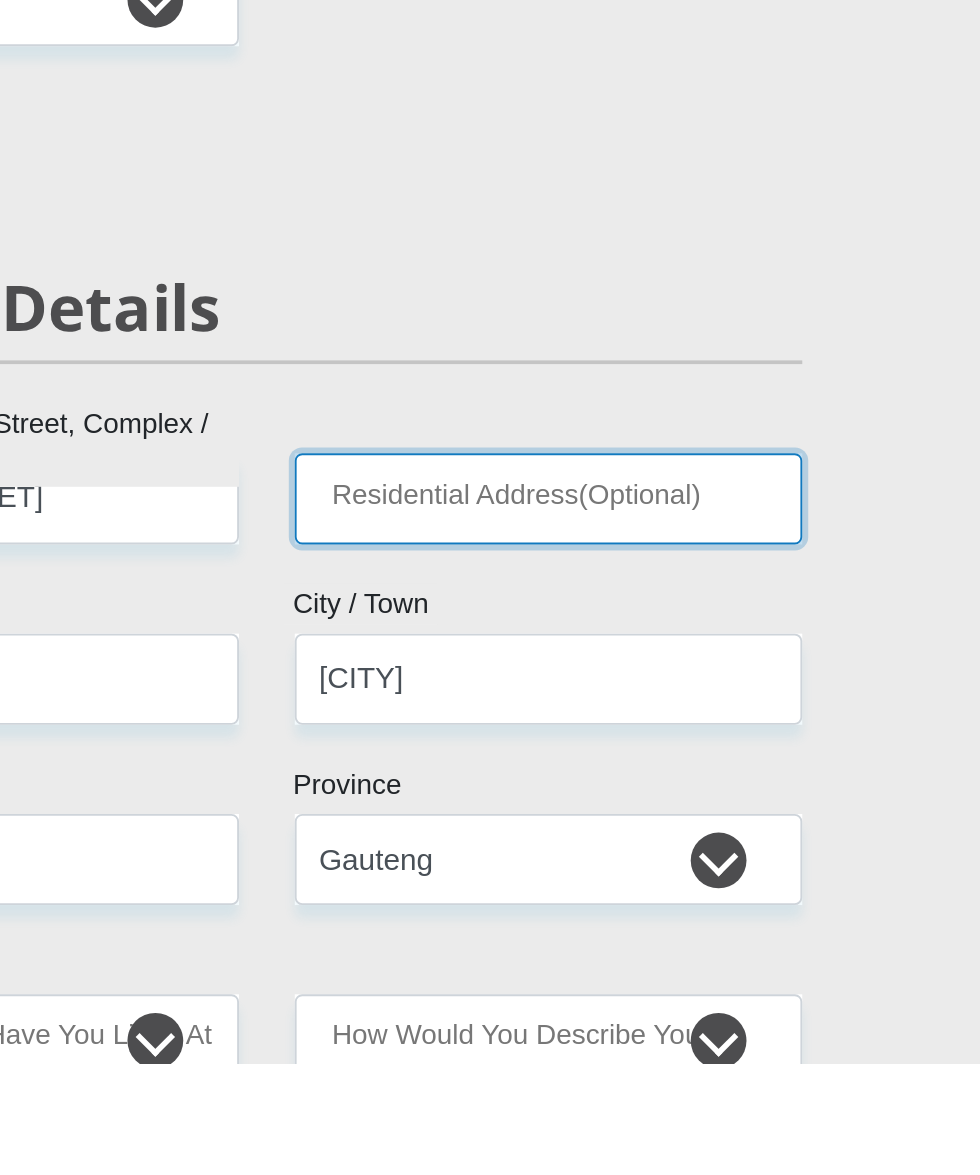 click on "Residential Address(Optional)" at bounding box center (641, 871) 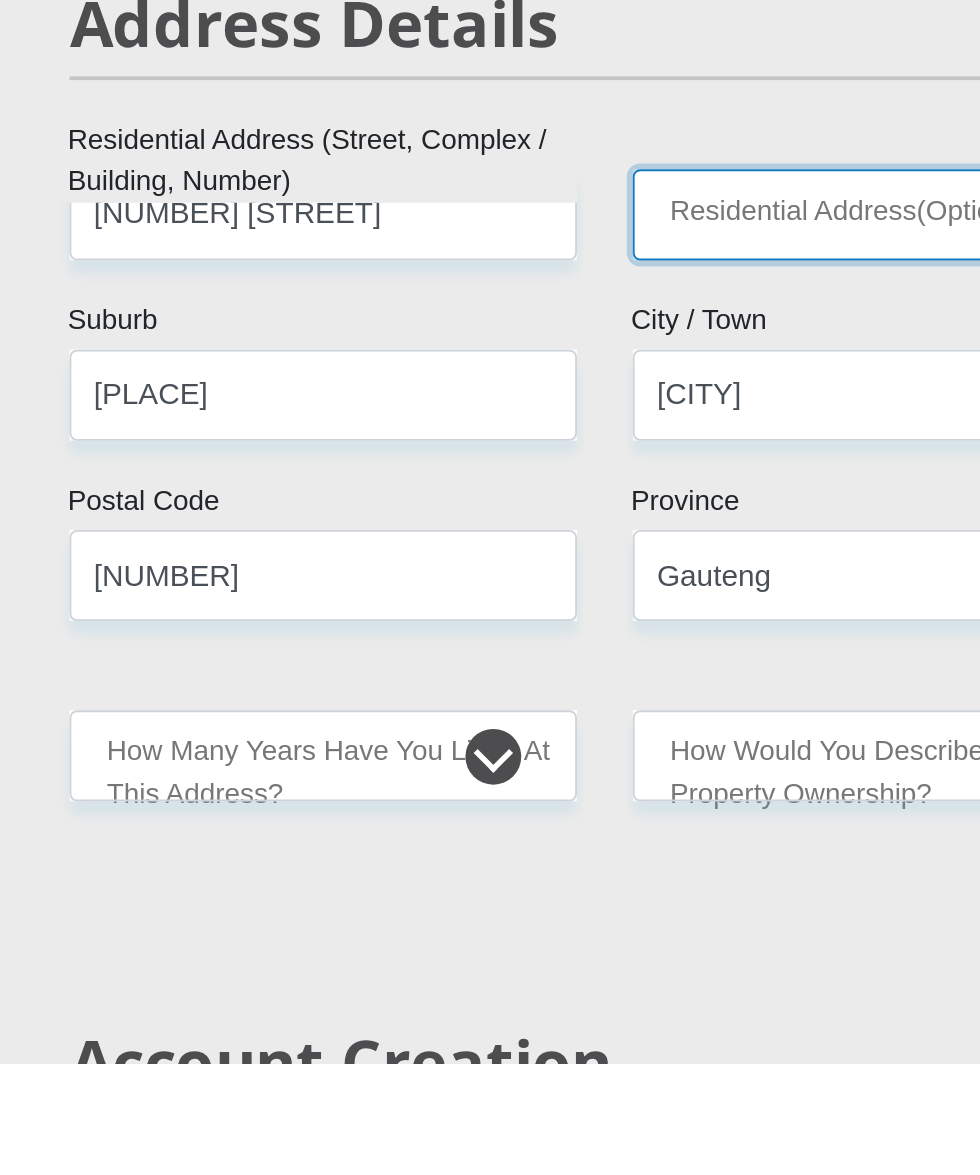 scroll, scrollTop: 360, scrollLeft: 0, axis: vertical 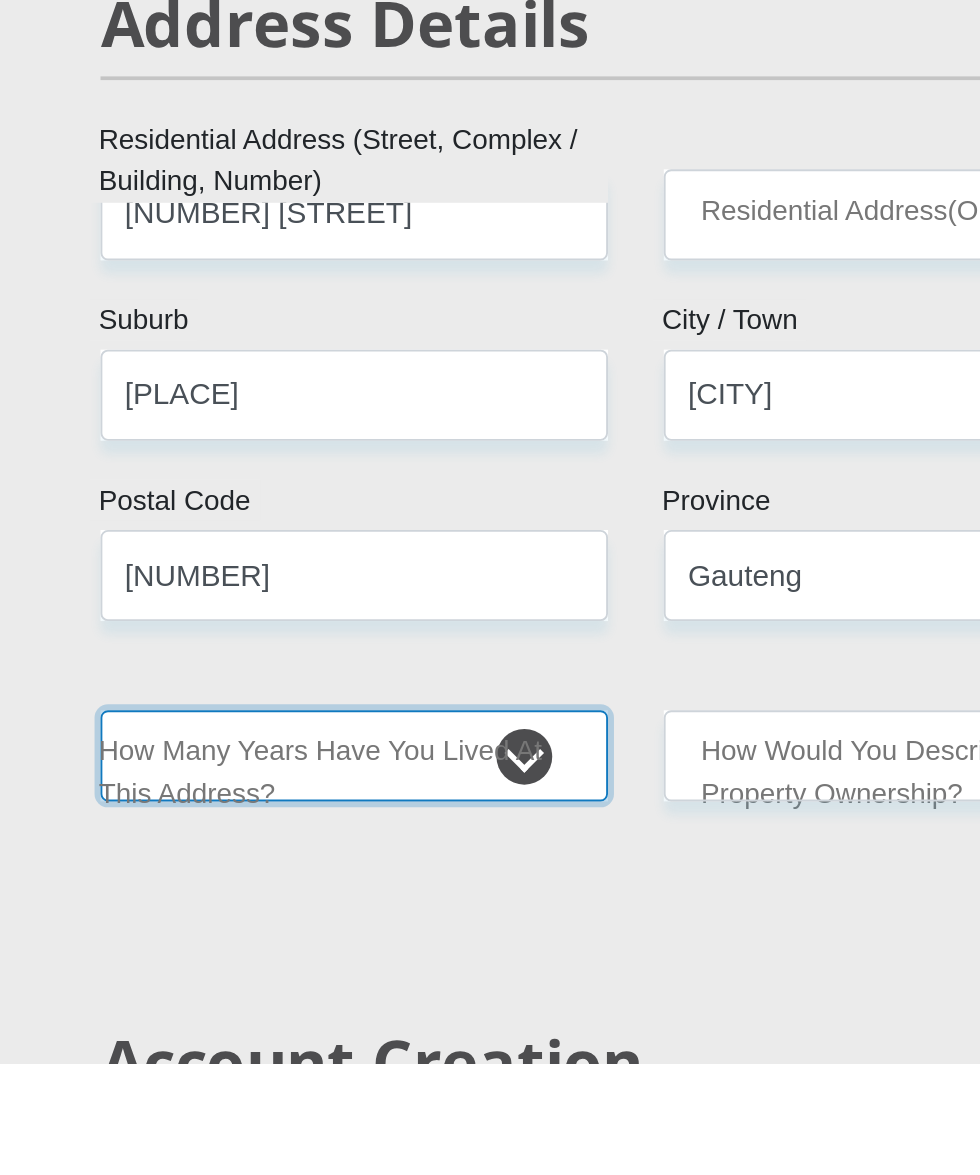 click on "less than 1 year
1-3 years
3-5 years
5+ years" at bounding box center (338, 1009) 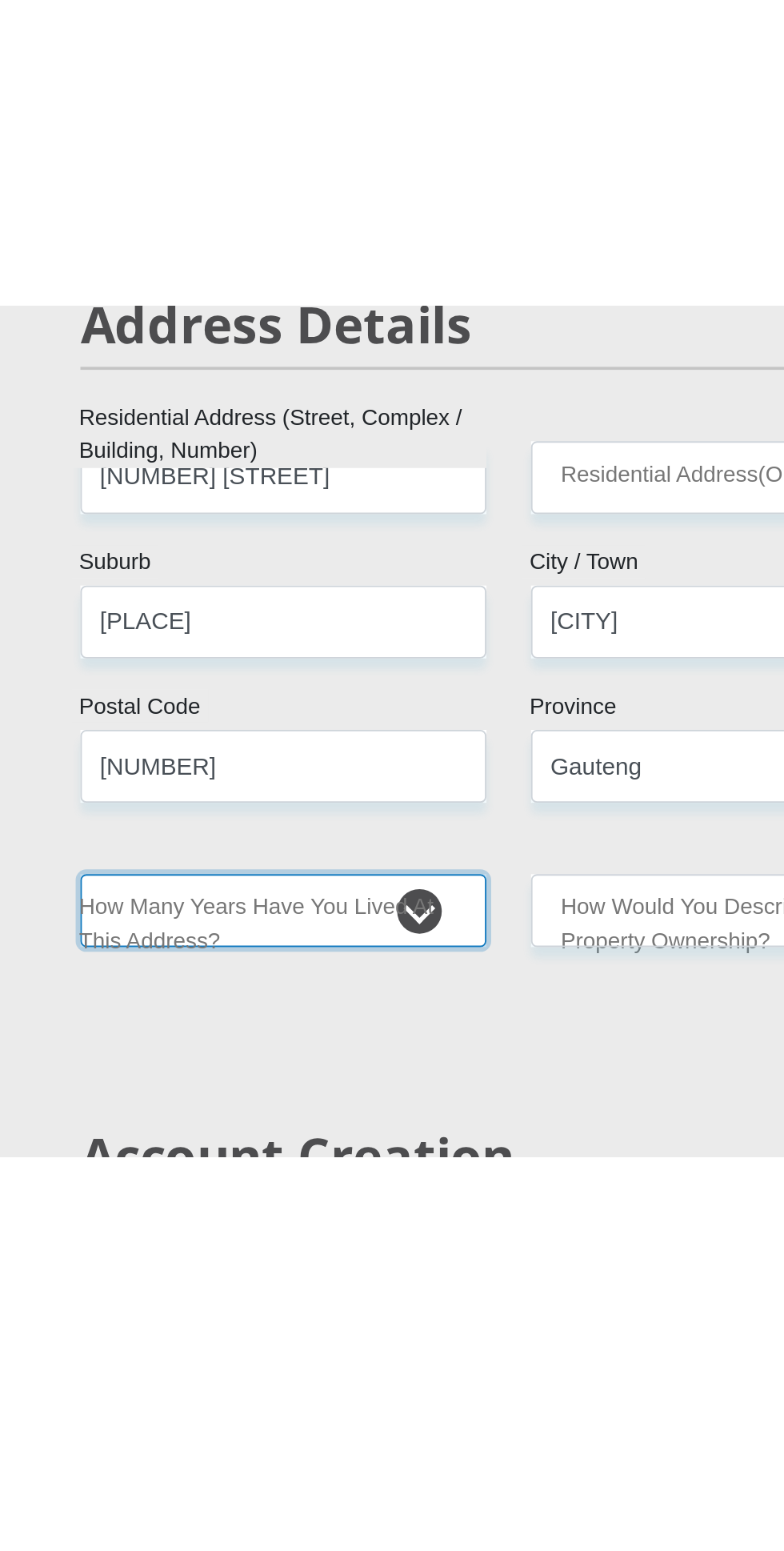 scroll, scrollTop: 288, scrollLeft: 0, axis: vertical 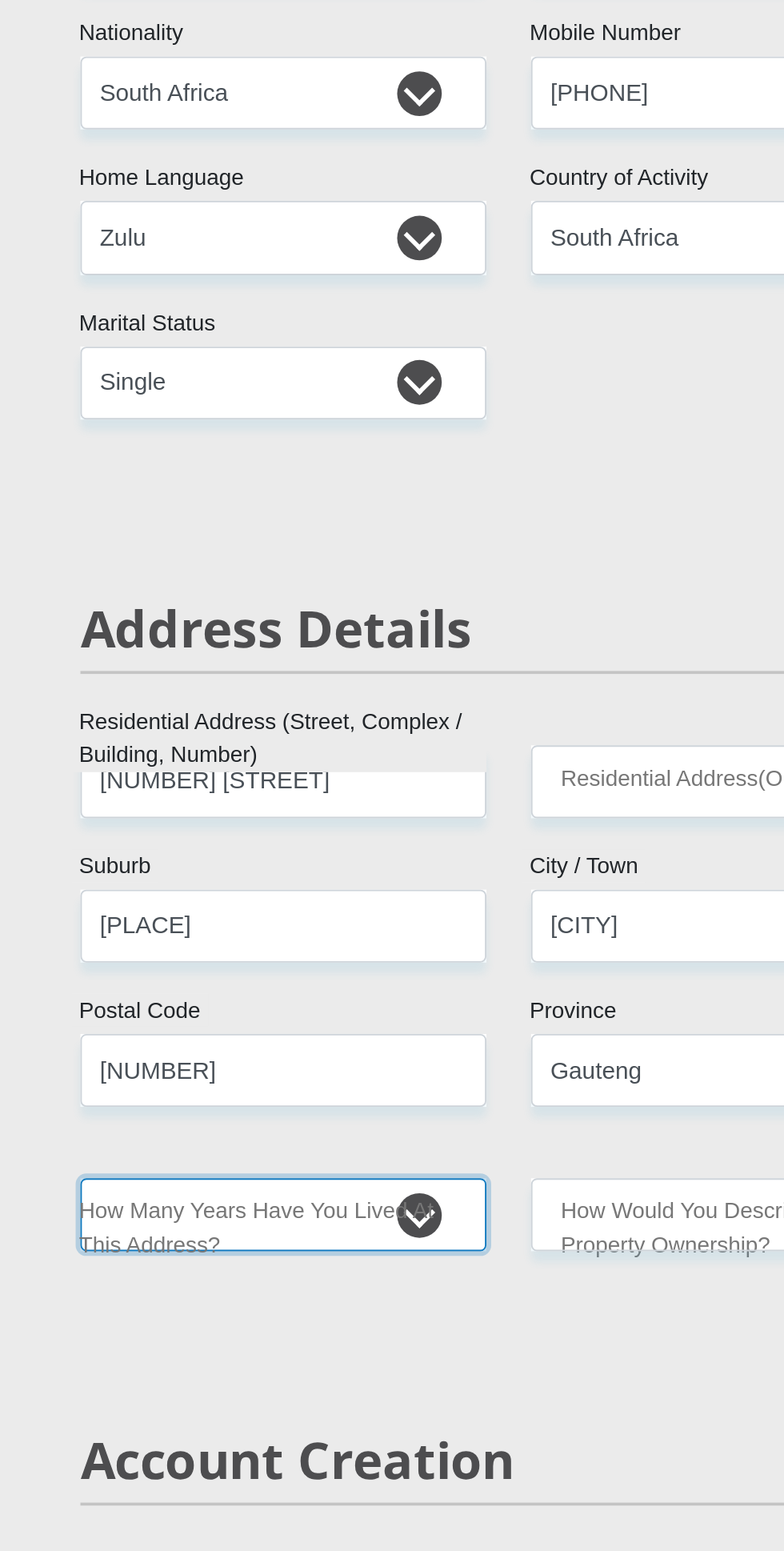 select on "5" 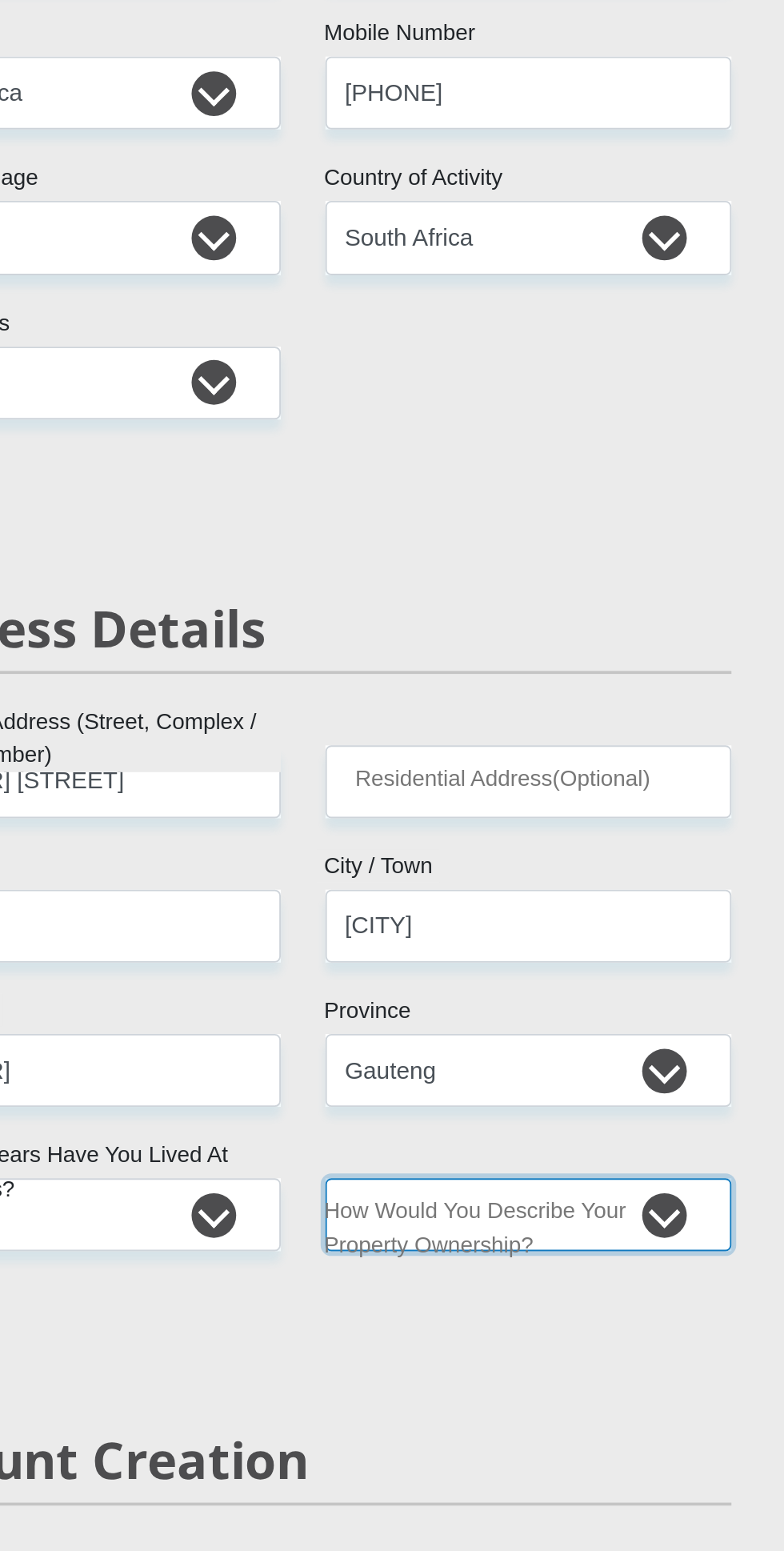 click on "Owned
Rented
Family Owned
Company Dwelling" at bounding box center (513, 808) 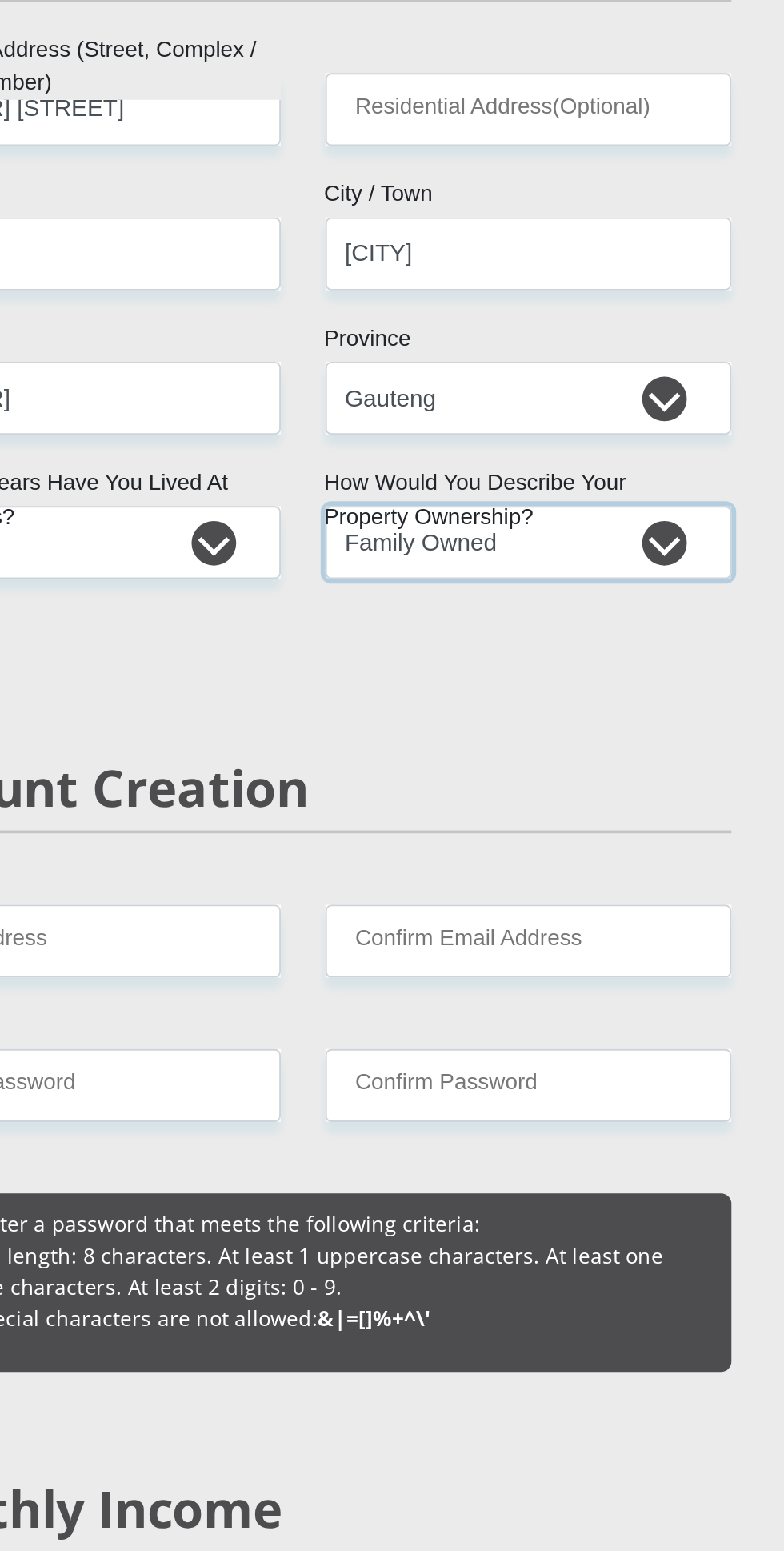 scroll, scrollTop: 288, scrollLeft: 0, axis: vertical 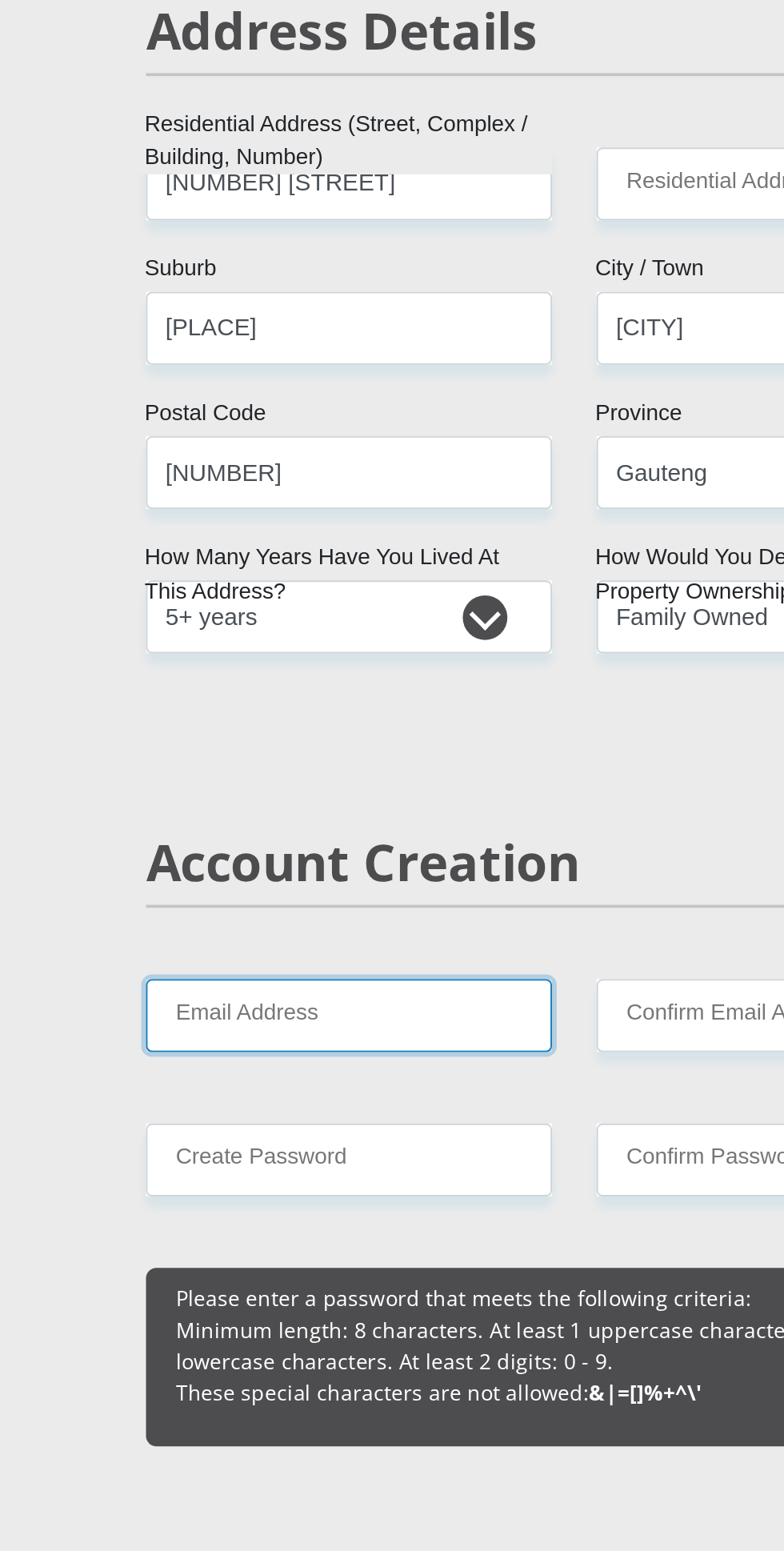 click on "Email Address" at bounding box center [270, 1022] 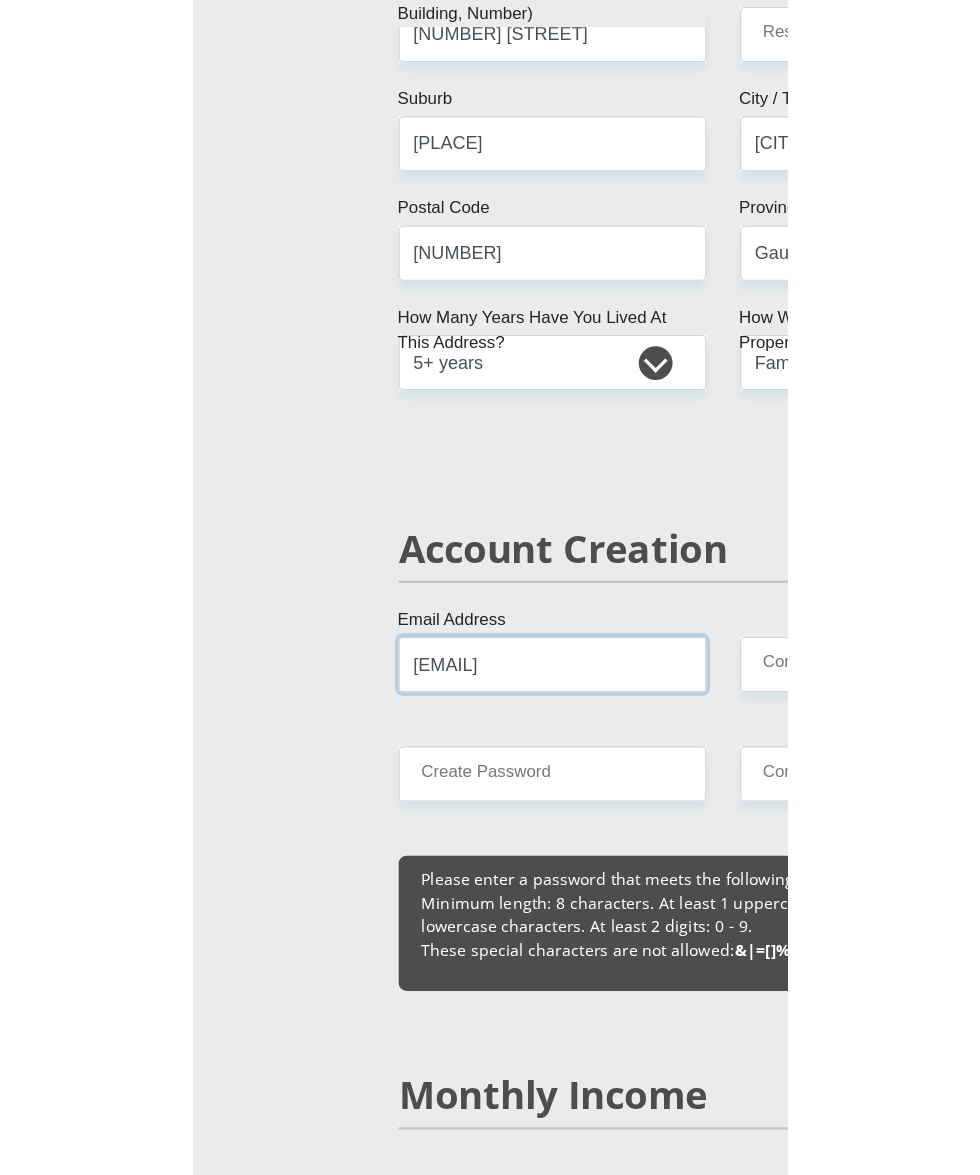 scroll, scrollTop: 498, scrollLeft: 0, axis: vertical 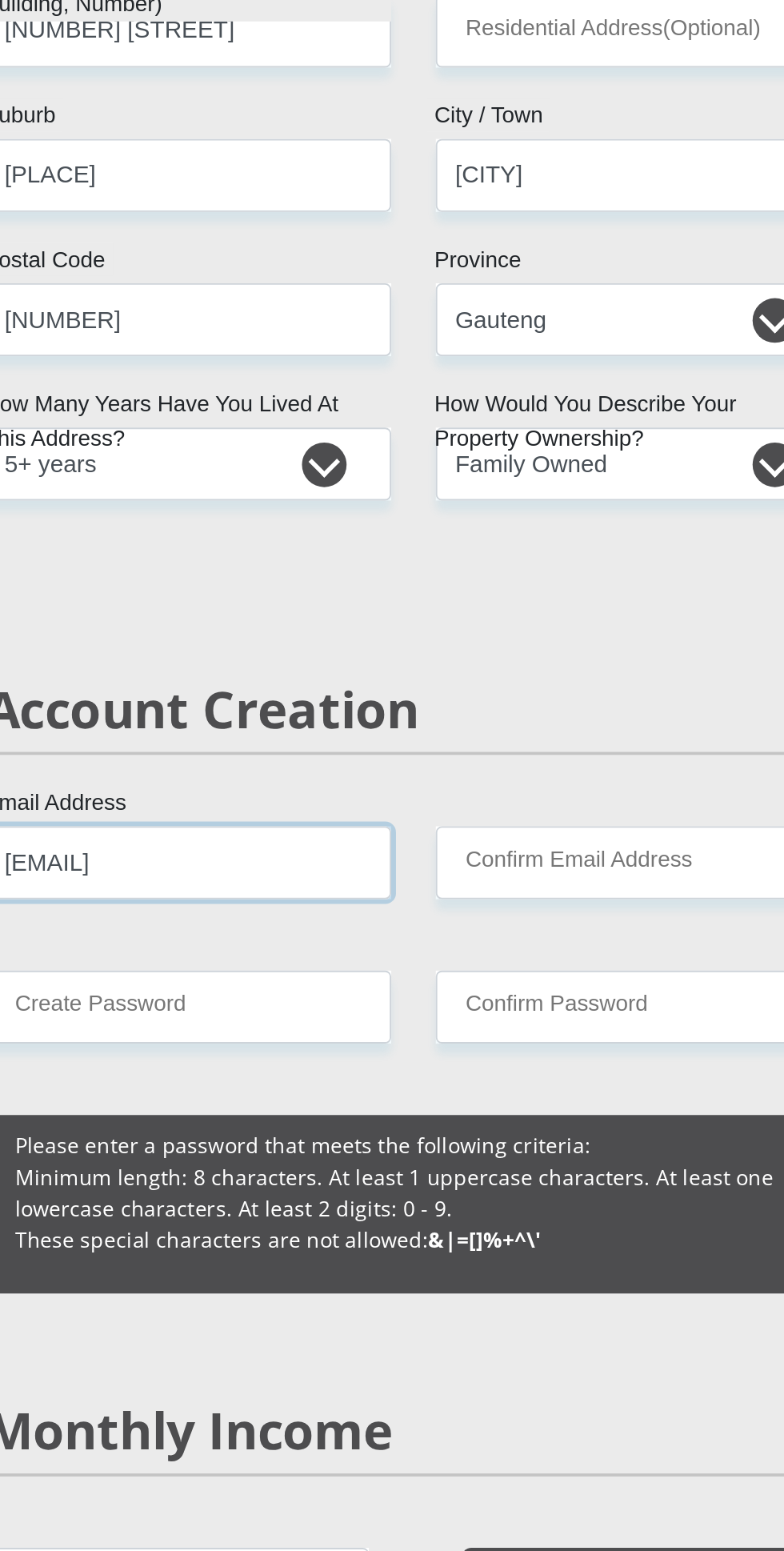type on "[EMAIL]" 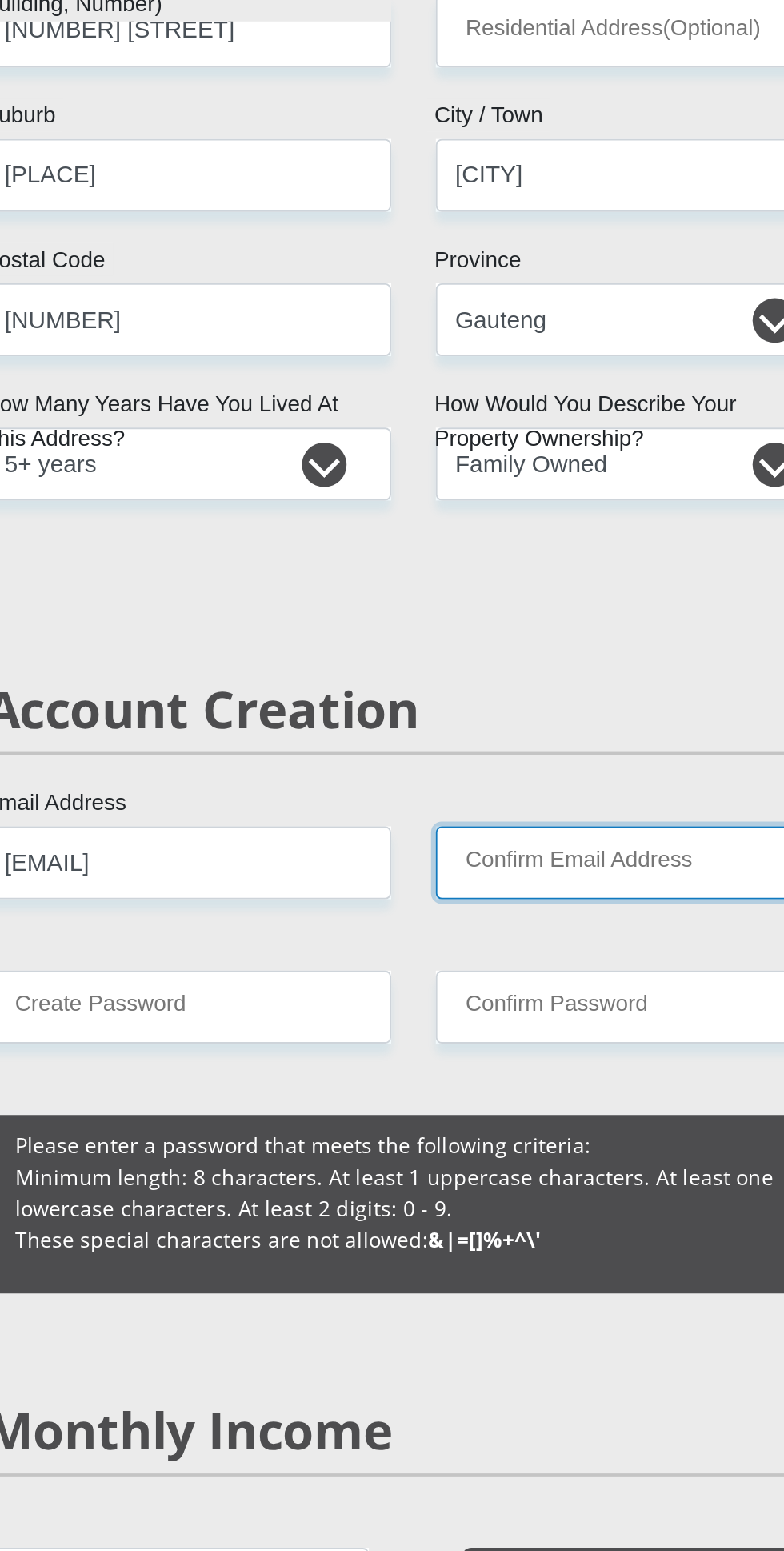 click on "Confirm Email Address" at bounding box center [513, 912] 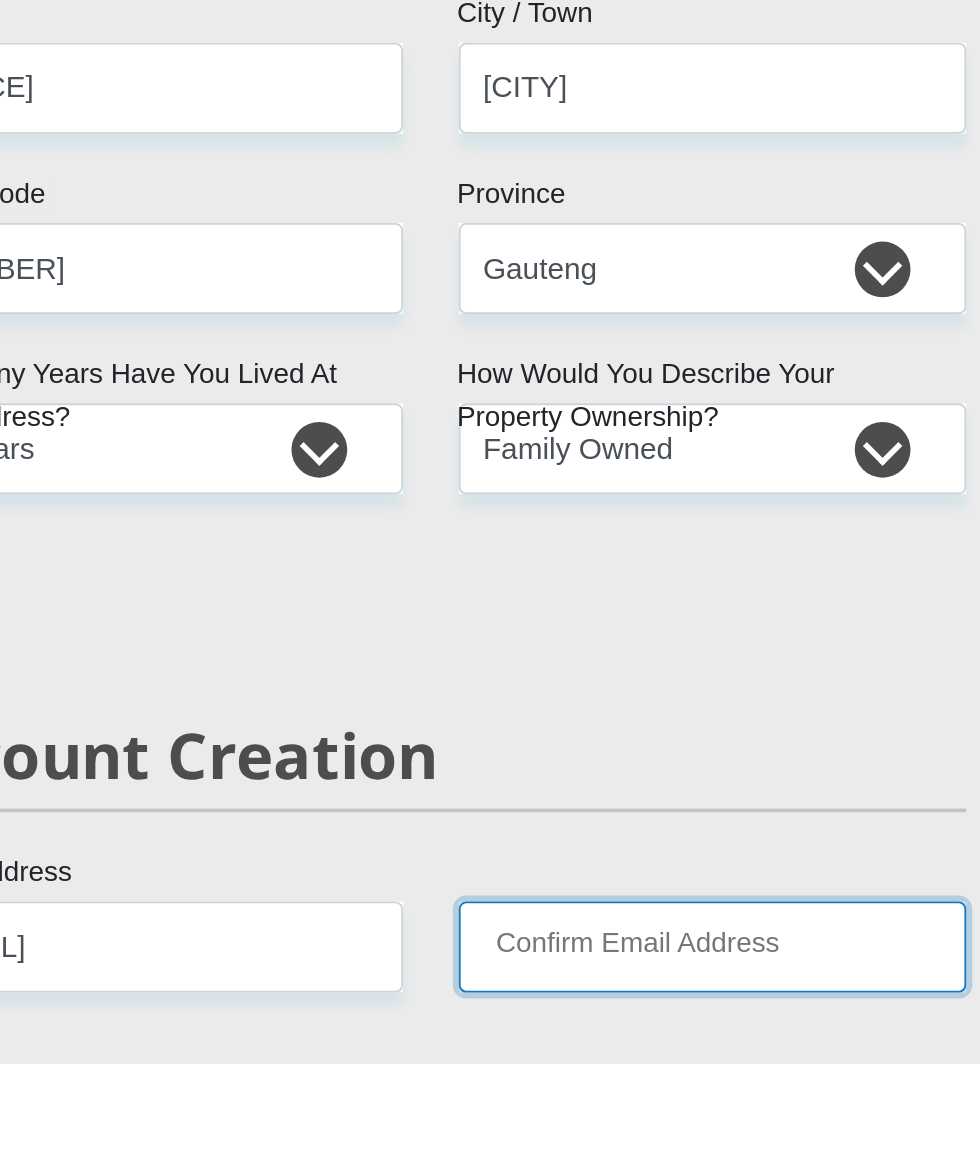 scroll, scrollTop: 663, scrollLeft: 0, axis: vertical 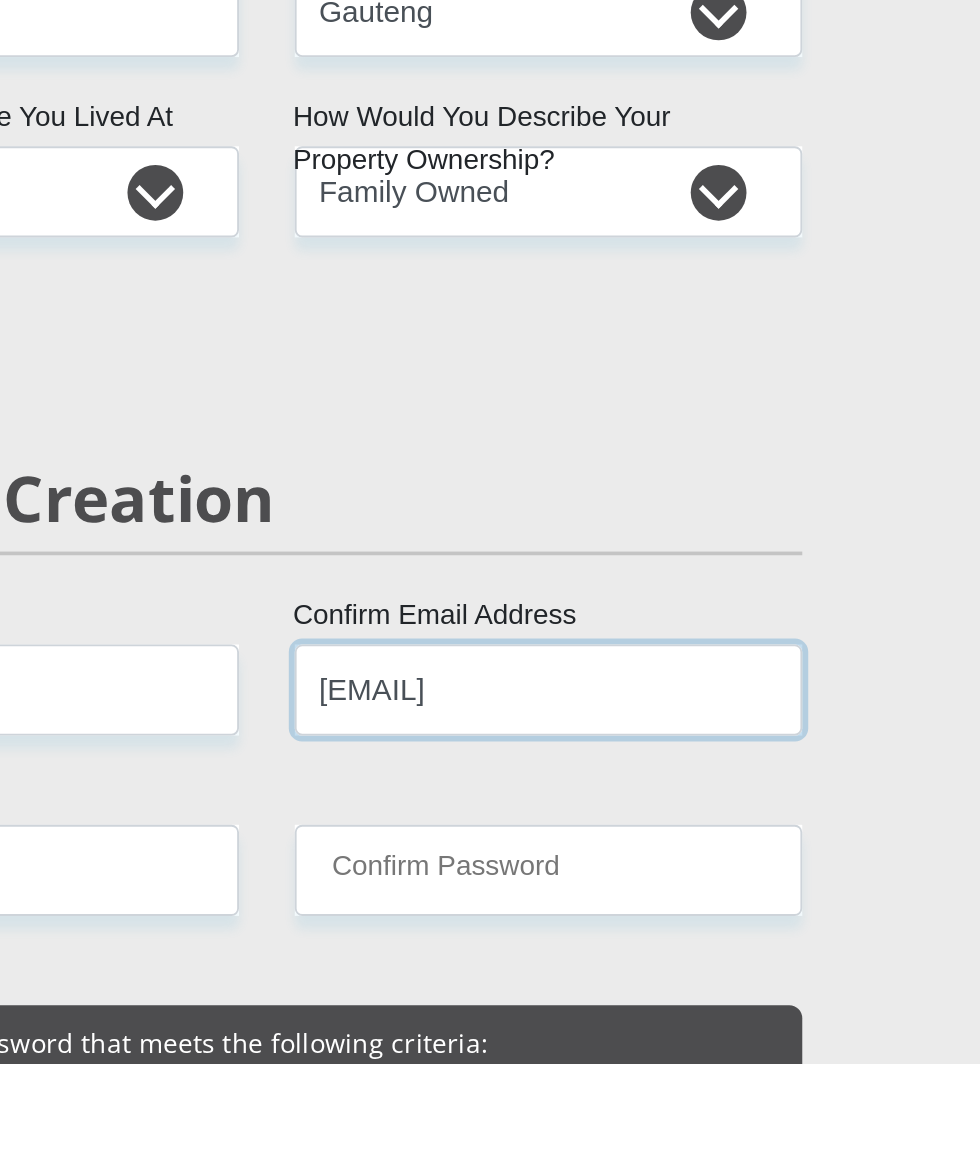 type on "[EMAIL]" 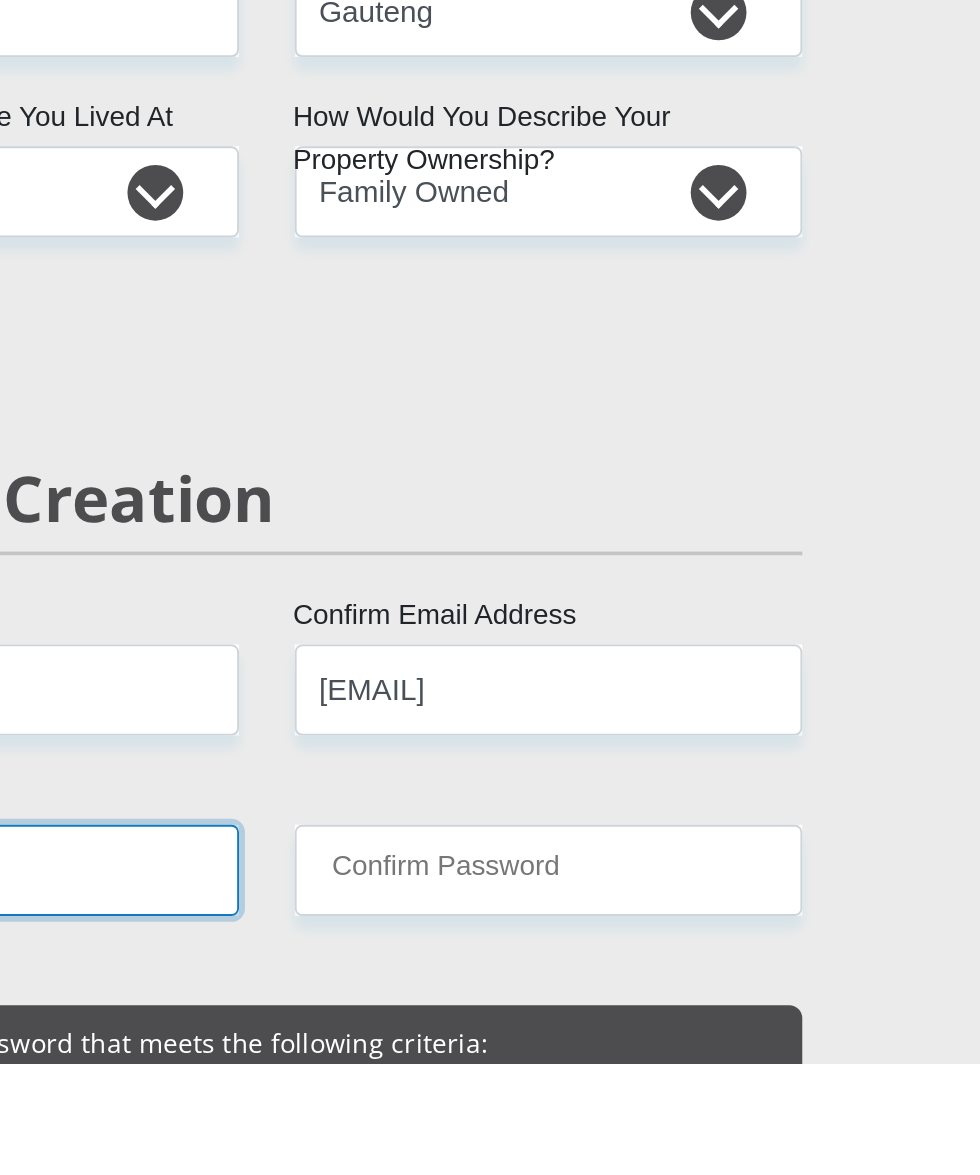 click on "Create Password" at bounding box center (338, 1071) 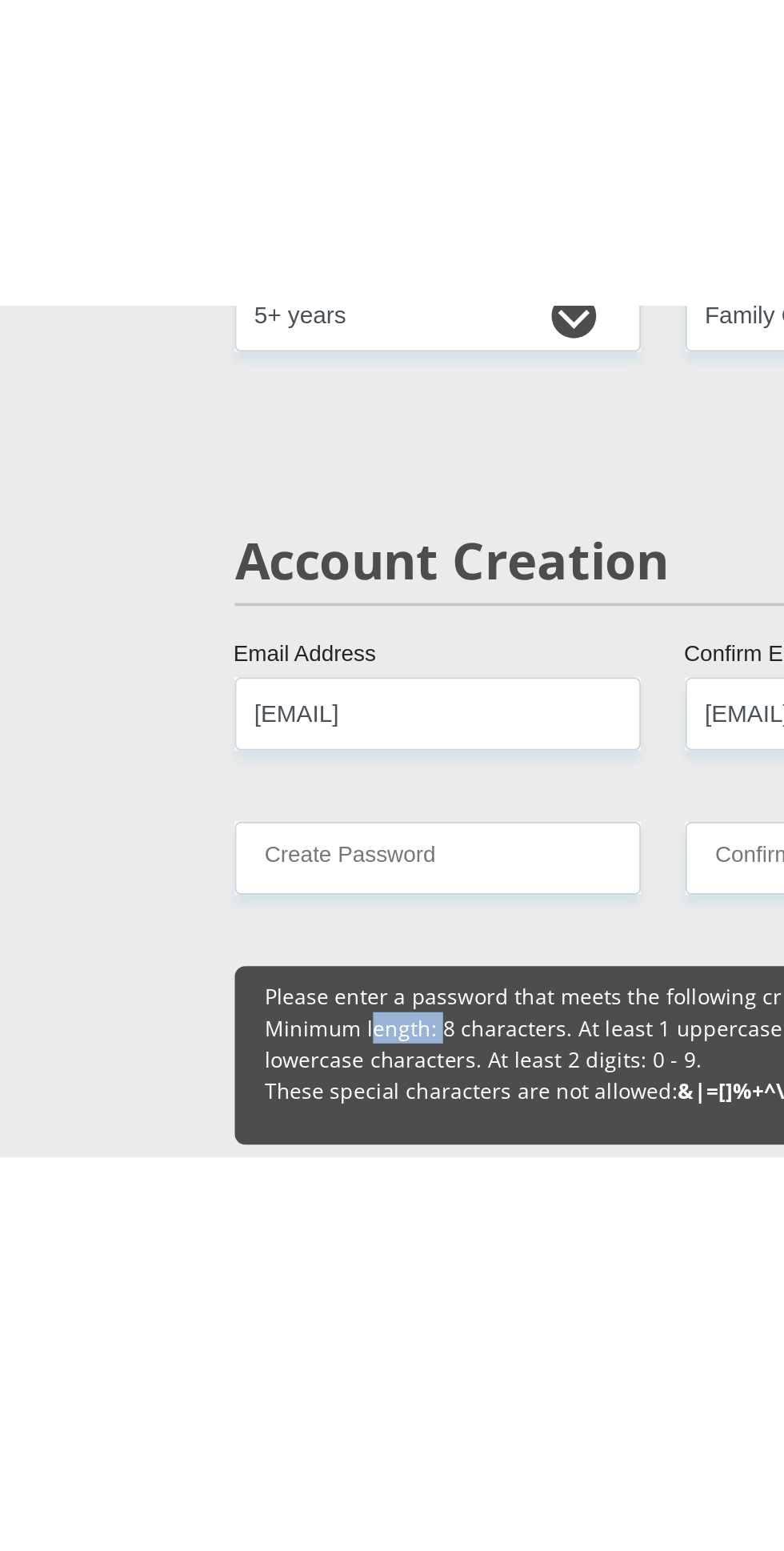 scroll, scrollTop: 608, scrollLeft: 0, axis: vertical 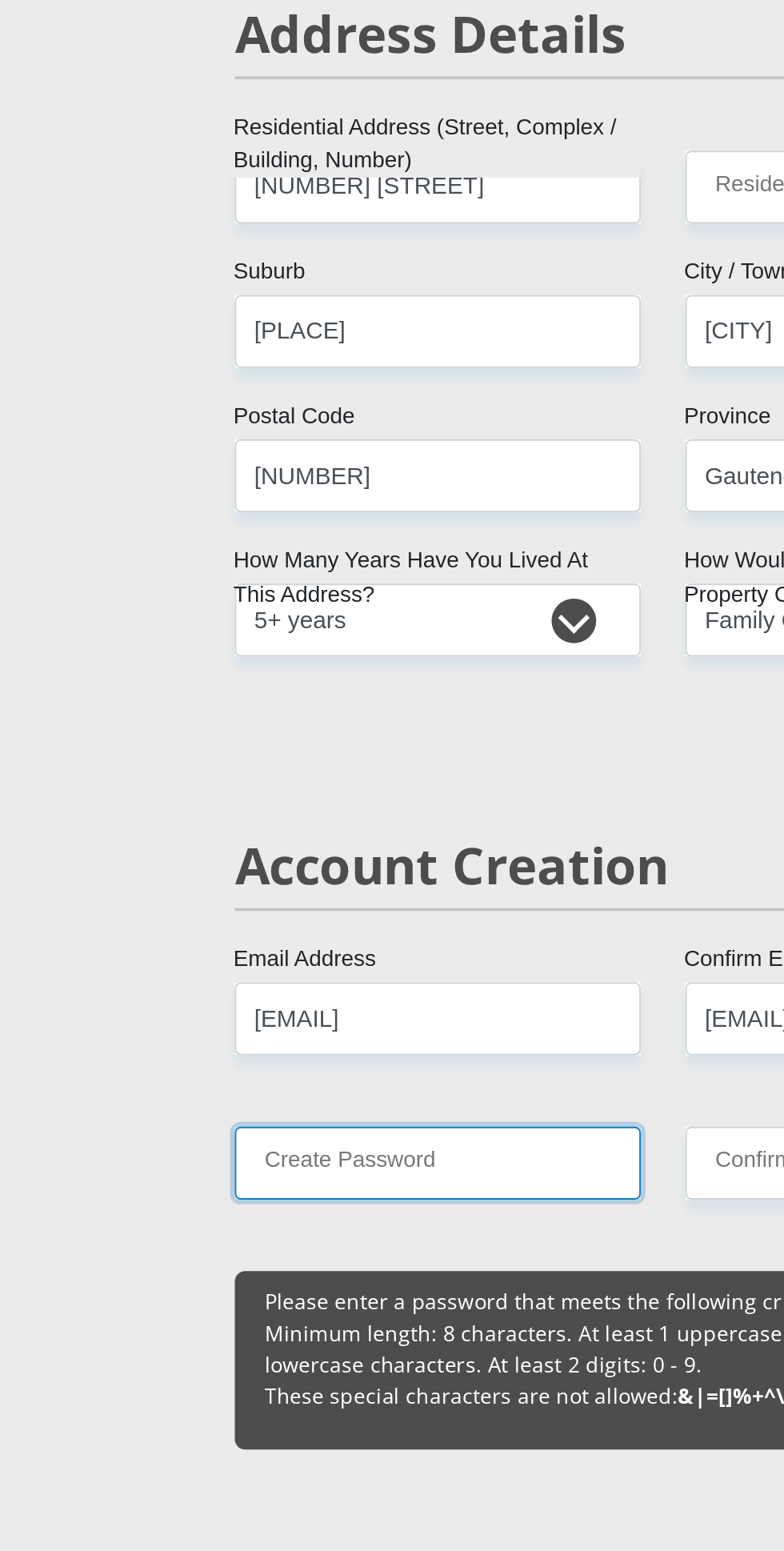 click on "Create Password" at bounding box center (270, 780) 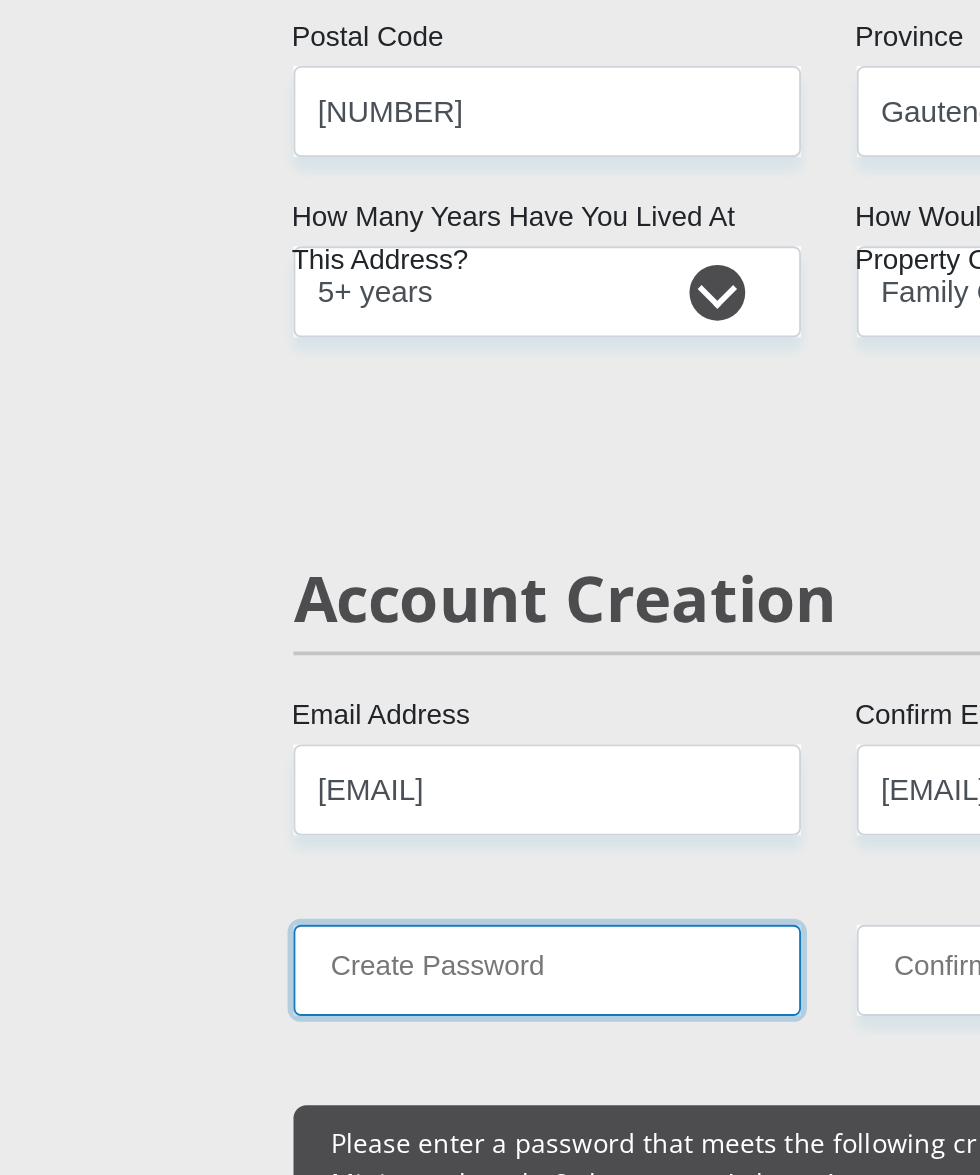 scroll, scrollTop: 760, scrollLeft: 0, axis: vertical 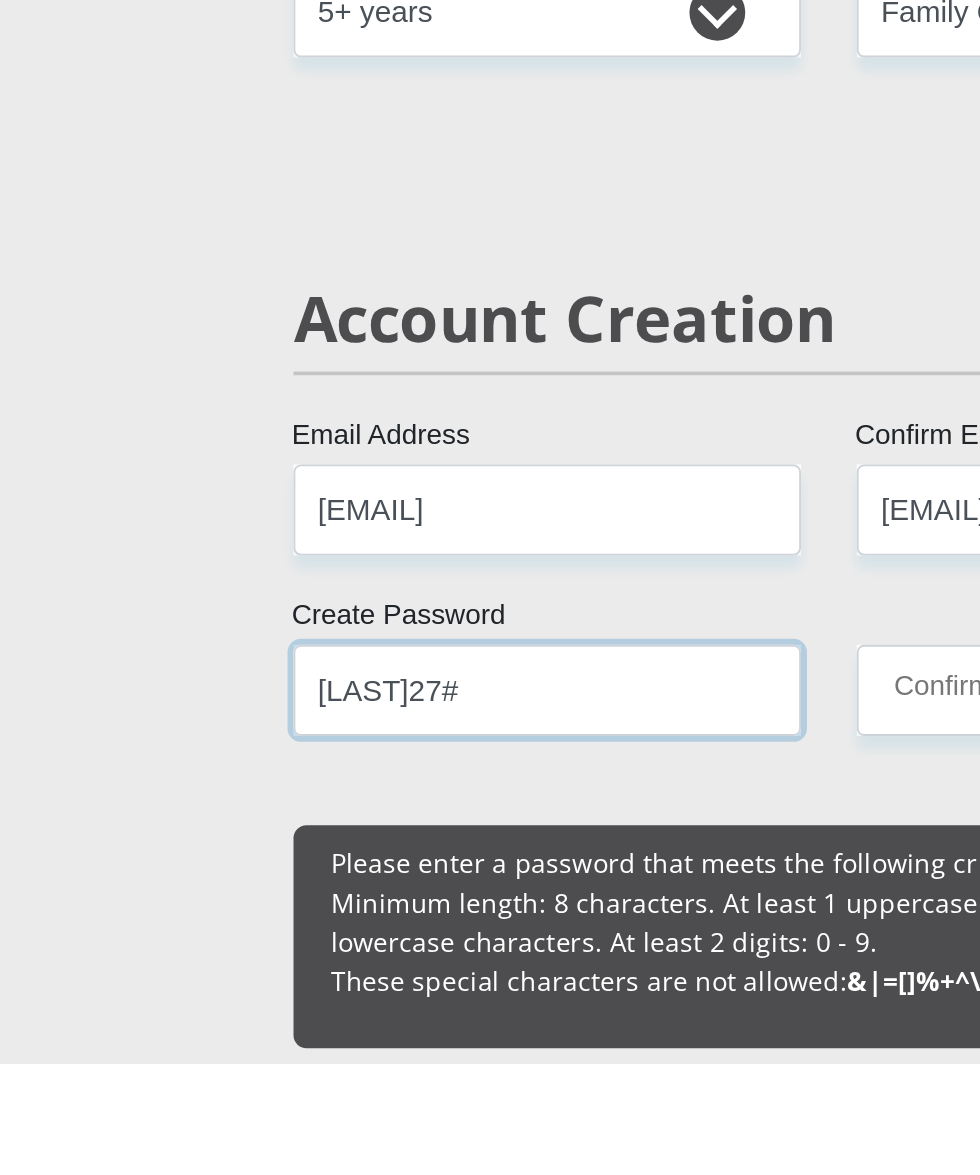click on "[LAST]27#" at bounding box center (338, 974) 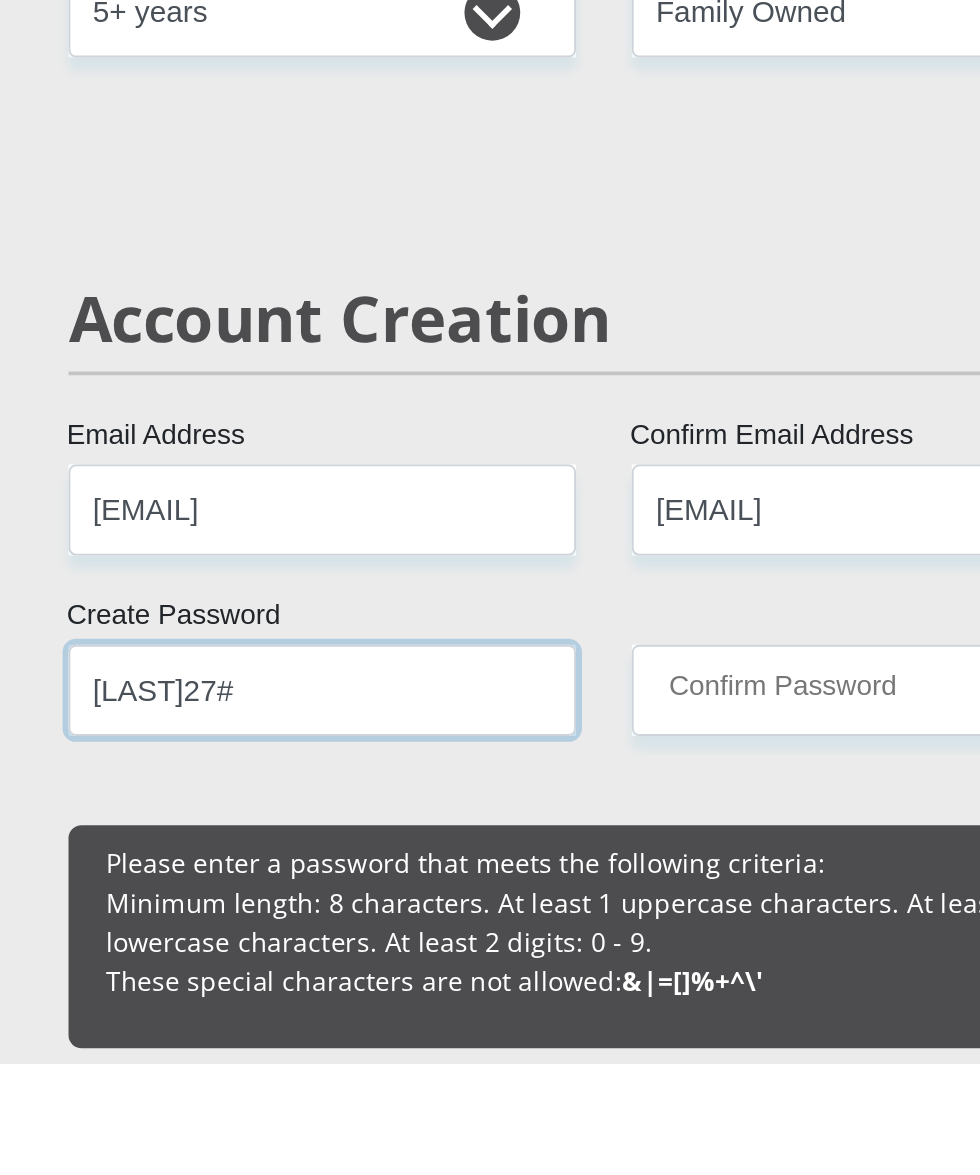 type on "[LAST]27#" 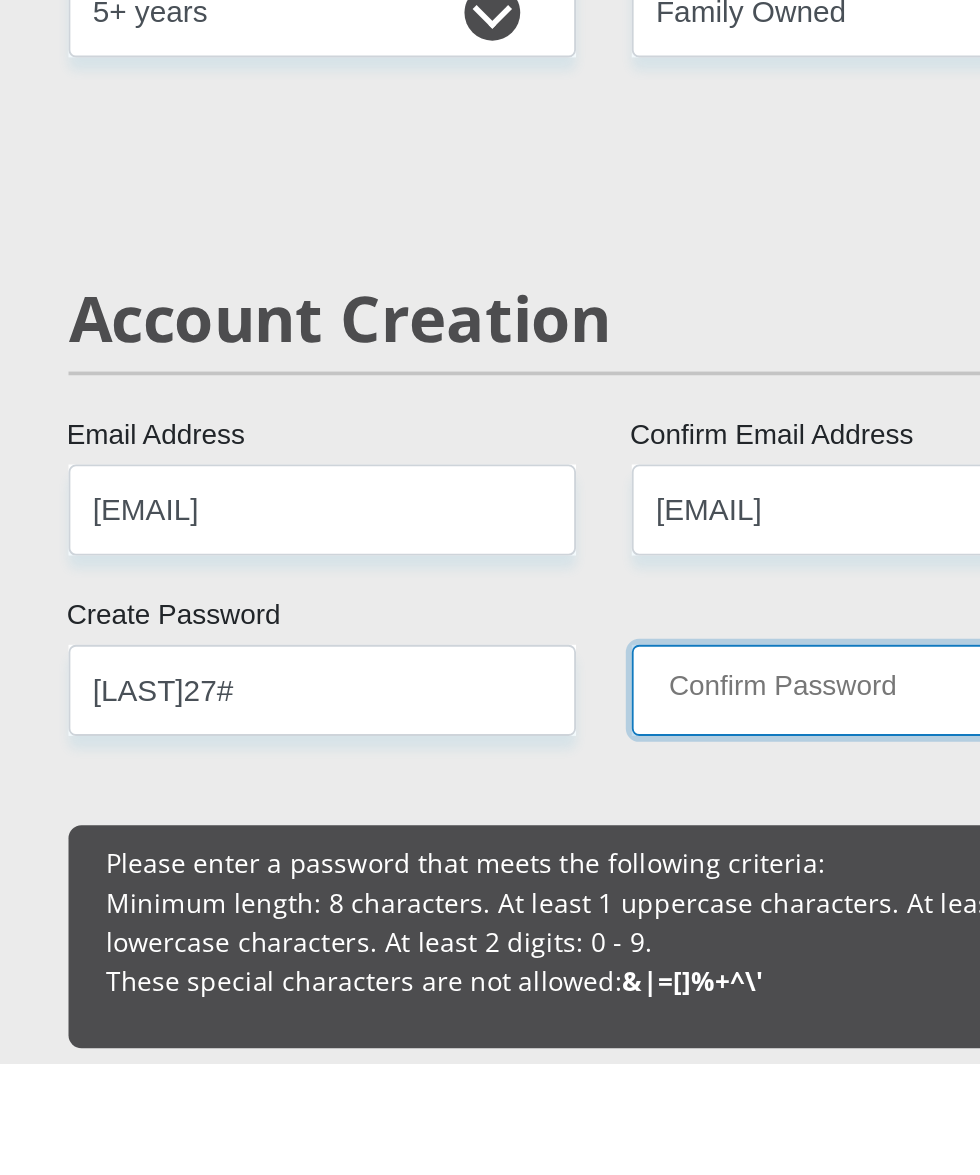 click on "Confirm Password" at bounding box center [641, 974] 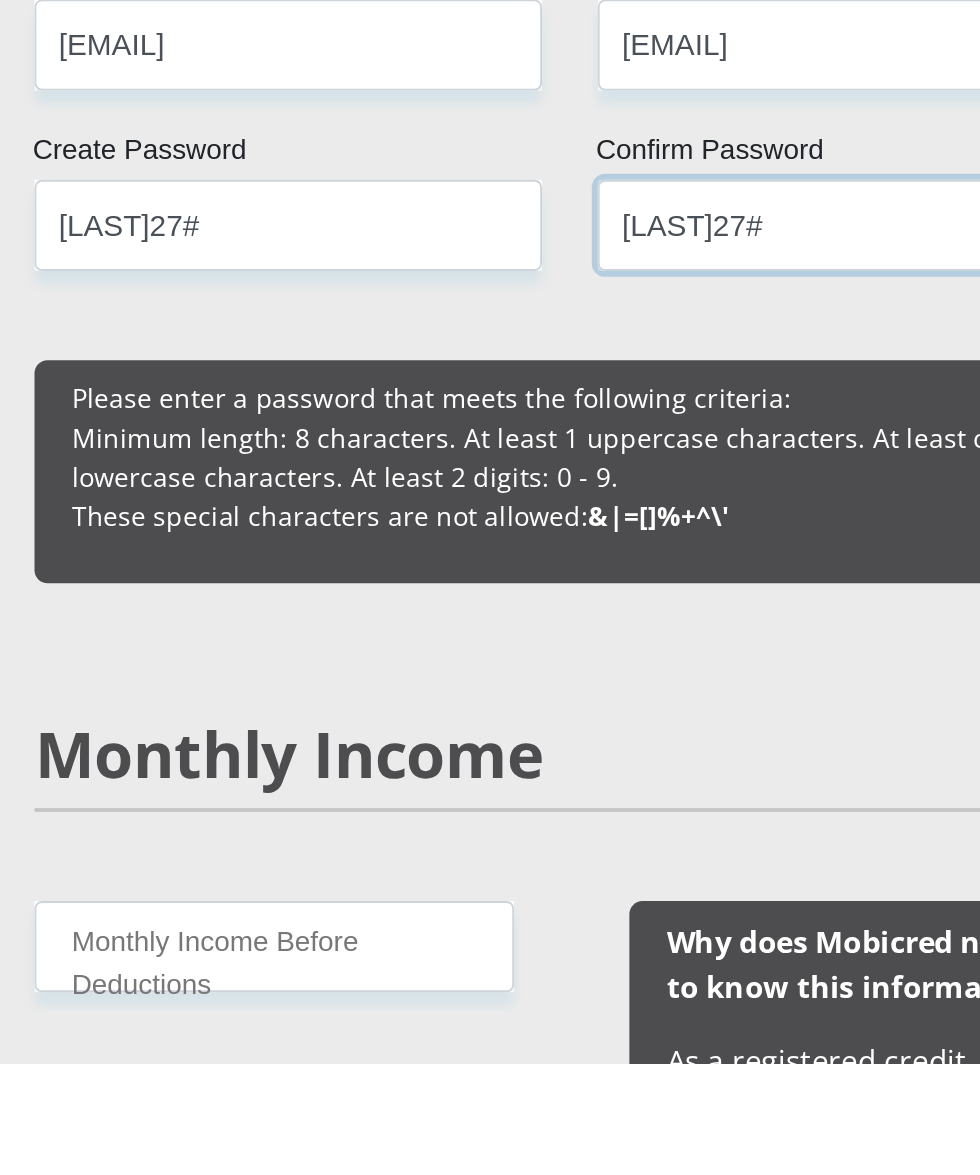 scroll, scrollTop: 1019, scrollLeft: 0, axis: vertical 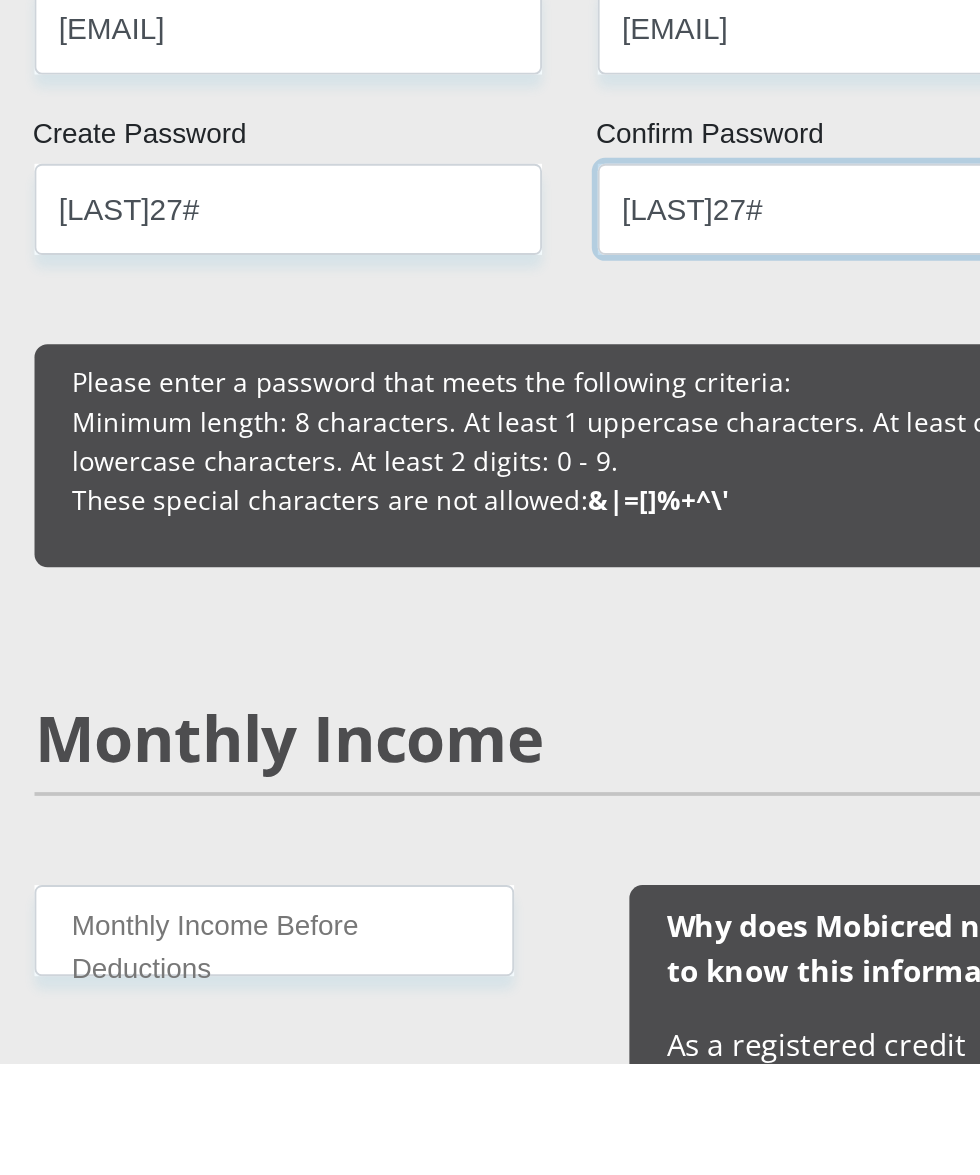 type on "[LAST]27#" 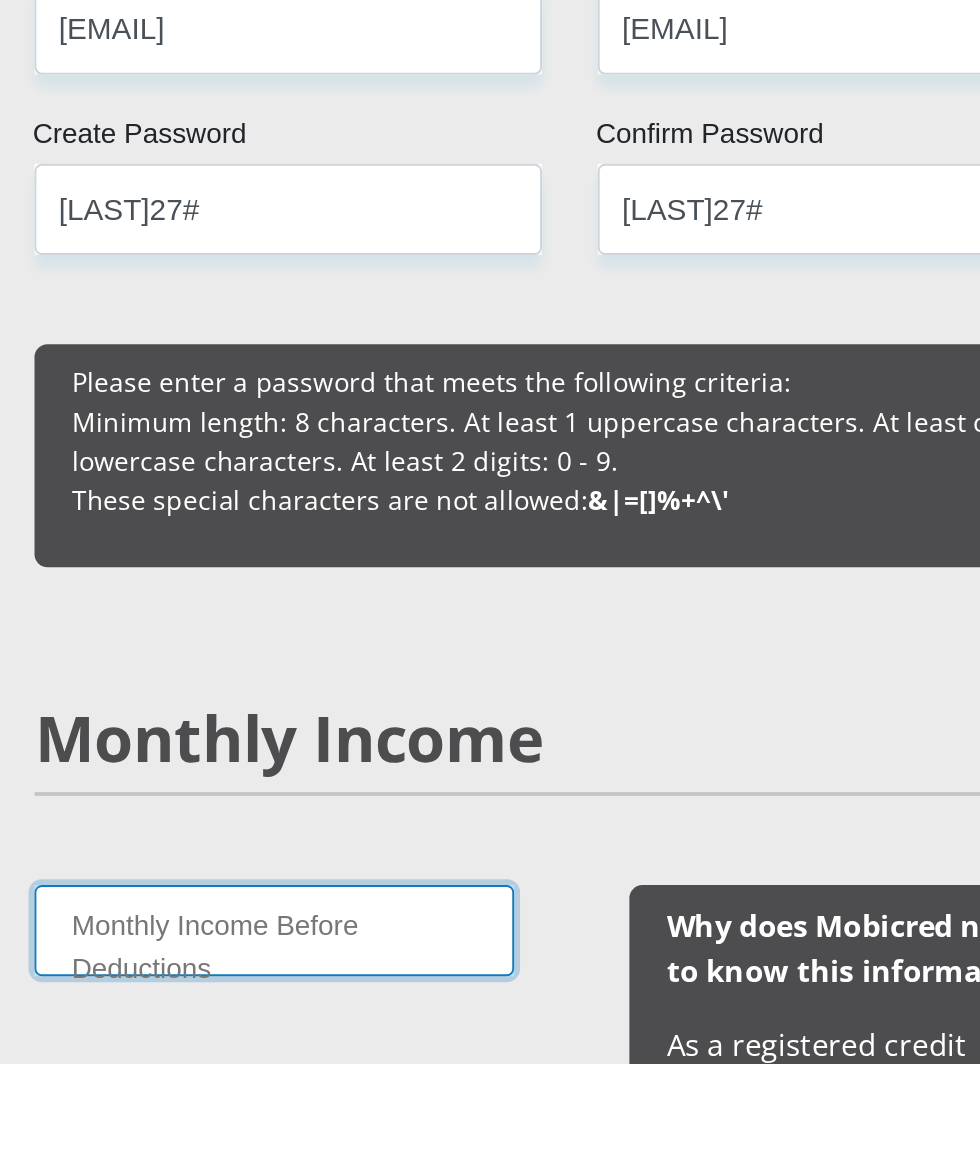 click on "Monthly Income Before Deductions" at bounding box center (331, 1103) 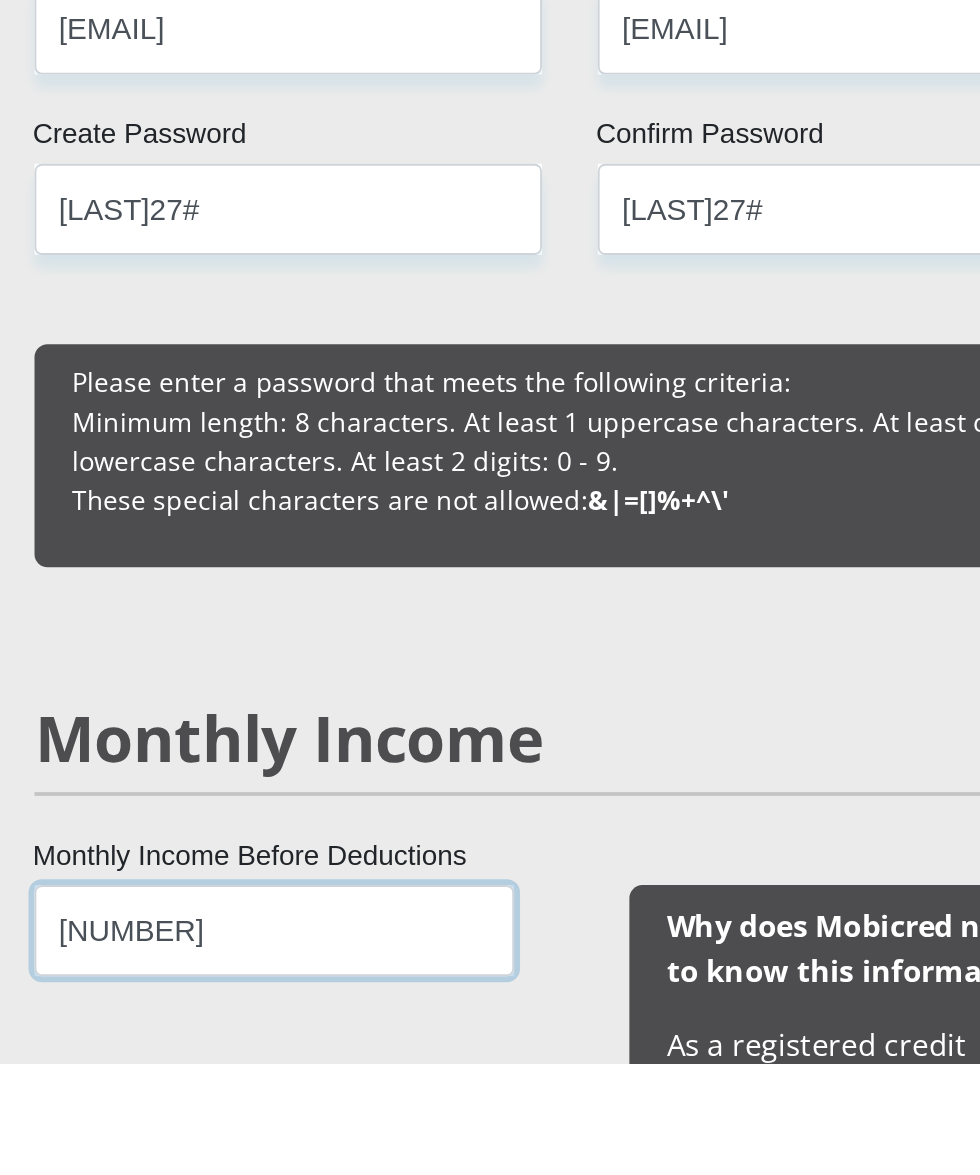 type on "[NUMBER]" 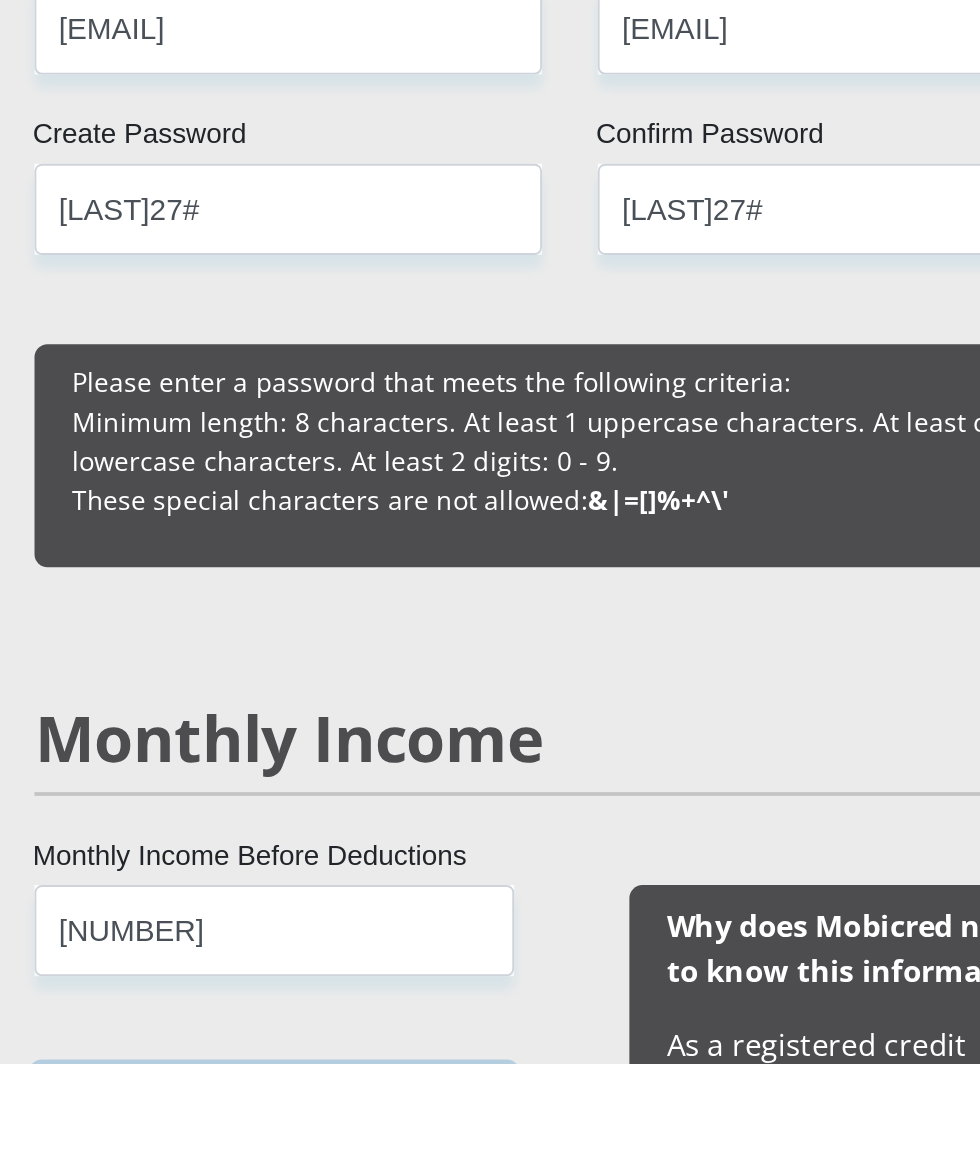 click on "Monthly Take-Home Income" at bounding box center (331, 1200) 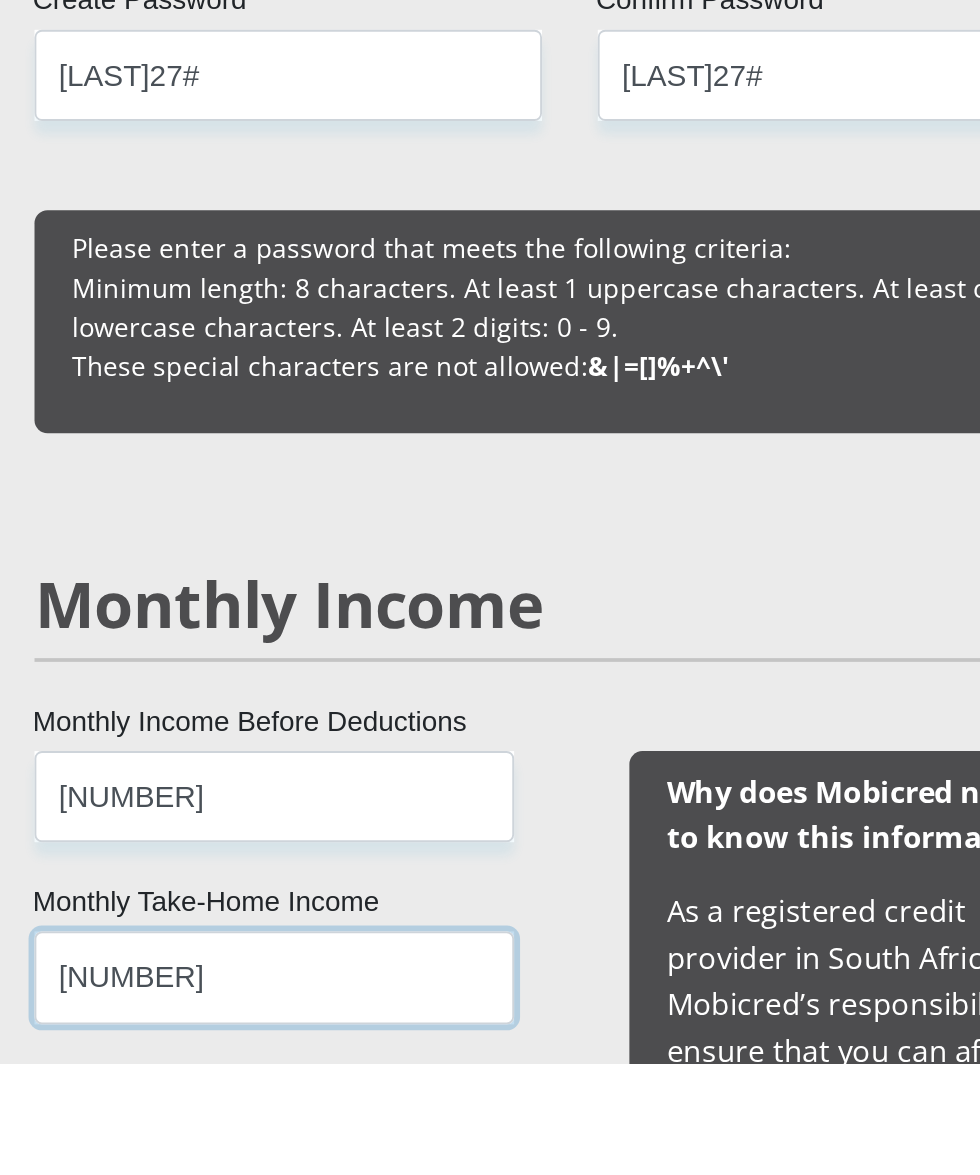 scroll, scrollTop: 1133, scrollLeft: 0, axis: vertical 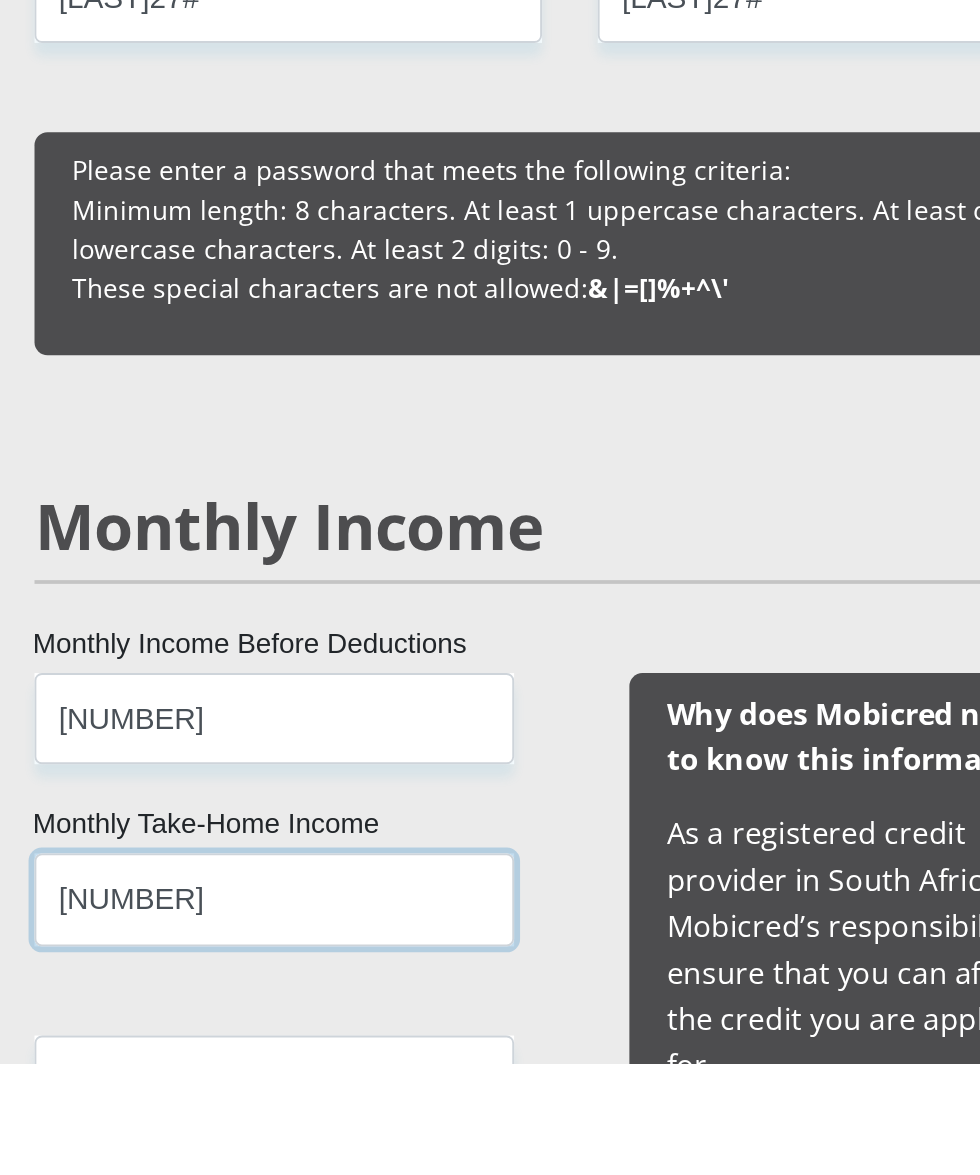 type on "[NUMBER]" 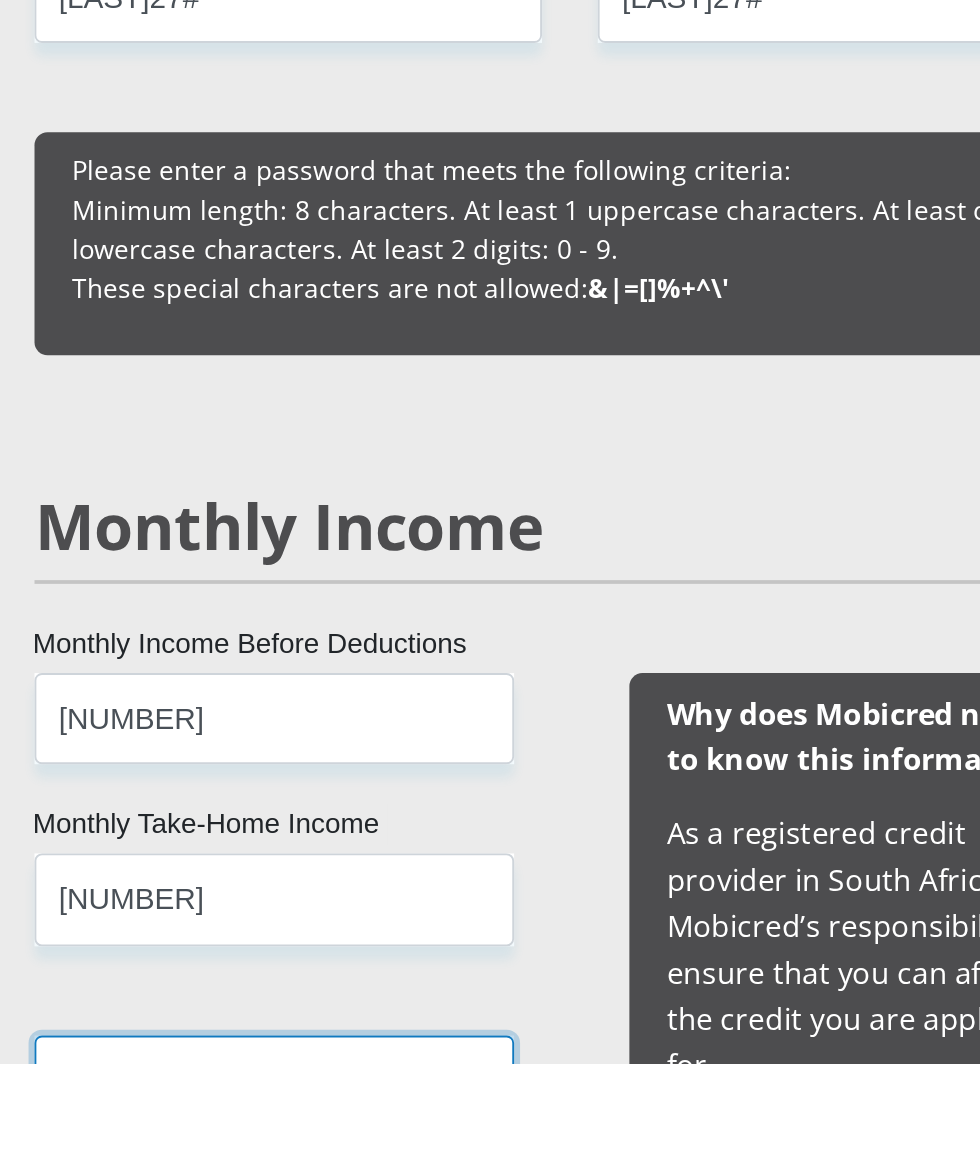 click on "Other Income" at bounding box center (331, 1184) 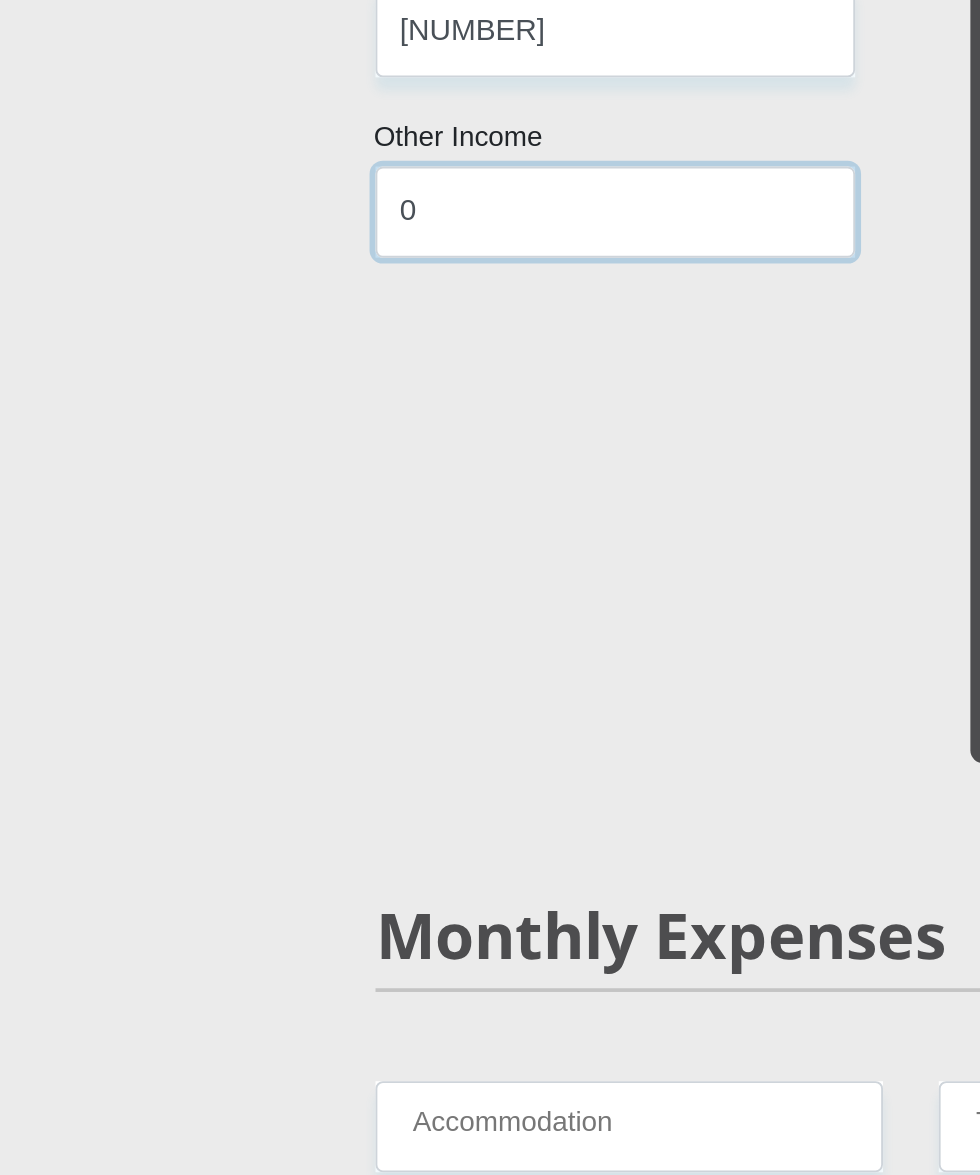 scroll, scrollTop: 1724, scrollLeft: 0, axis: vertical 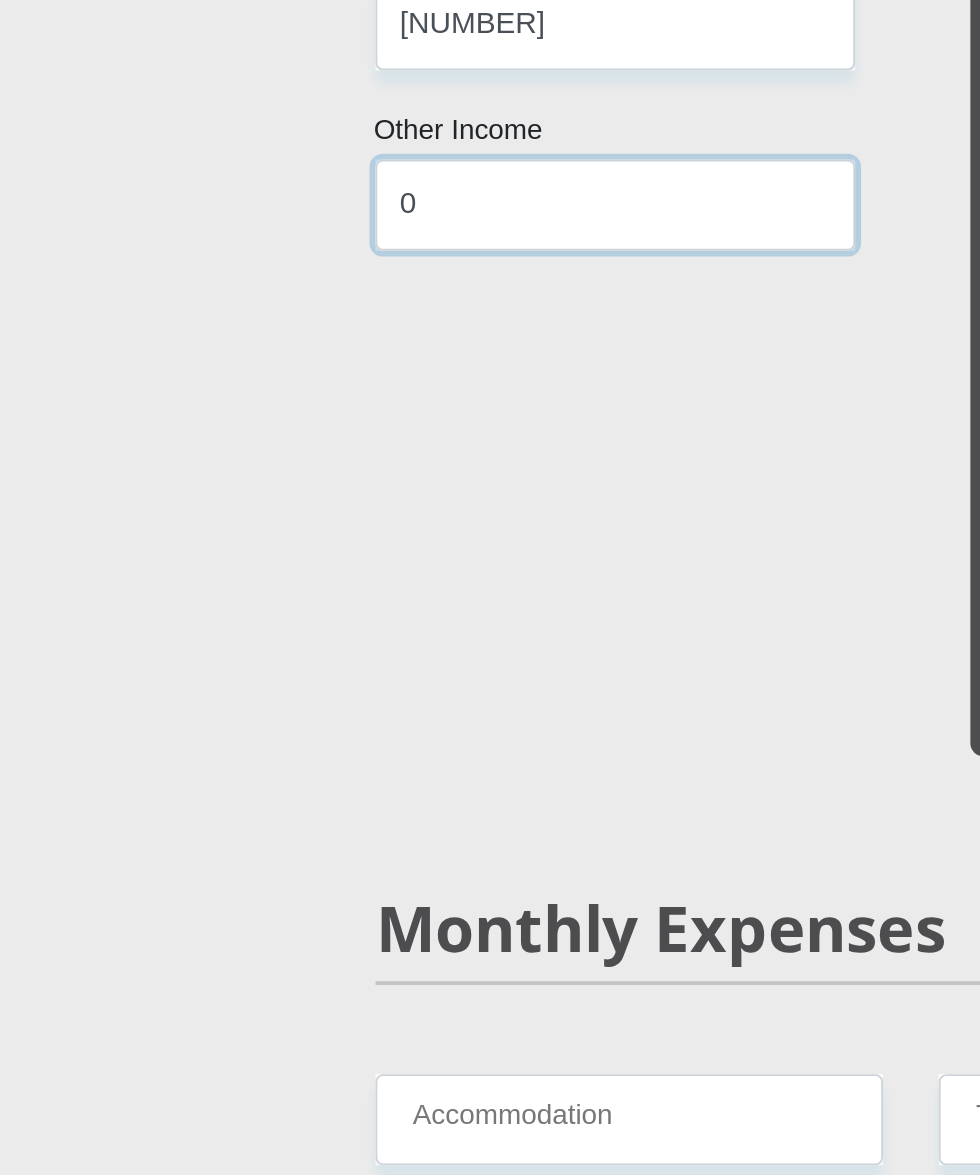 type on "0" 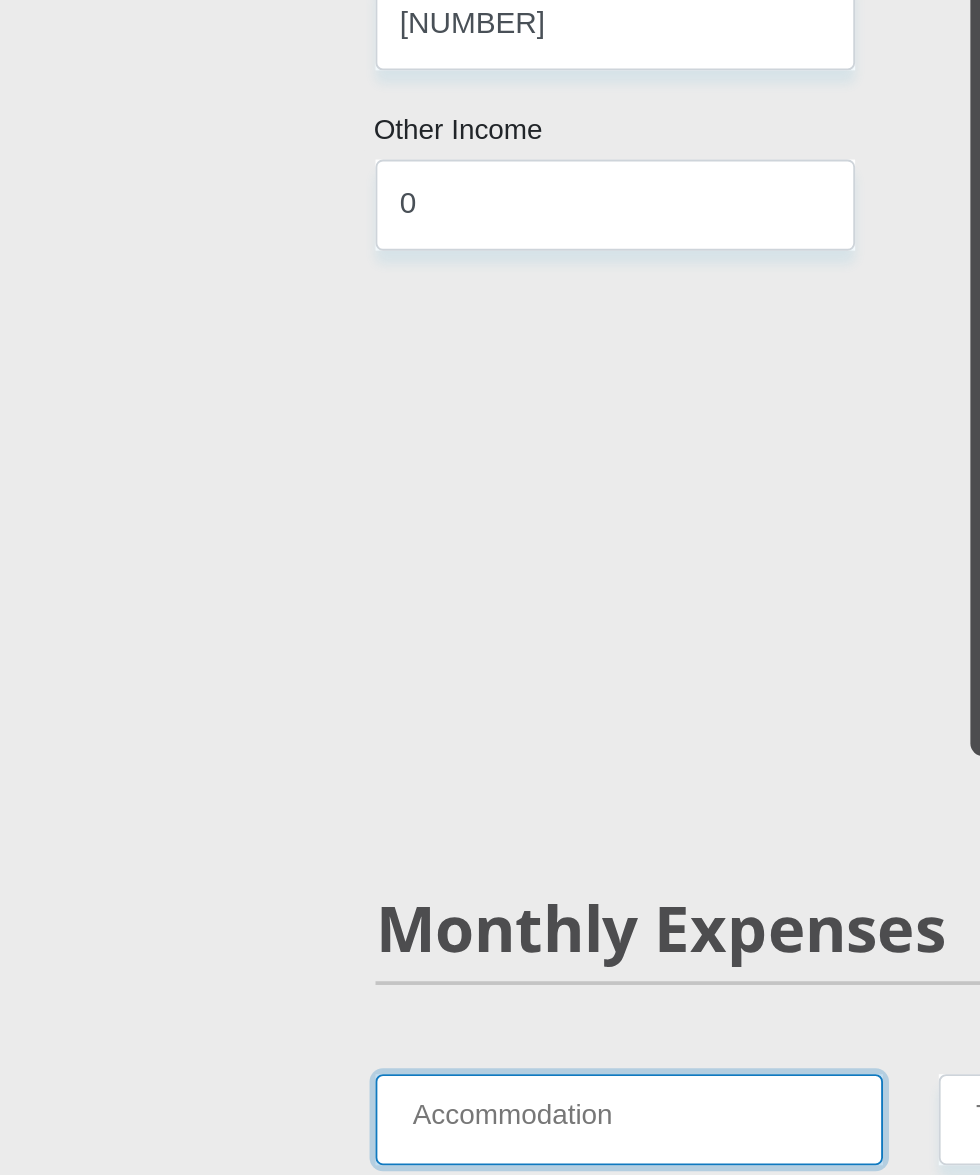 click on "Accommodation" at bounding box center [338, 1085] 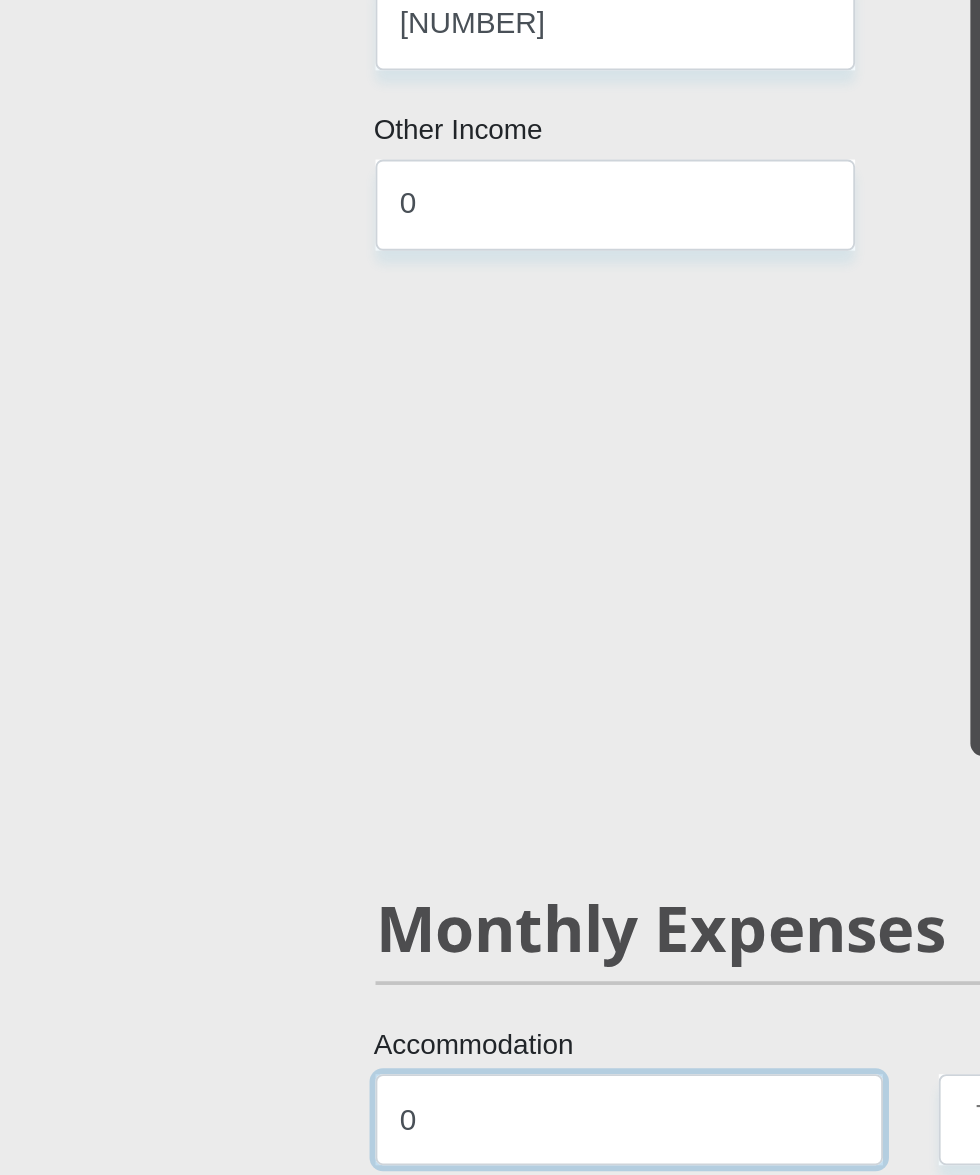 type on "0" 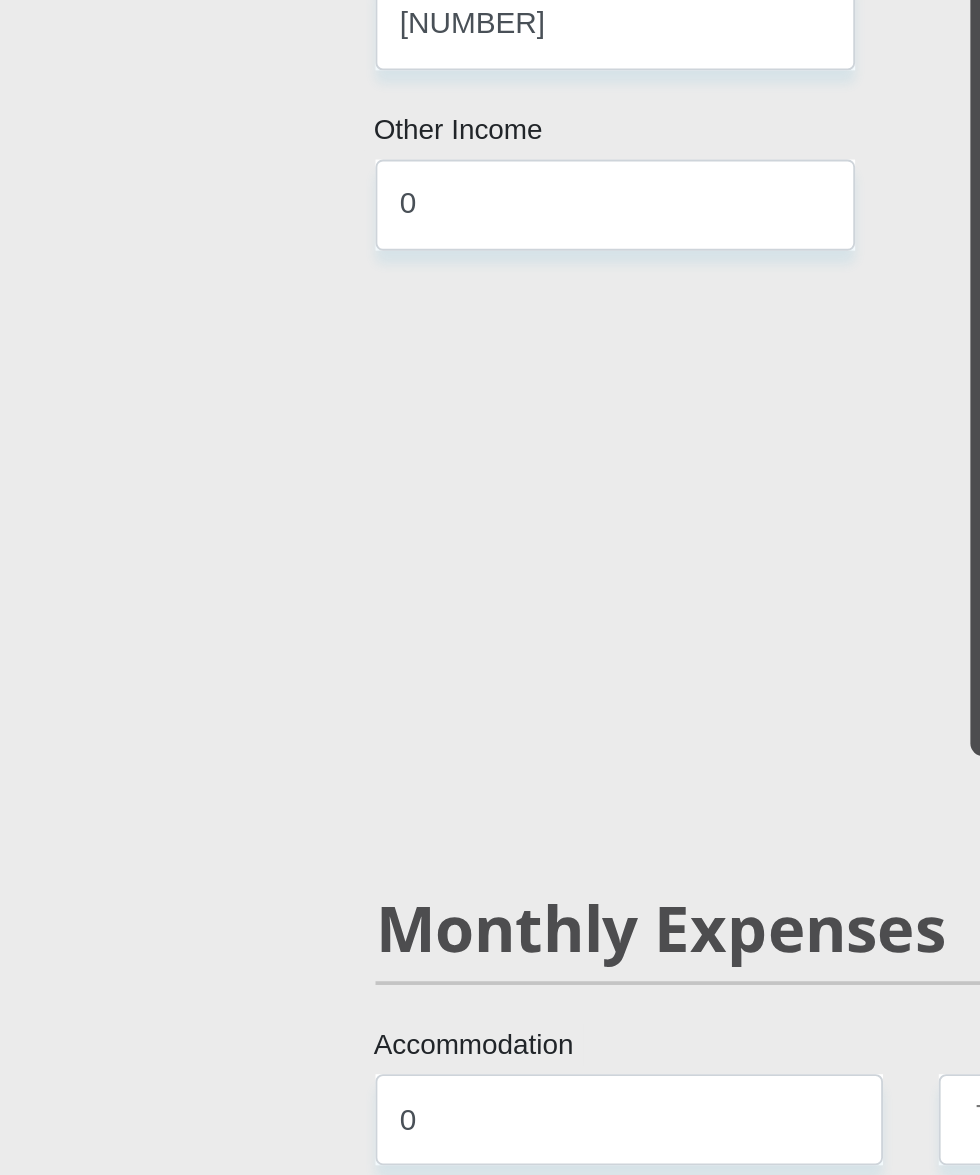 click on "Medical" at bounding box center [338, 1198] 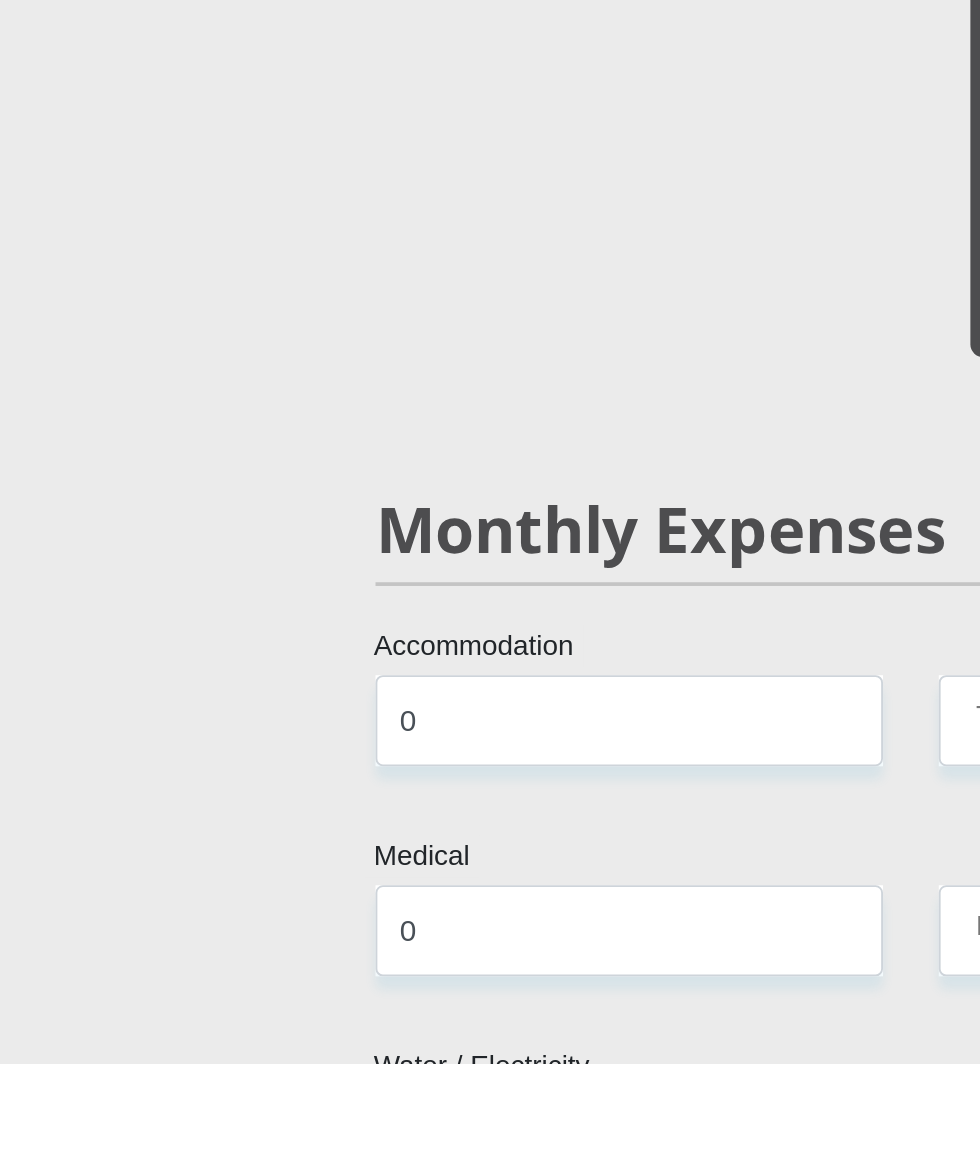 scroll, scrollTop: 1820, scrollLeft: 0, axis: vertical 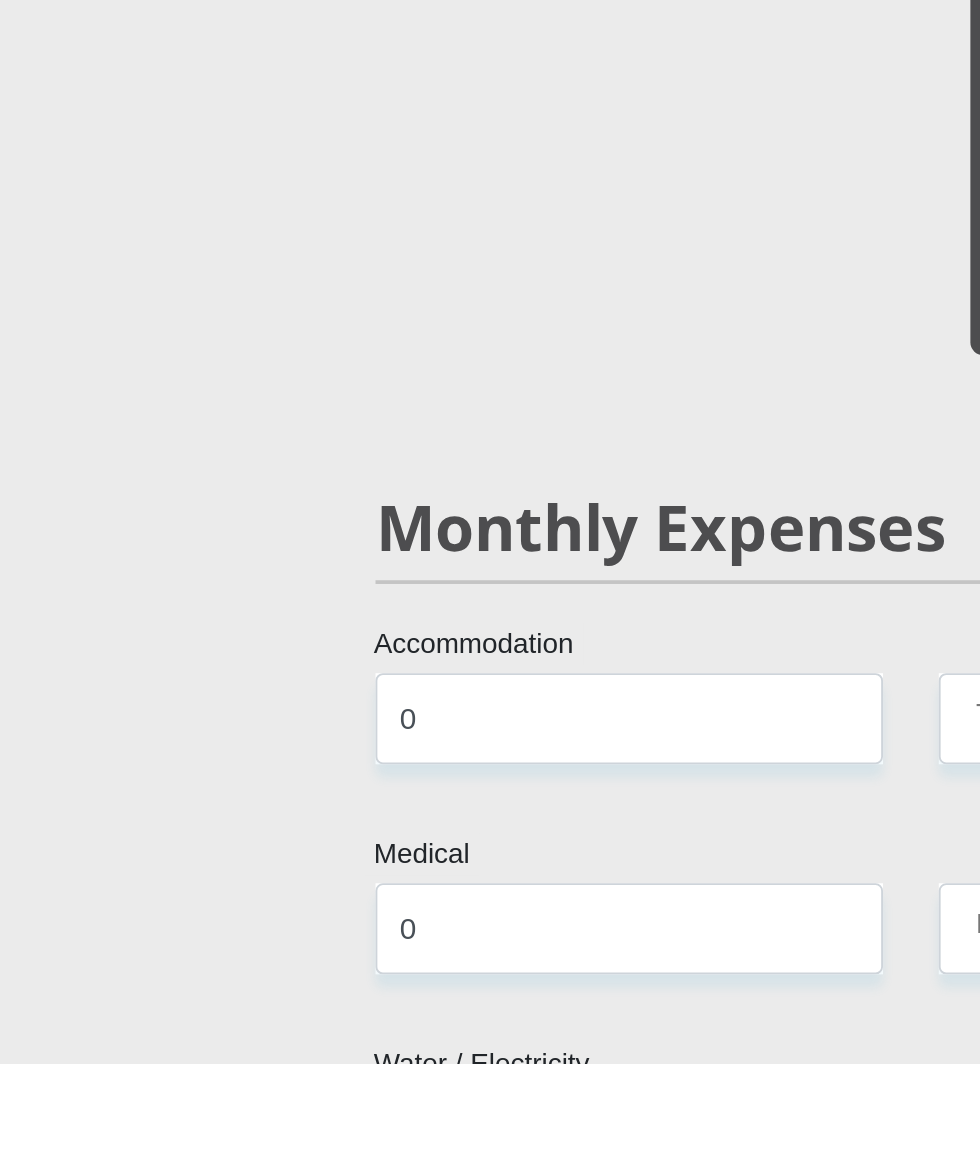 type on "0" 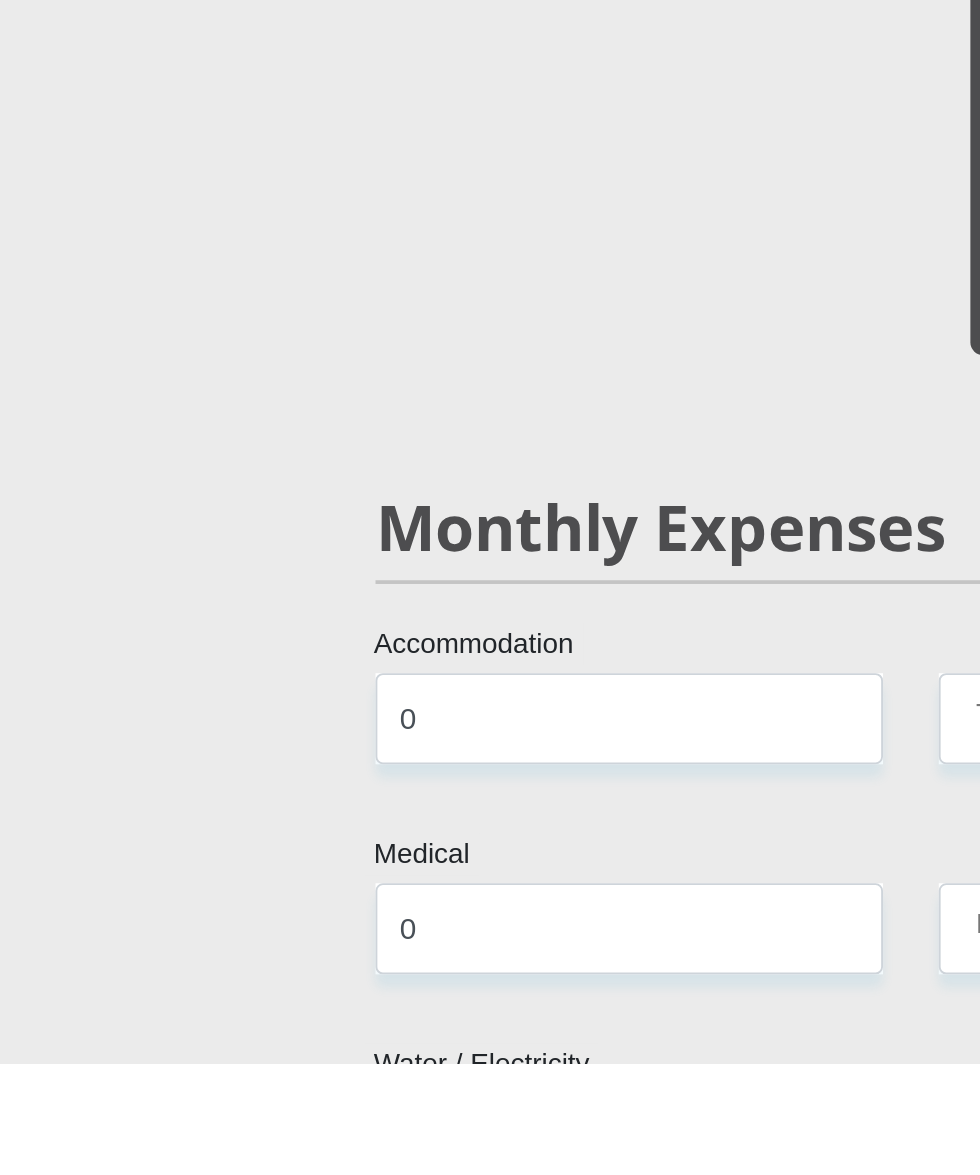 click on "Child Maintenance" at bounding box center (338, 1329) 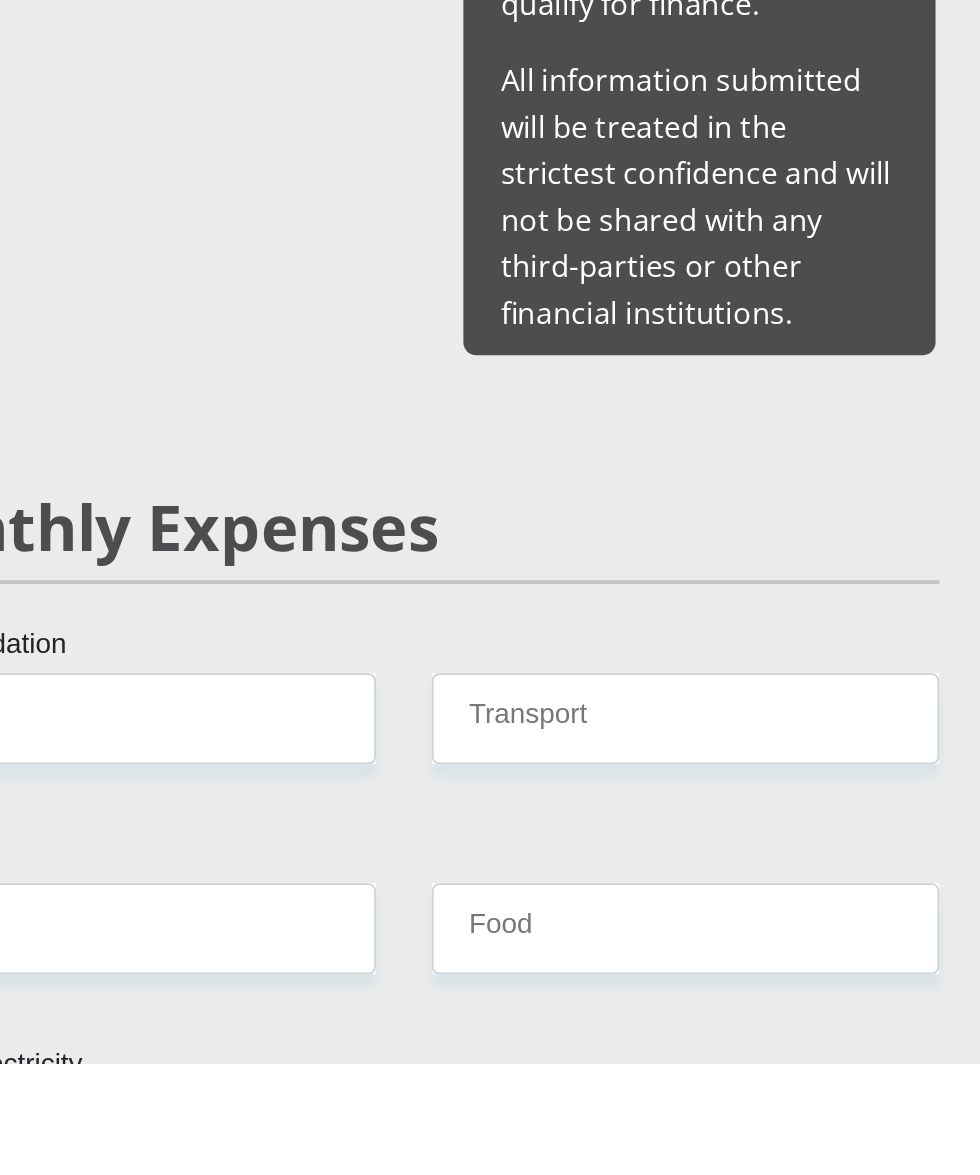 scroll, scrollTop: 1820, scrollLeft: 0, axis: vertical 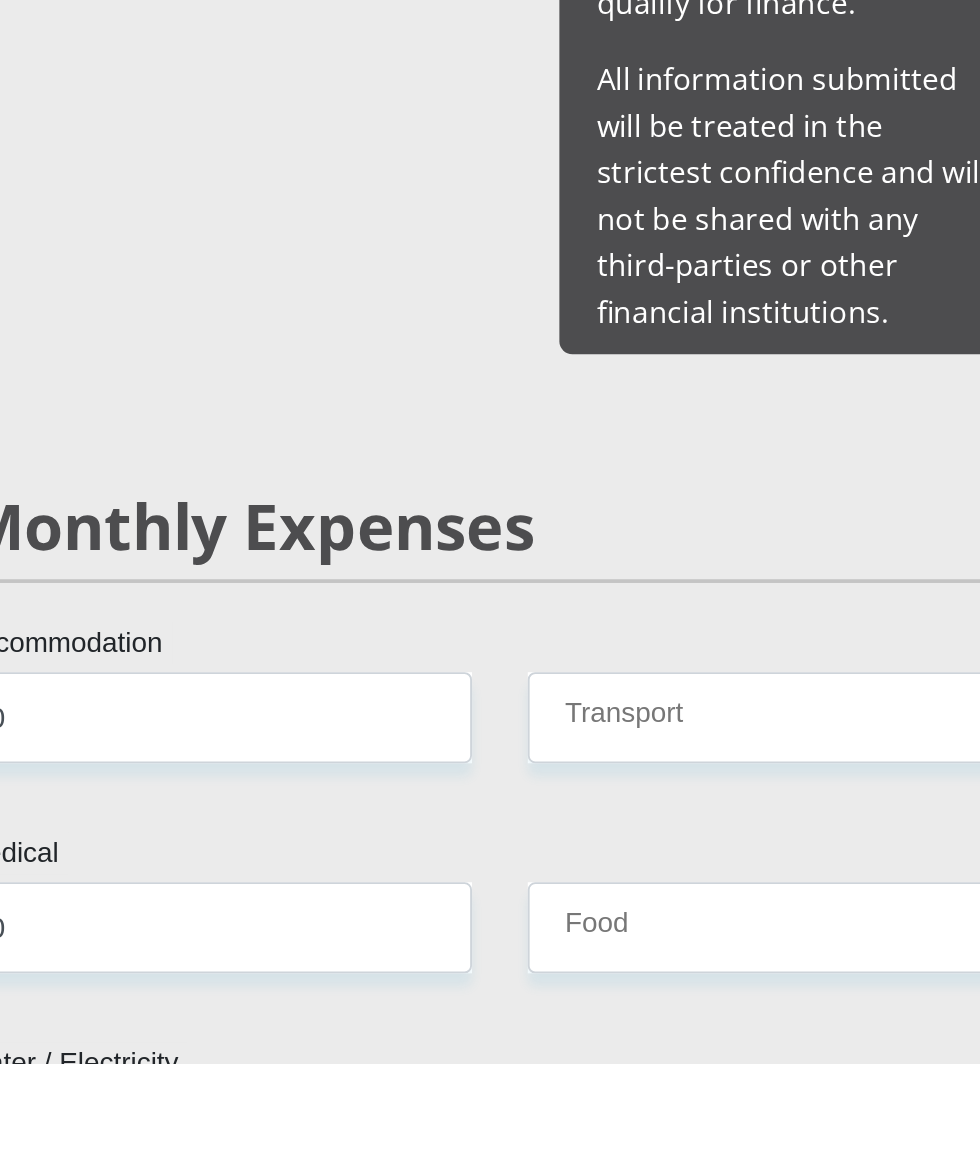 type on "0" 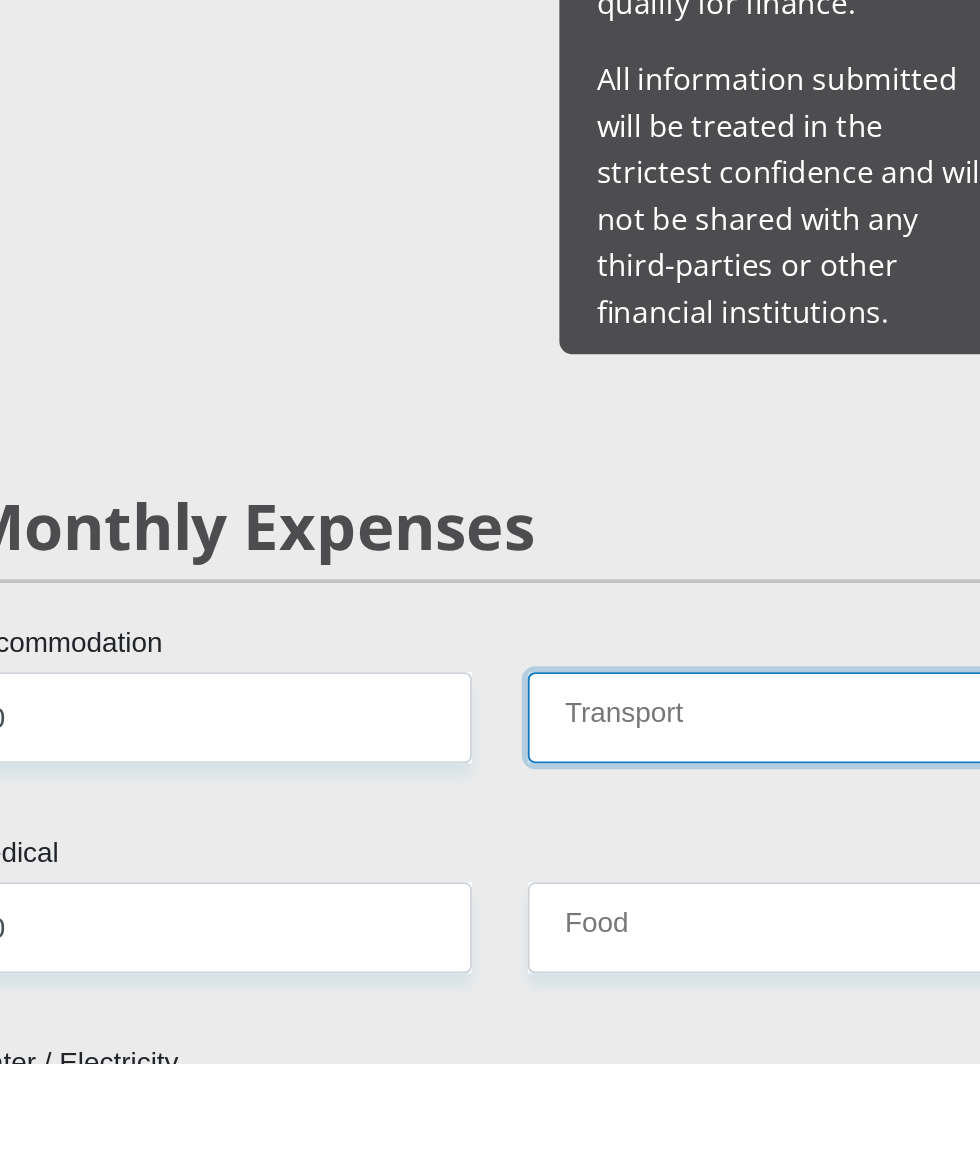click on "Transport" at bounding box center [641, 989] 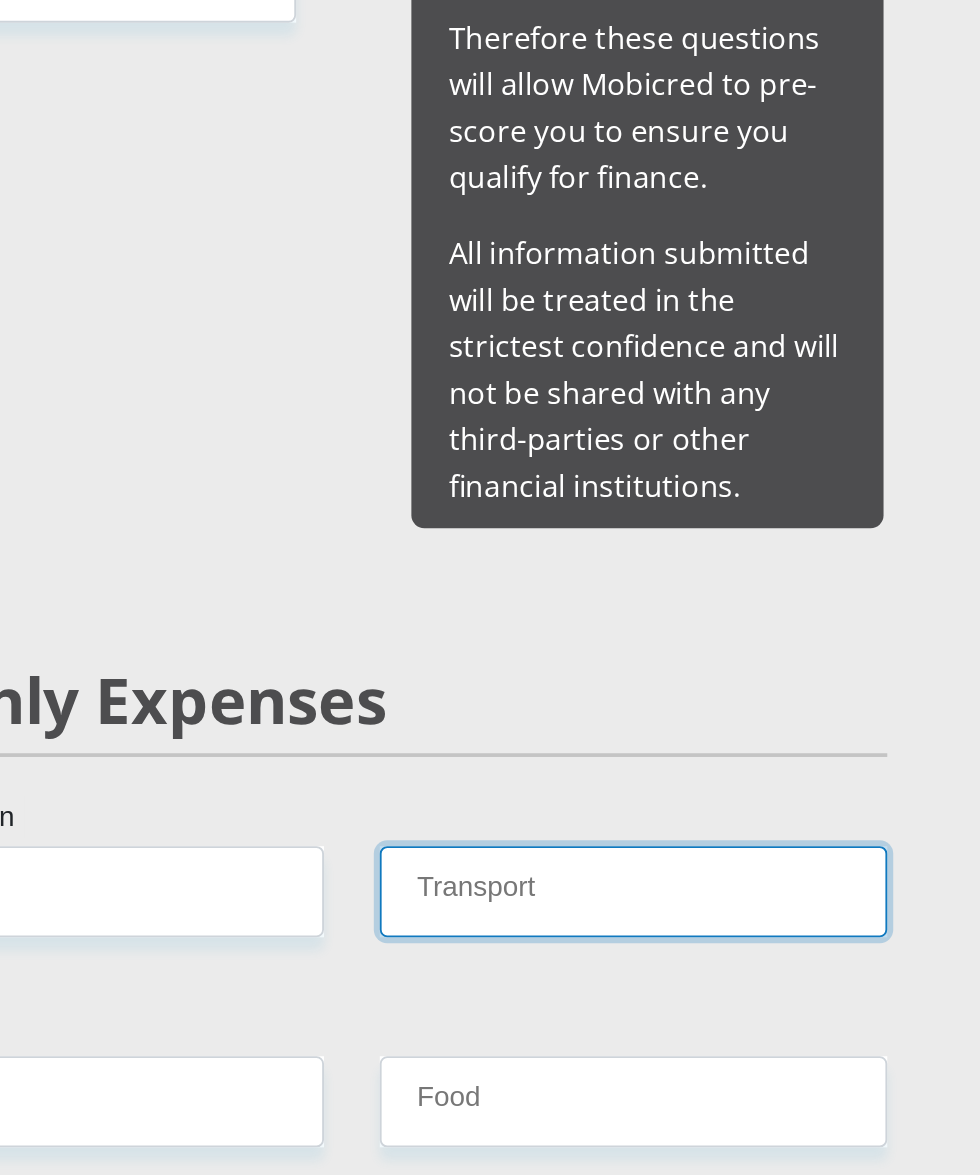 scroll, scrollTop: 1820, scrollLeft: 0, axis: vertical 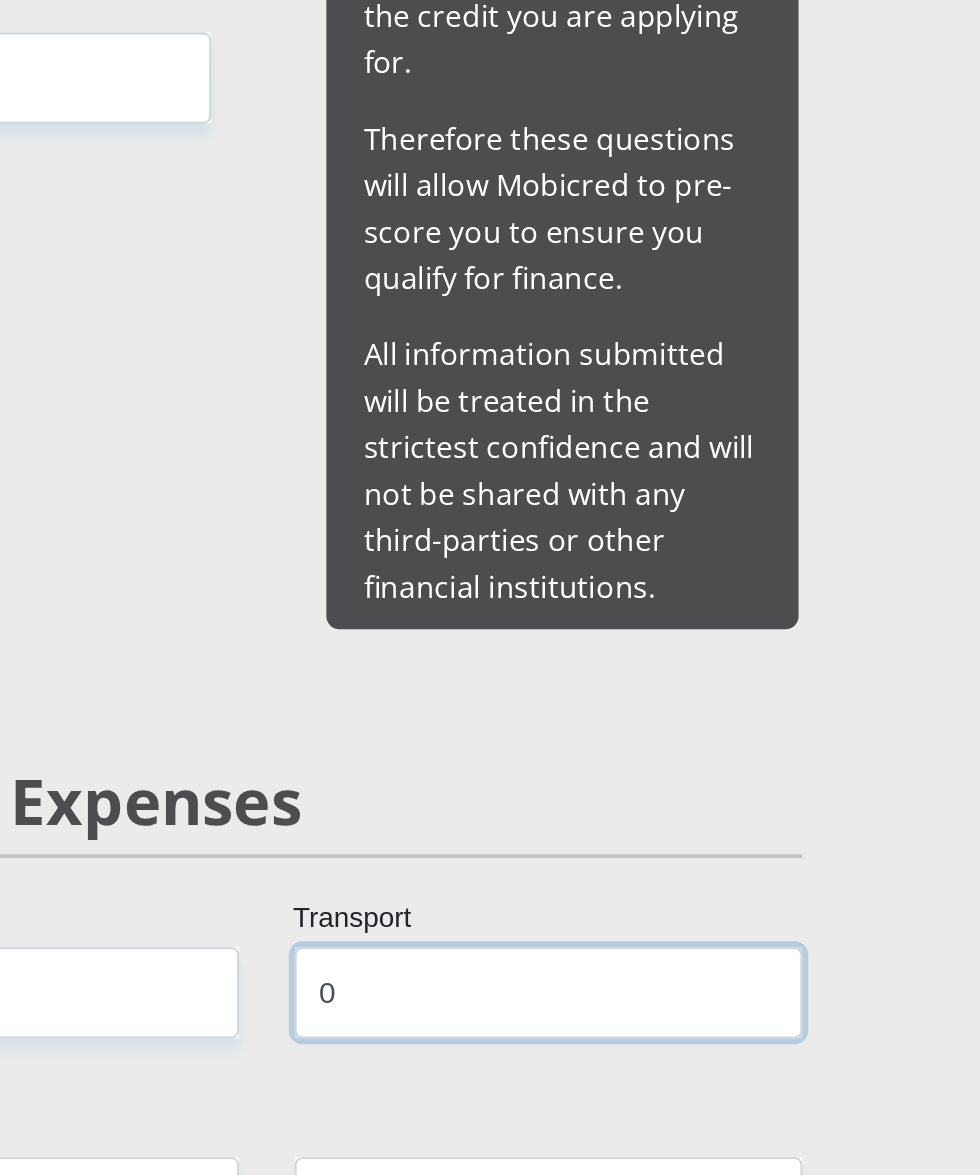 type on "0" 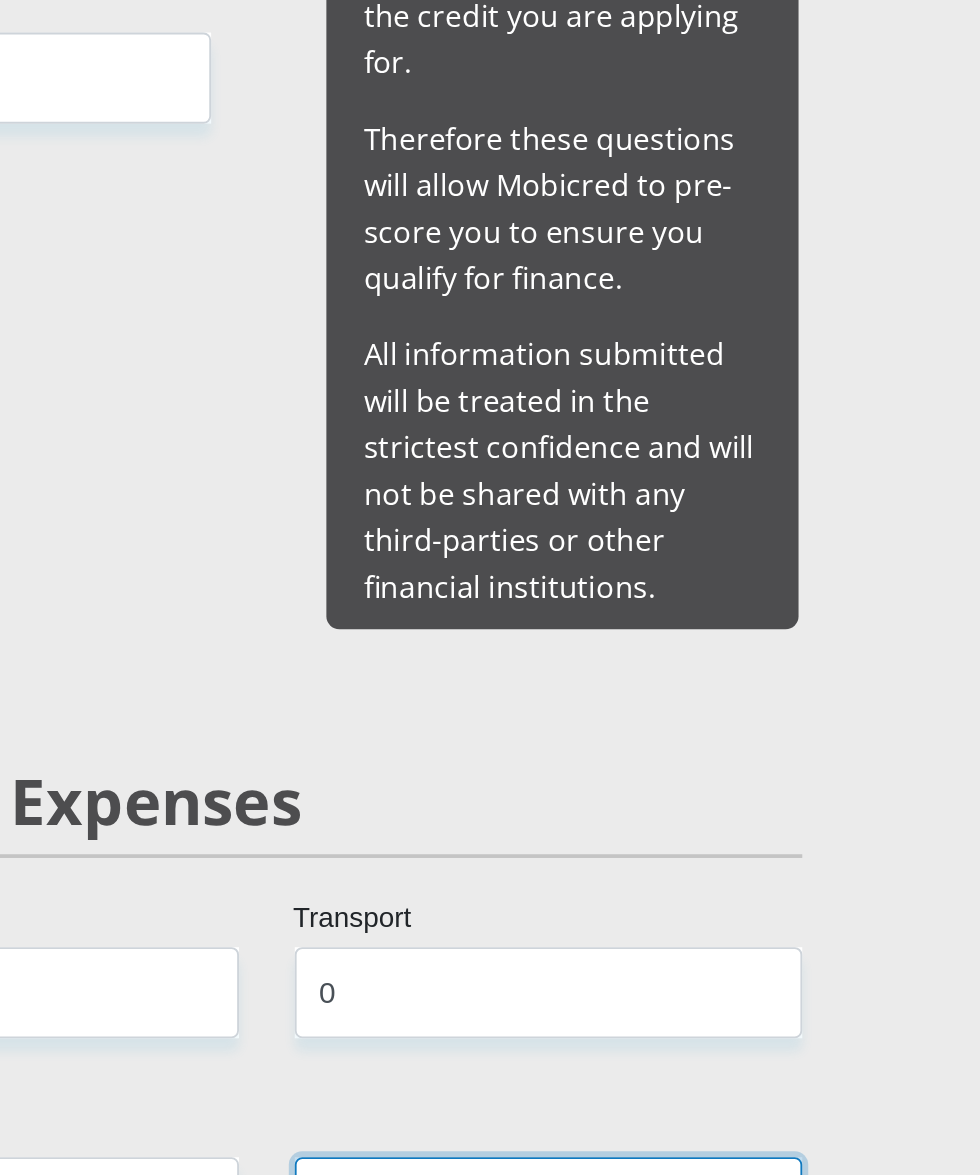 click on "Food" at bounding box center (641, 1102) 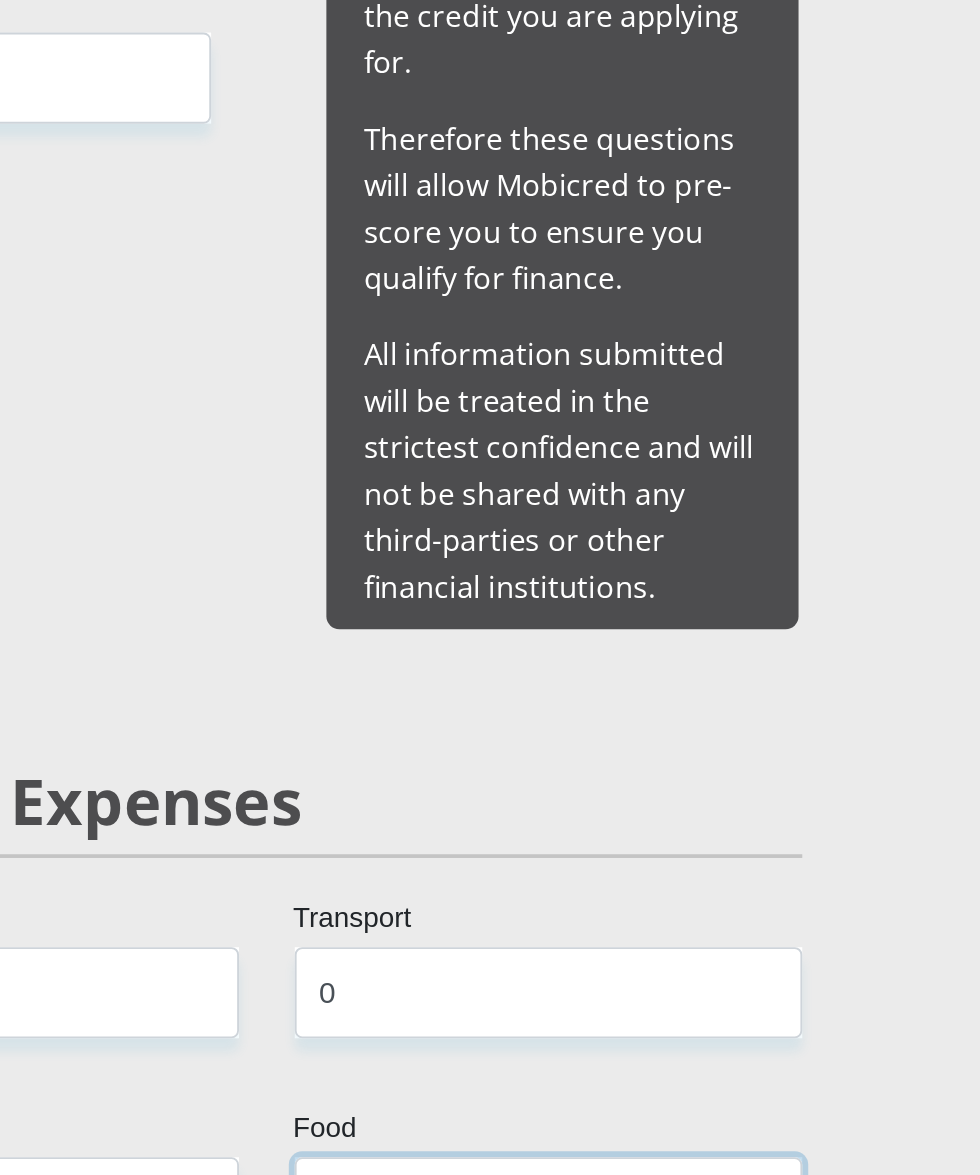 type on "1200" 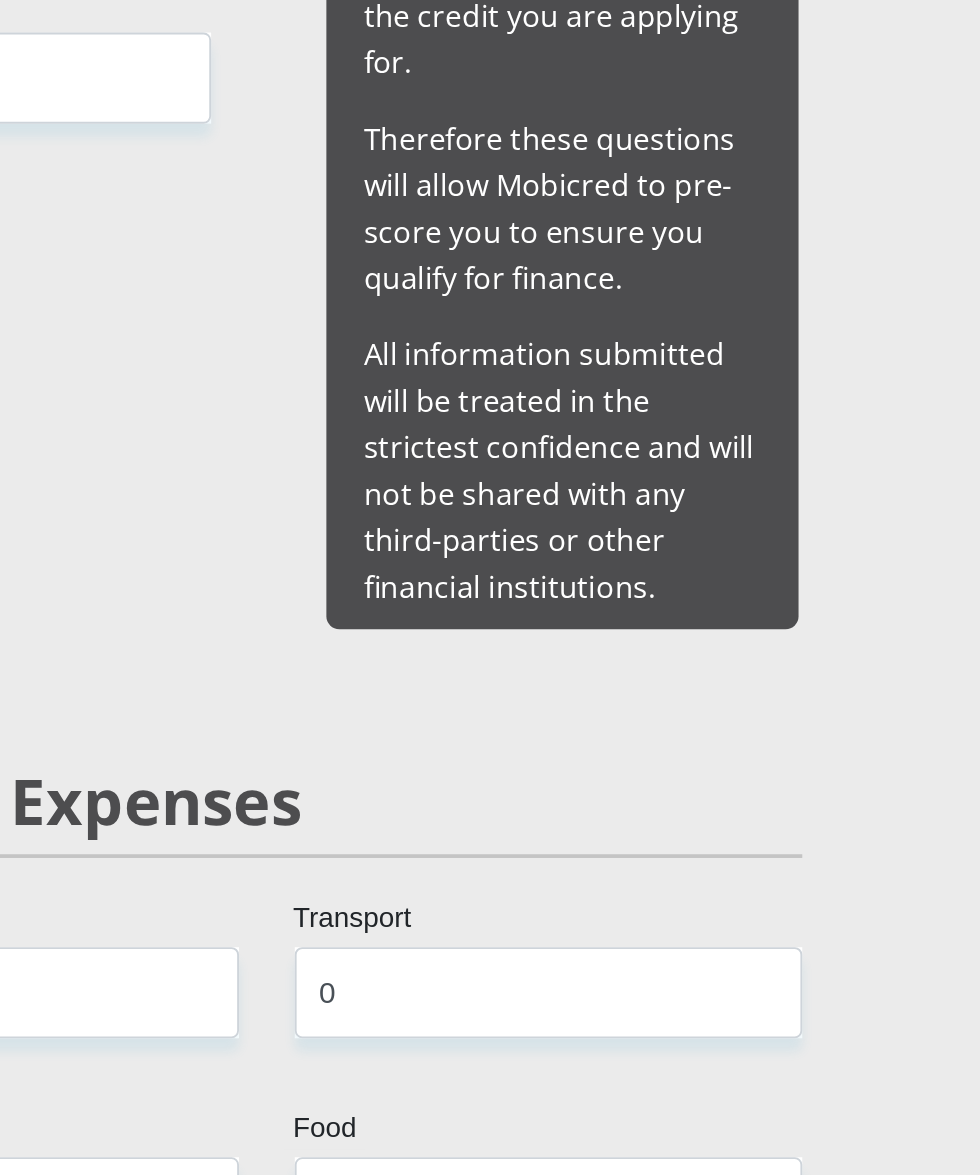 click on "Education" at bounding box center [641, 1215] 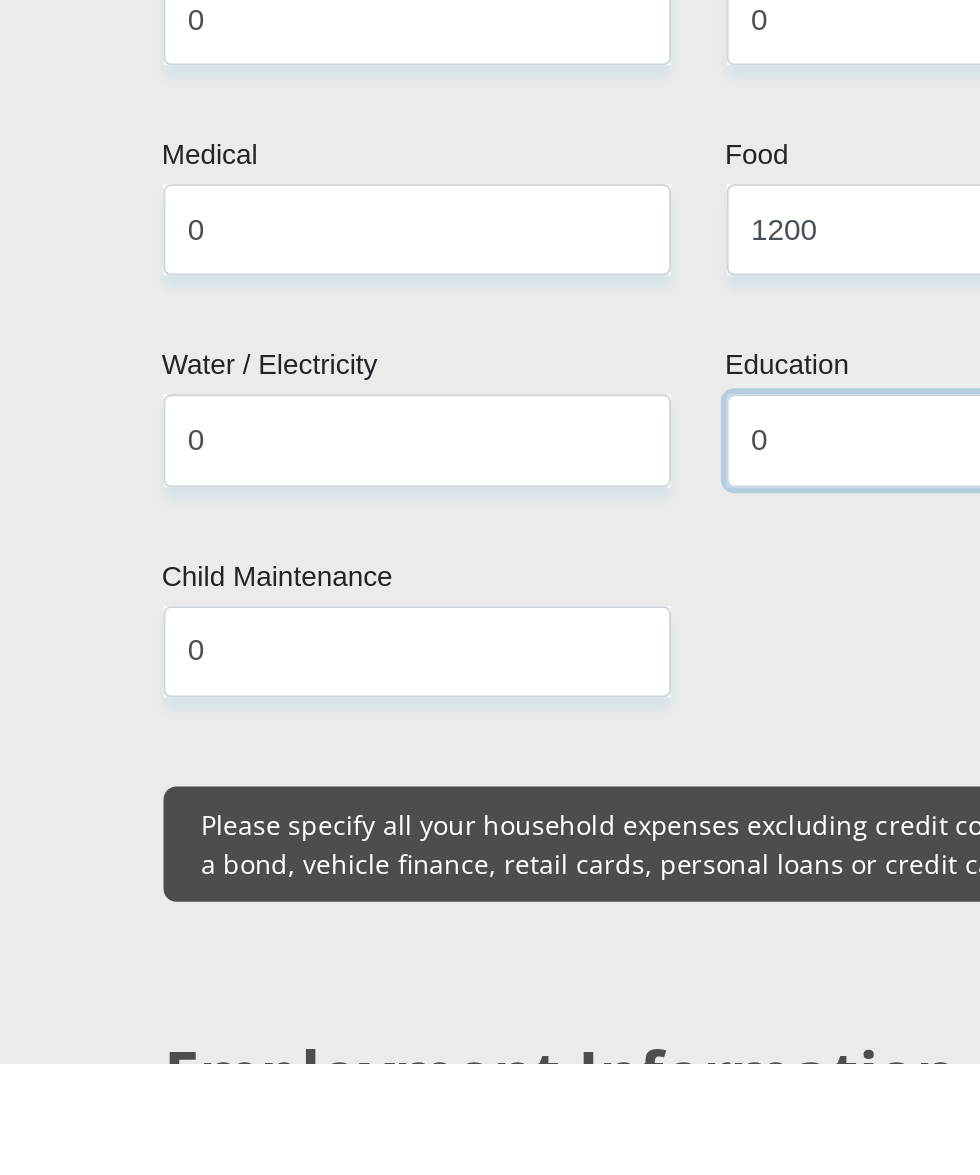 scroll, scrollTop: 2201, scrollLeft: 0, axis: vertical 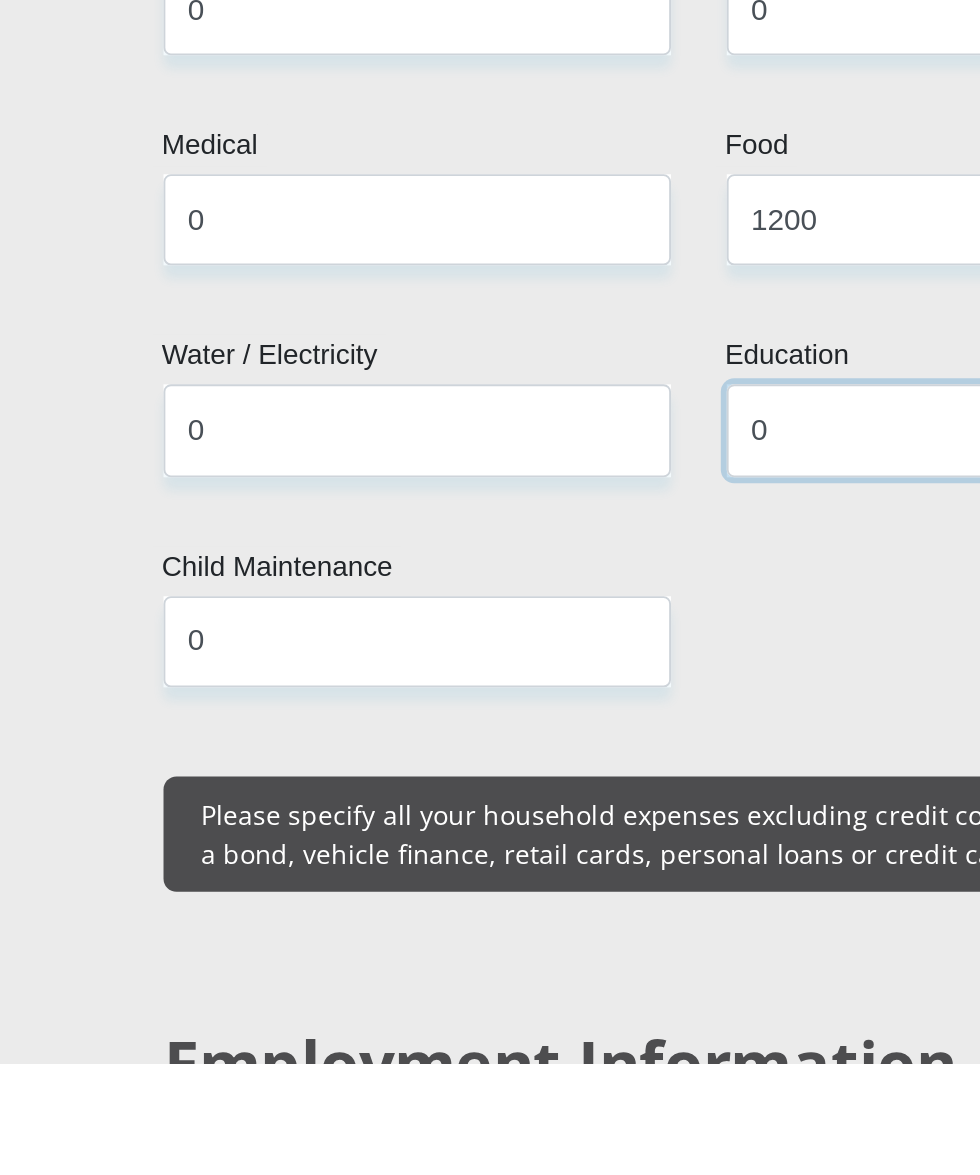 type on "0" 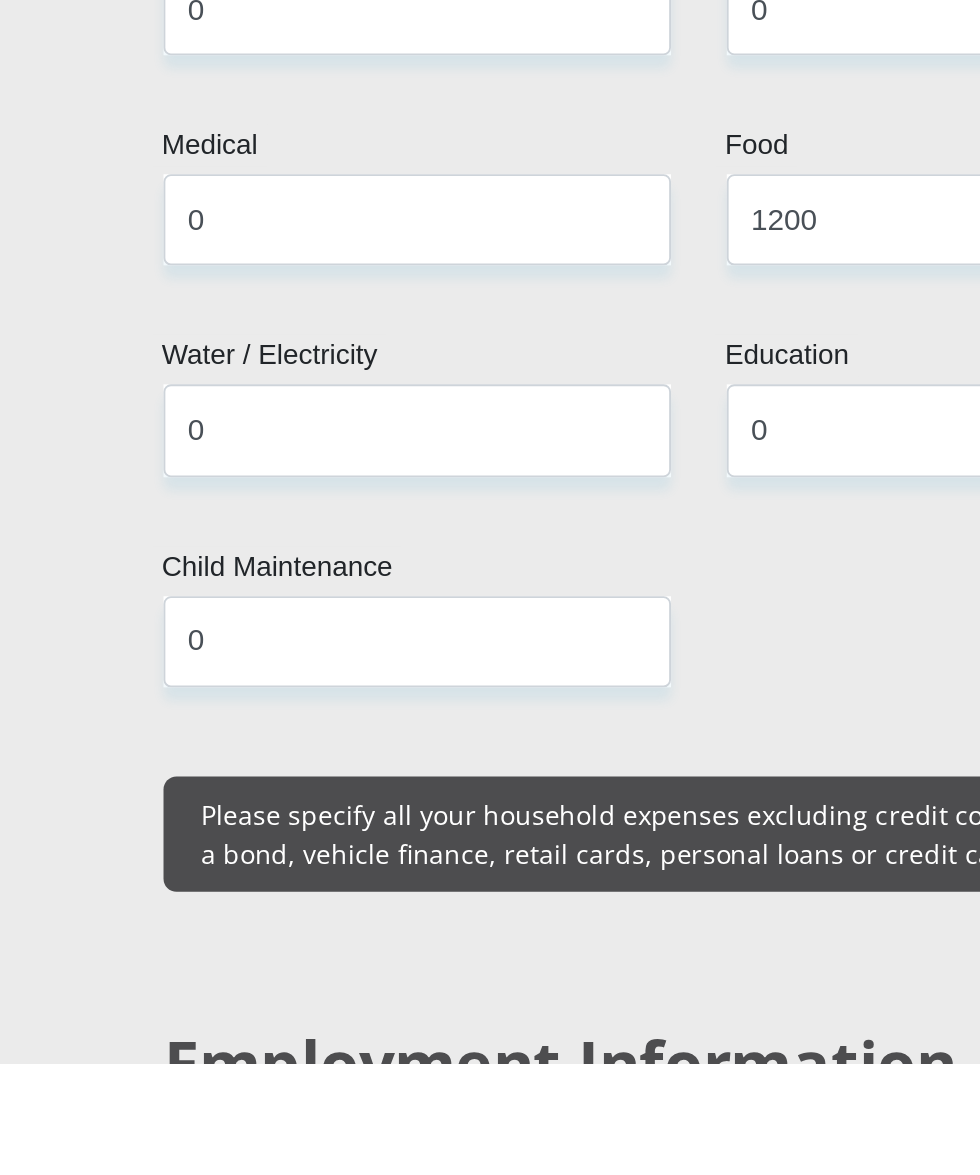 click on "Permanent/Full-time
Part-time/Casual
Contract Worker
Self-Employed
Housewife
Retired
Student
Medically Boarded
Disability
Unemployed" at bounding box center [338, 1278] 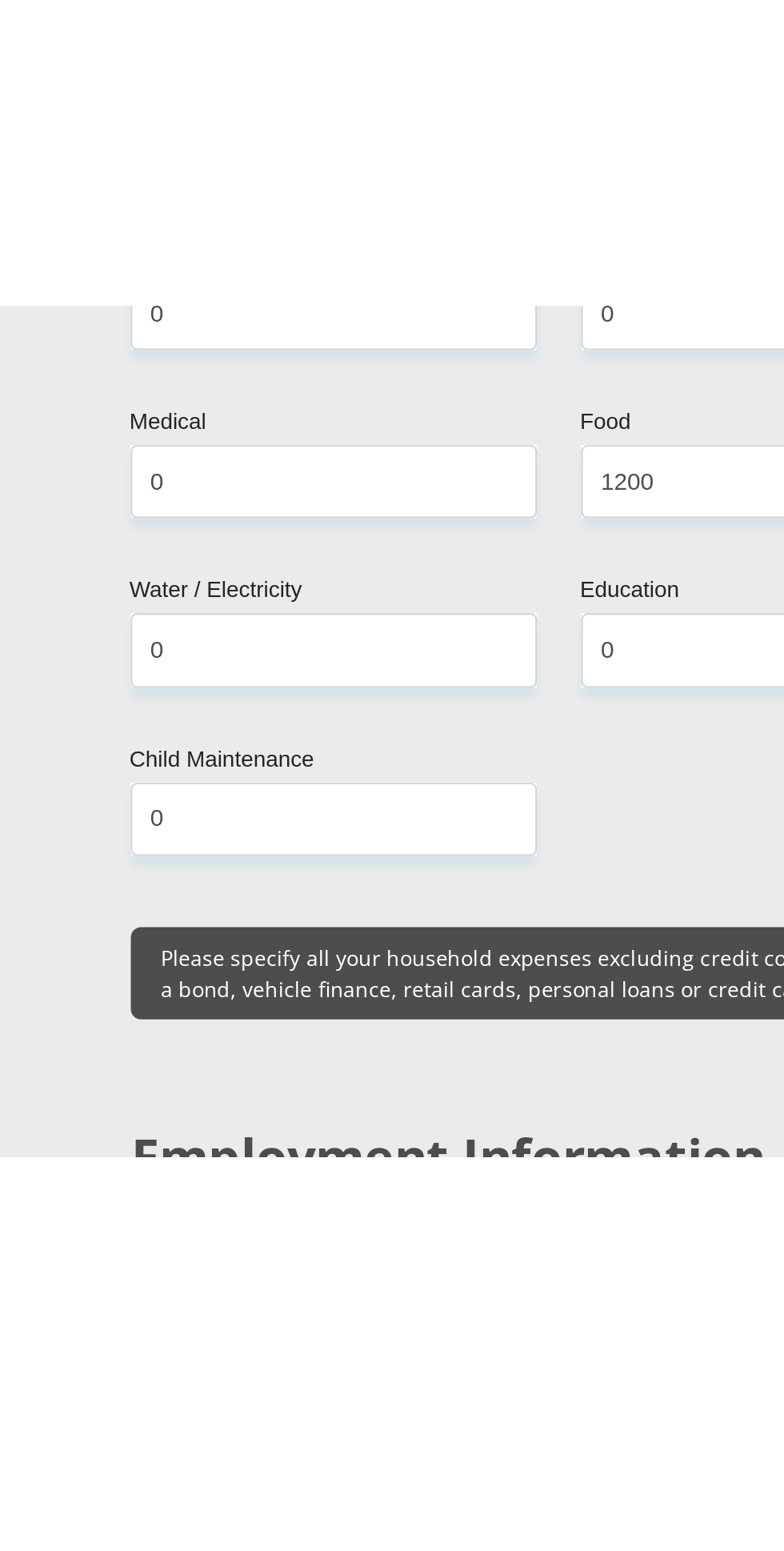 scroll, scrollTop: 1761, scrollLeft: 0, axis: vertical 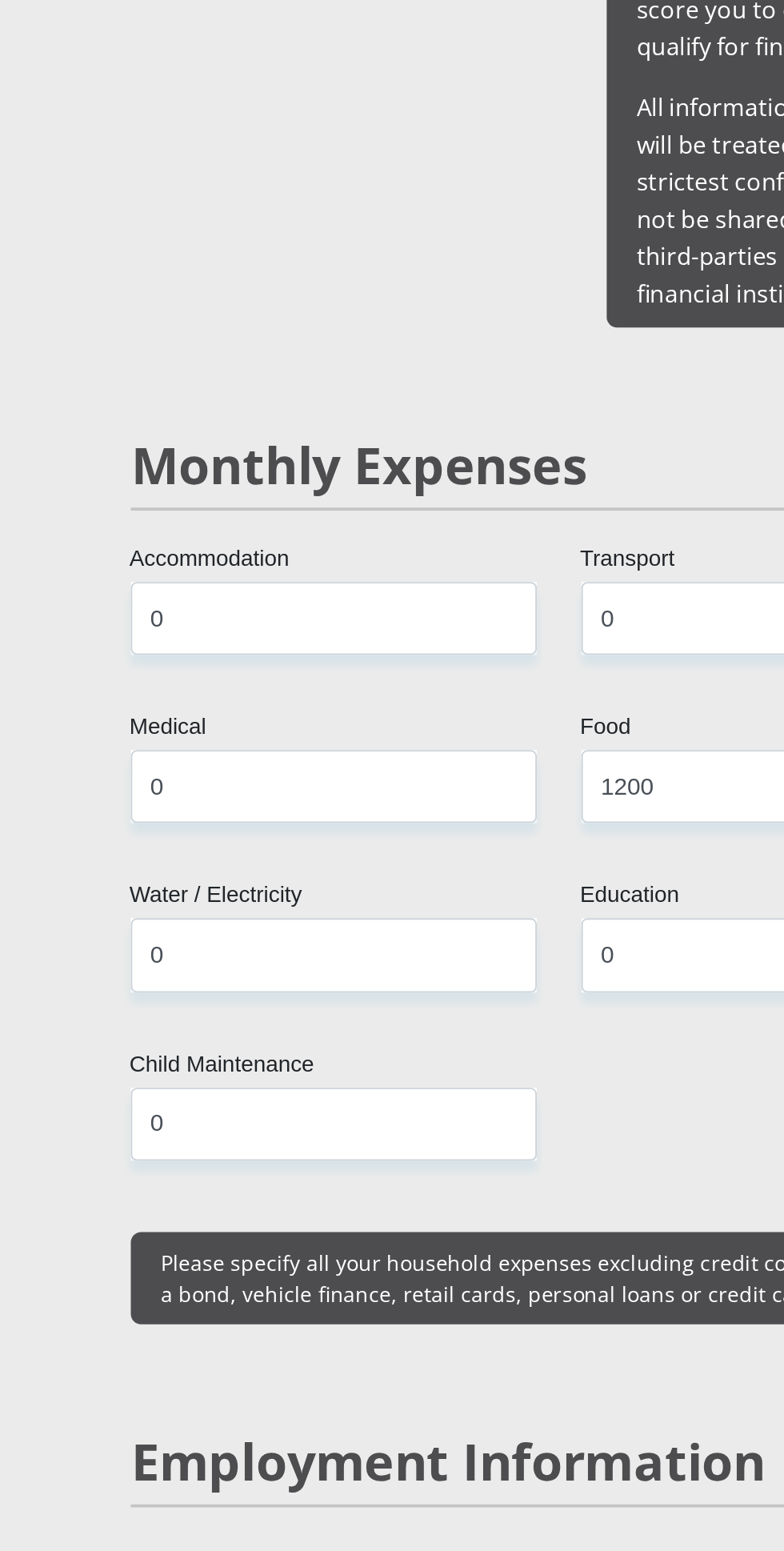 select on "1" 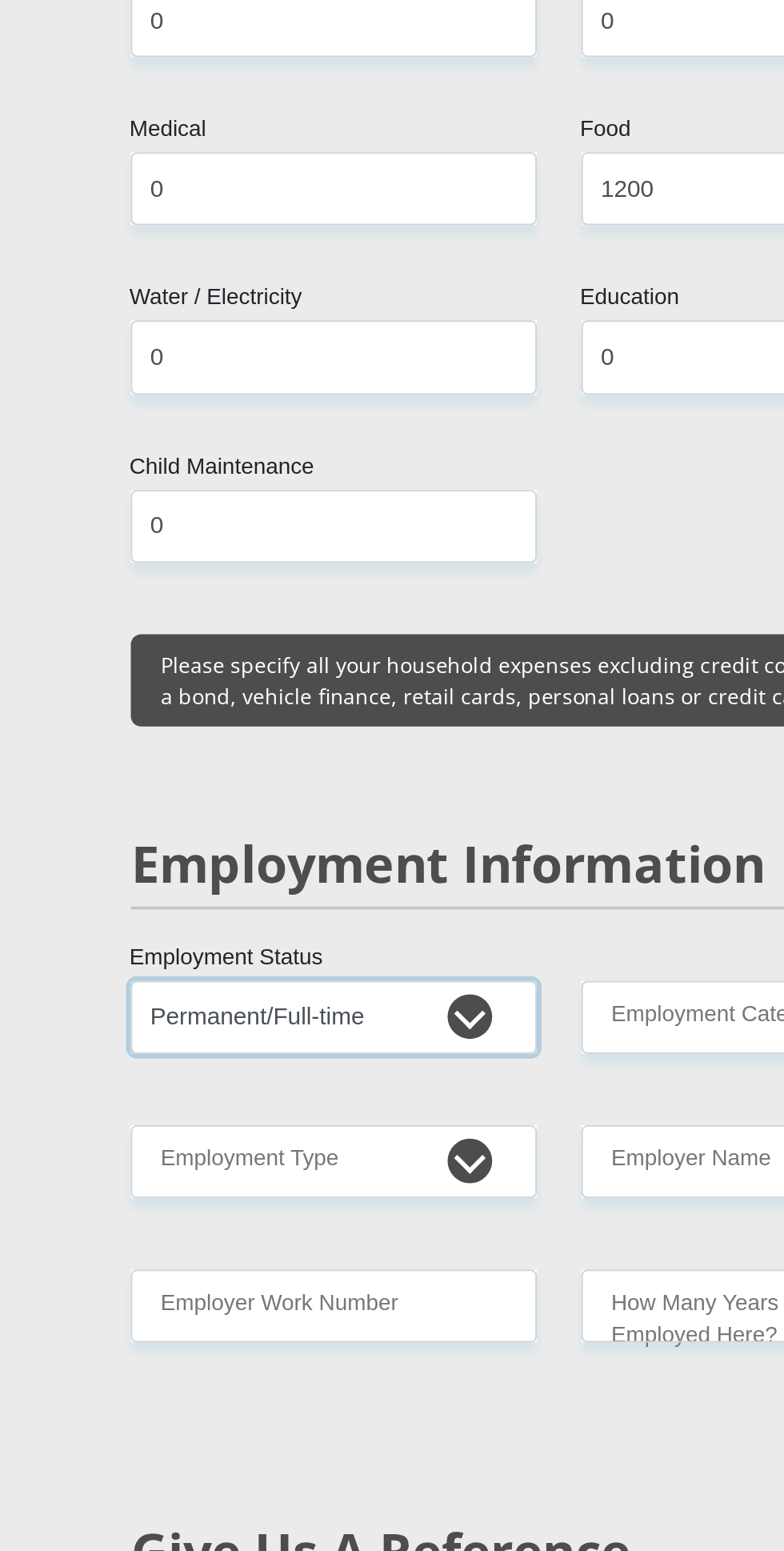 scroll, scrollTop: 1761, scrollLeft: 0, axis: vertical 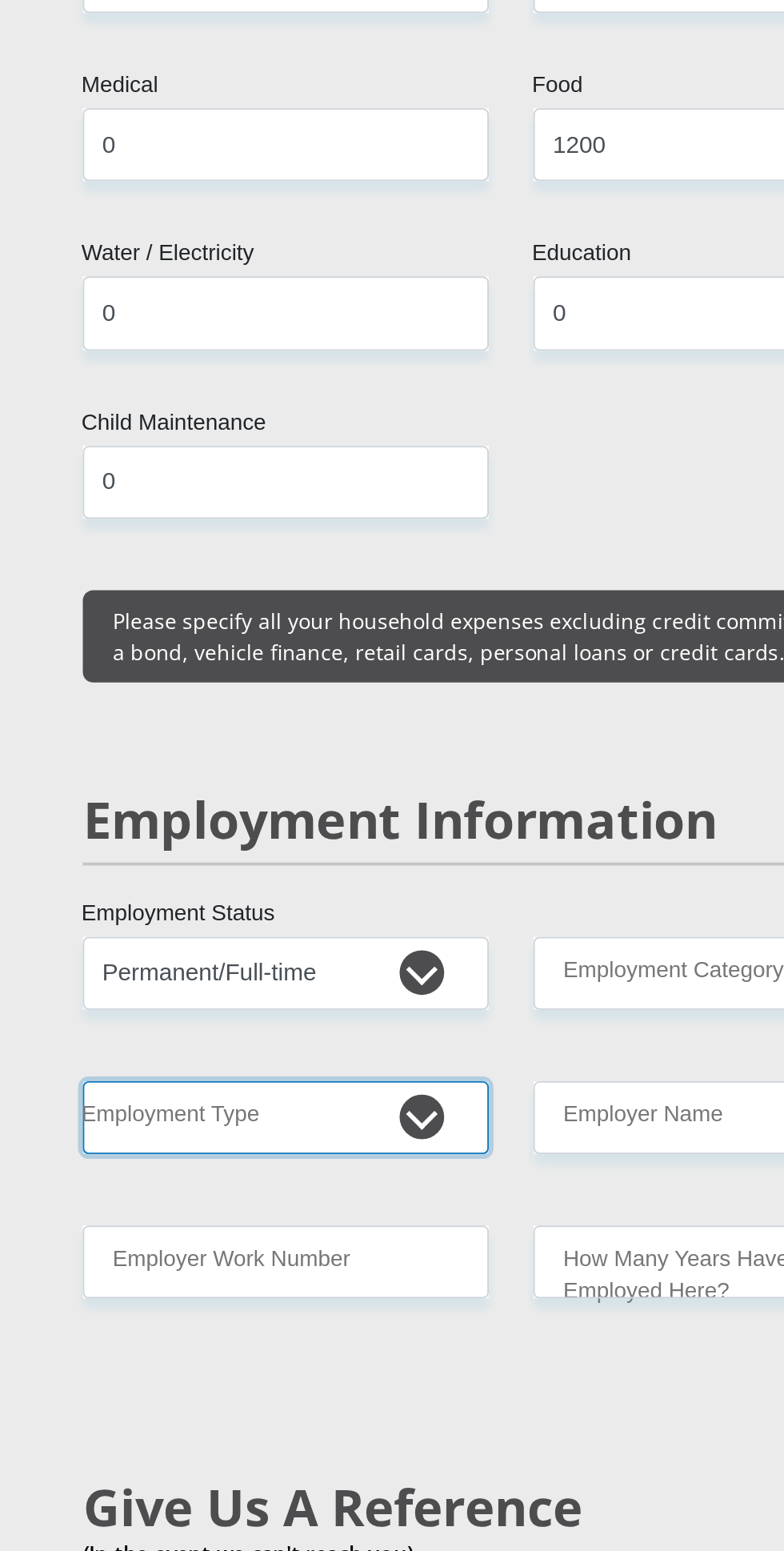 click on "College/Lecturer
Craft Seller
Creative
Driver
Executive
Farmer
Forces - Non Commissioned
Forces - Officer
Hawker
Housewife
Labourer
Licenced Professional
Manager
Miner
Non Licenced Professional
Office Staff/Clerk
Outside Worker
Pensioner
Permanent Teacher
Production/Manufacturing
Sales
Self-Employed
Semi-Professional Worker
Service Industry  Social Worker  Student" at bounding box center (270, 1100) 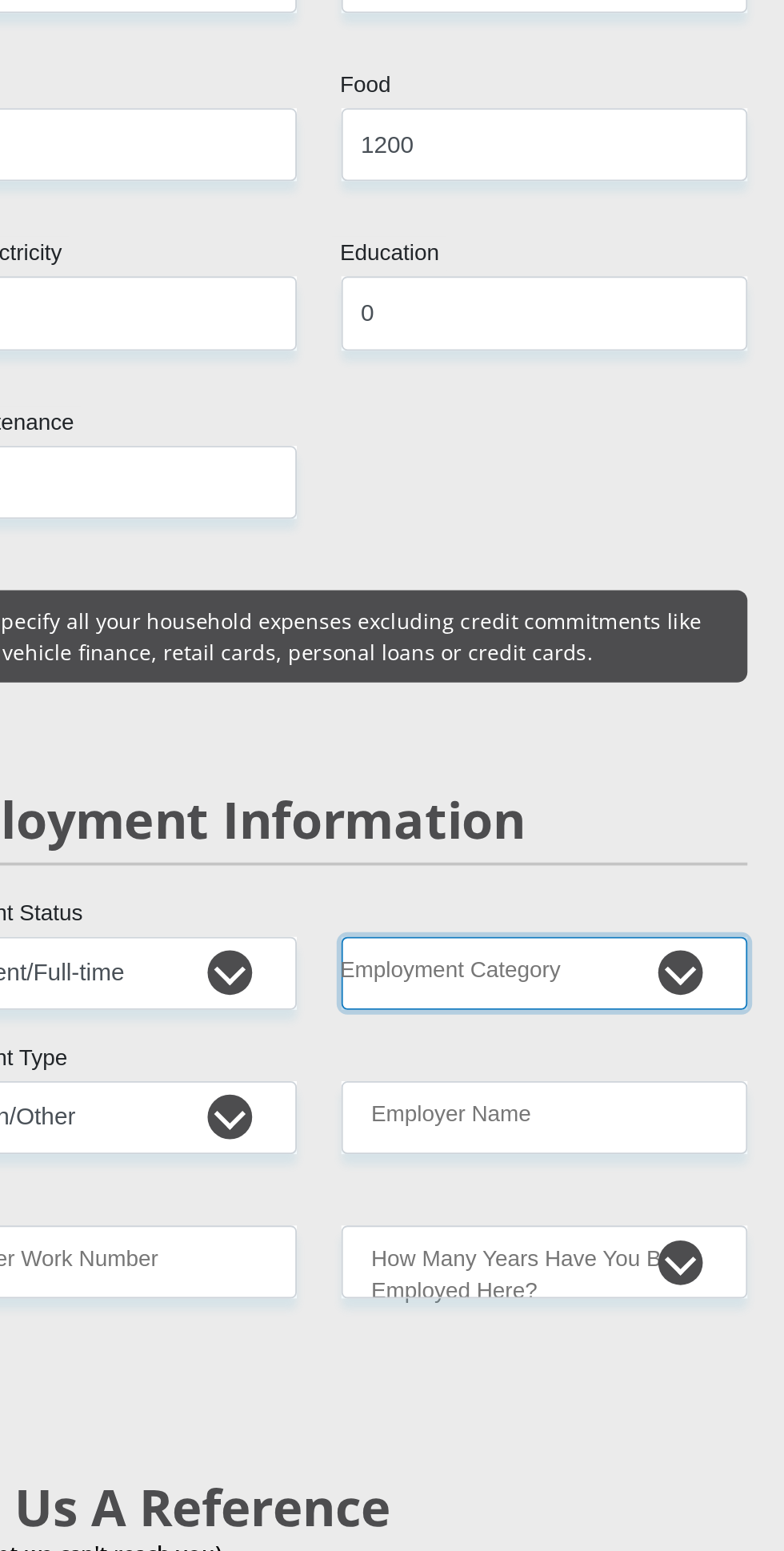 click on "AGRICULTURE
ALCOHOL & TOBACCO
CONSTRUCTION MATERIALS
METALLURGY
EQUIPMENT FOR RENEWABLE ENERGY
SPECIALIZED CONTRACTORS
CAR
GAMING (INCL. INTERNET
OTHER WHOLESALE
UNLICENSED PHARMACEUTICALS
CURRENCY EXCHANGE HOUSES
OTHER FINANCIAL INSTITUTIONS & INSURANCE
REAL ESTATE AGENTS
OIL & GAS
OTHER MATERIALS (E.G. IRON ORE)
PRECIOUS STONES & PRECIOUS METALS
POLITICAL ORGANIZATIONS
RELIGIOUS ORGANIZATIONS(NOT SECTS)
ACTI. HAVING BUSINESS DEAL WITH PUBLIC ADMINISTRATION
LAUNDROMATS" at bounding box center [513, 1023] 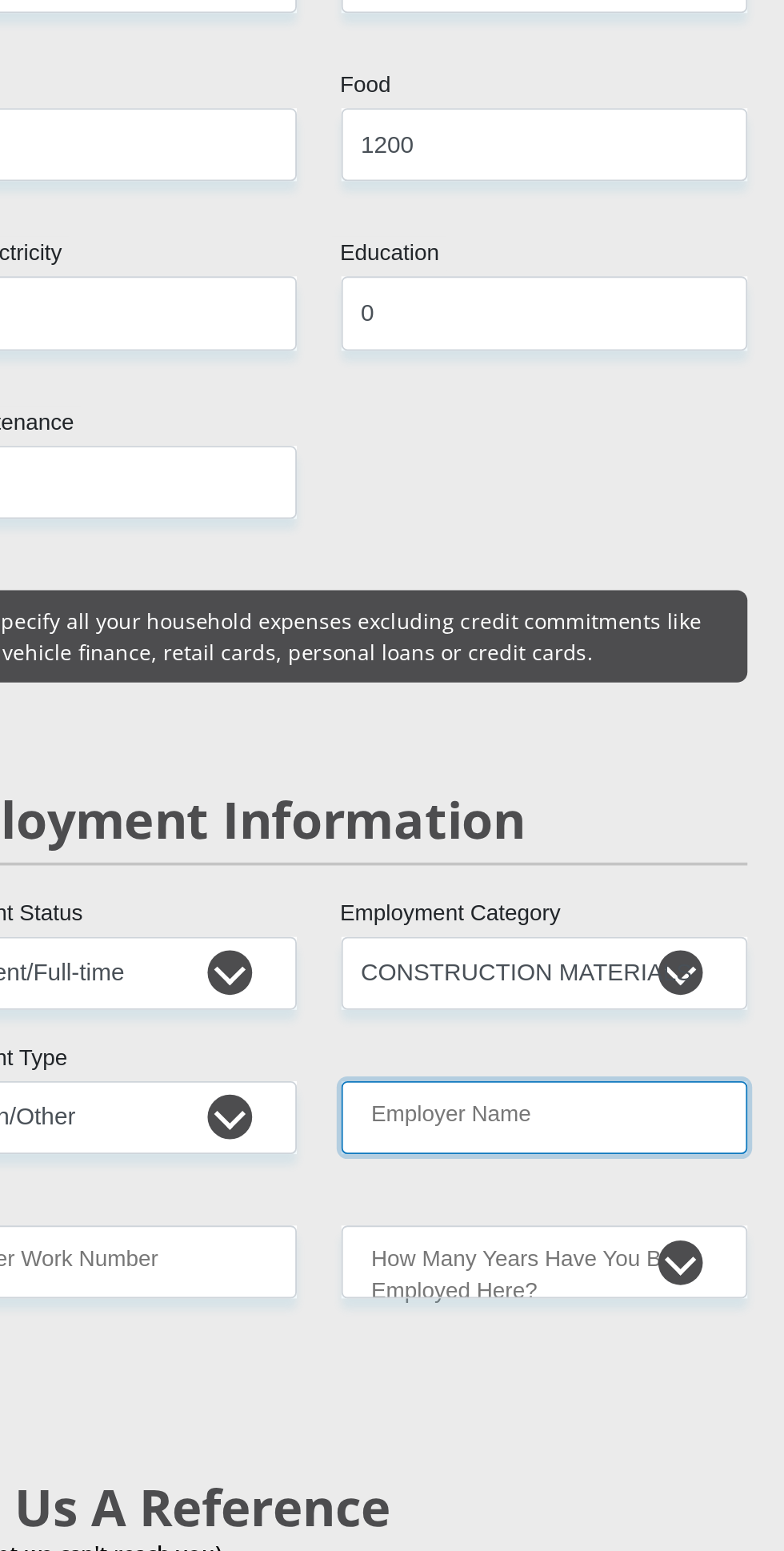 click on "Employer Name" at bounding box center (513, 1100) 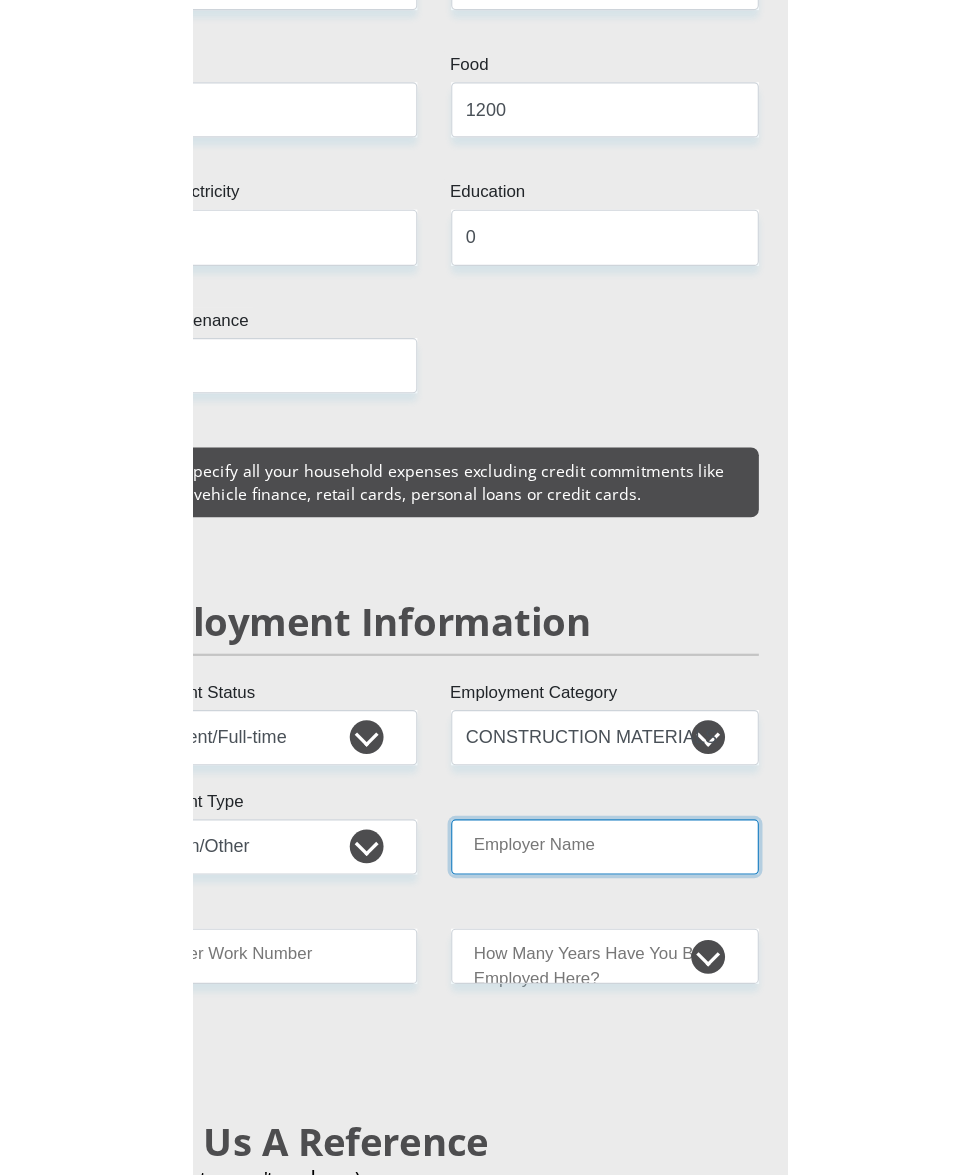scroll, scrollTop: 2222, scrollLeft: 0, axis: vertical 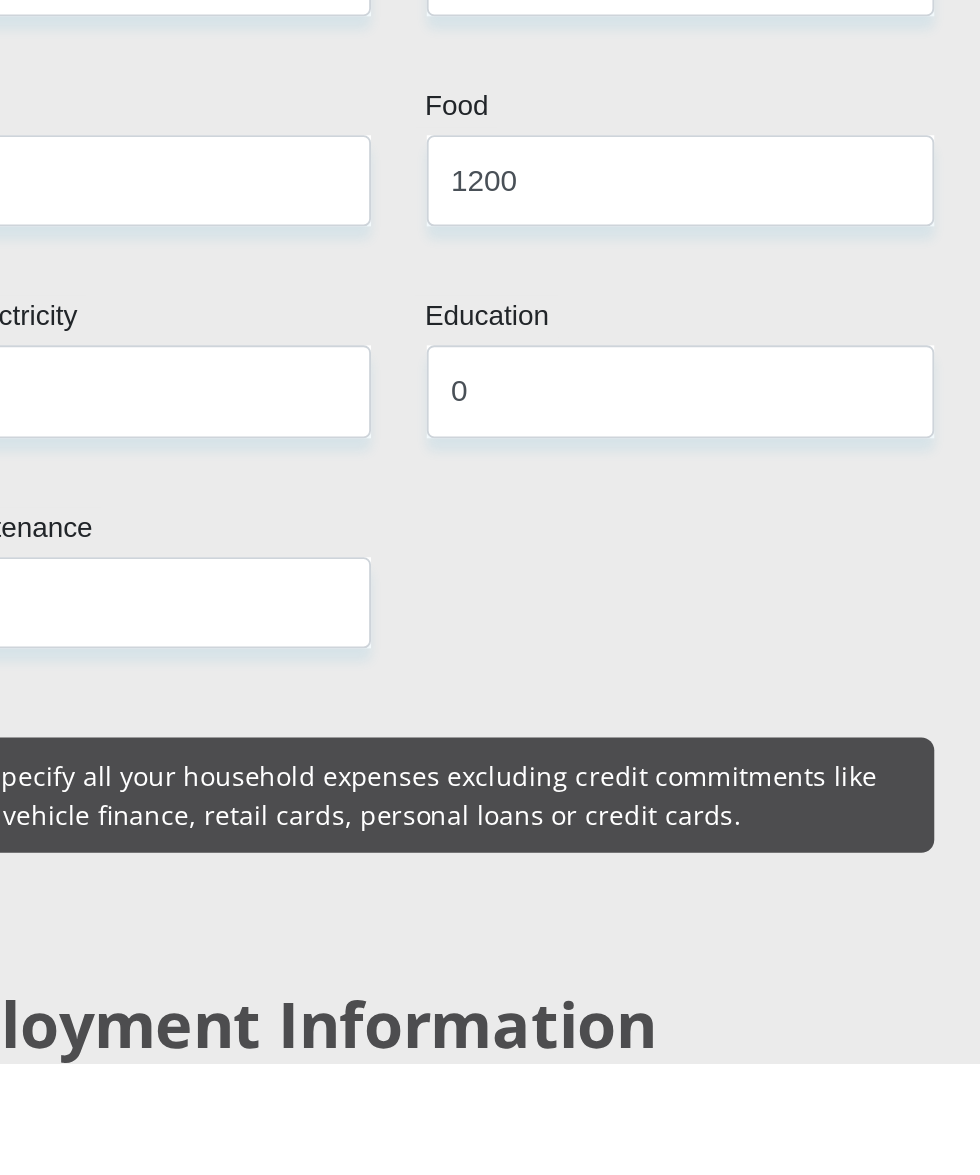 type on "[PLACE]" 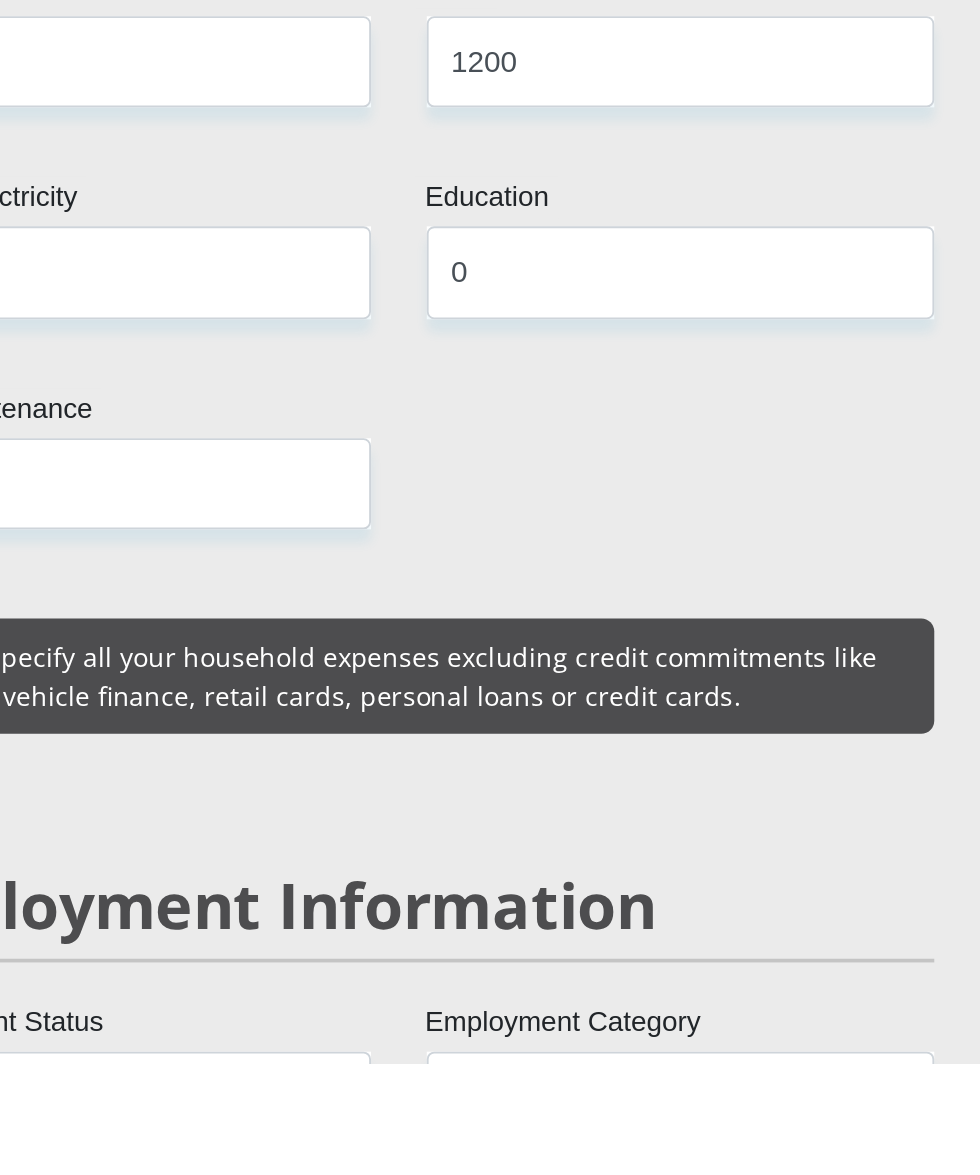 scroll, scrollTop: 2320, scrollLeft: 0, axis: vertical 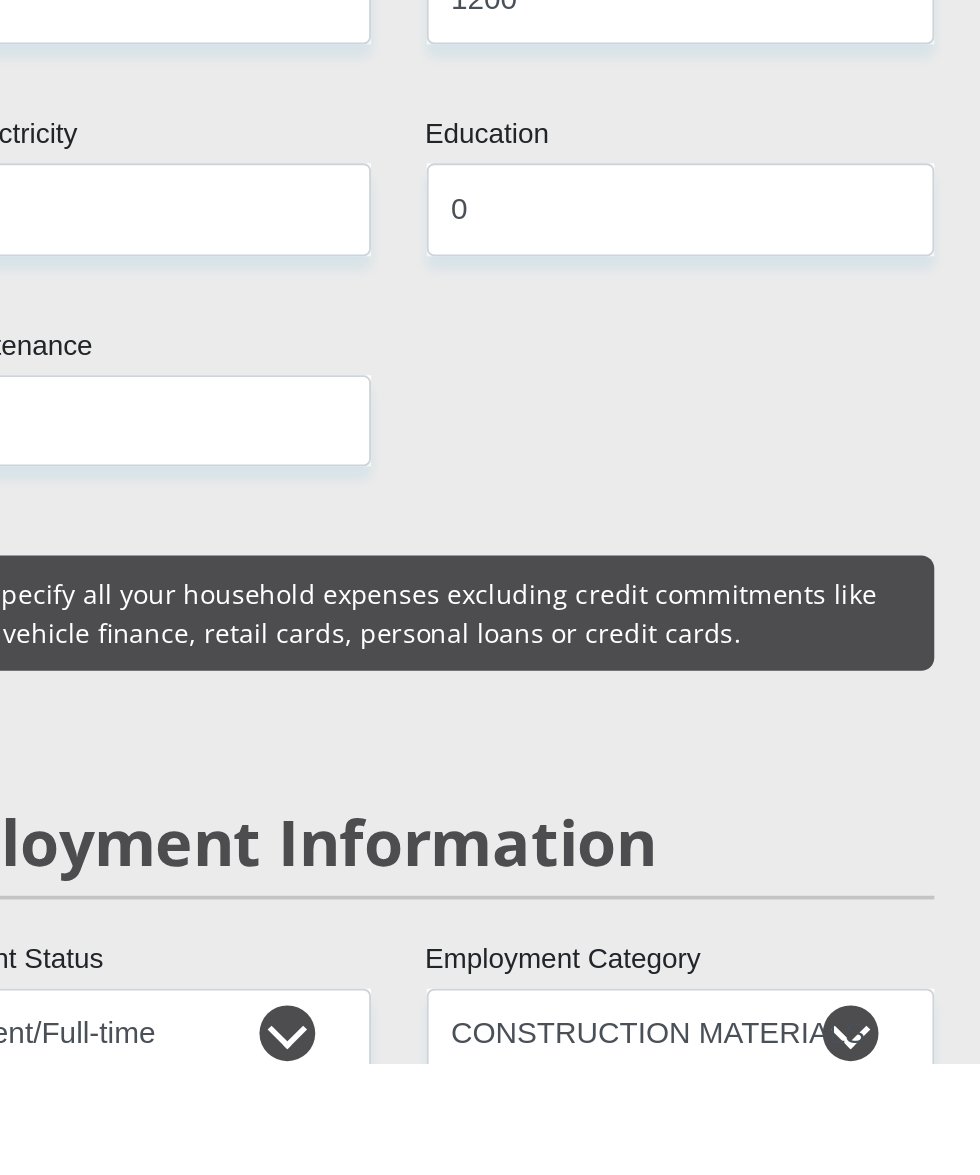 type on "[FIRST]smprojectsandcivils" 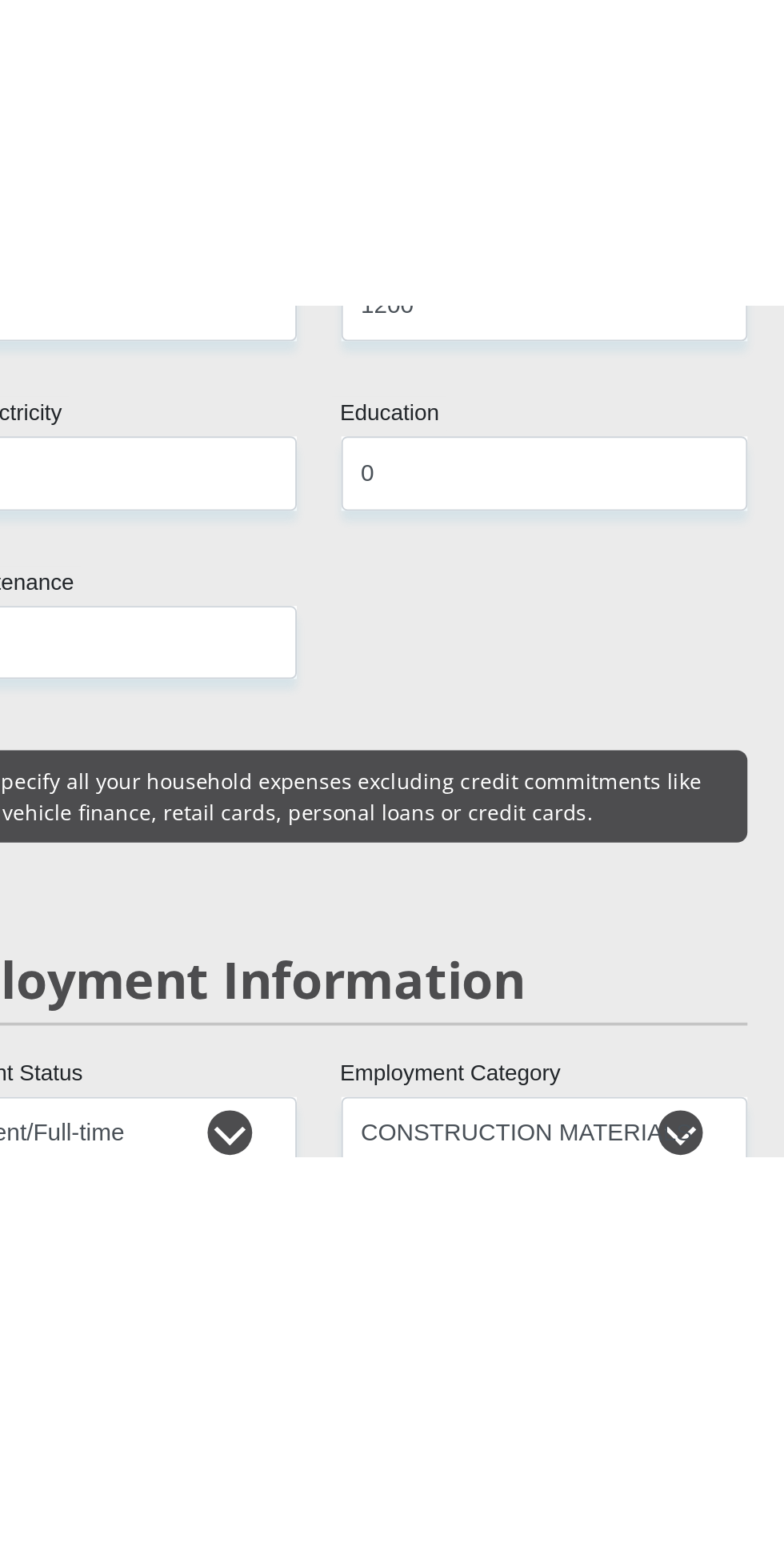 scroll, scrollTop: 1857, scrollLeft: 0, axis: vertical 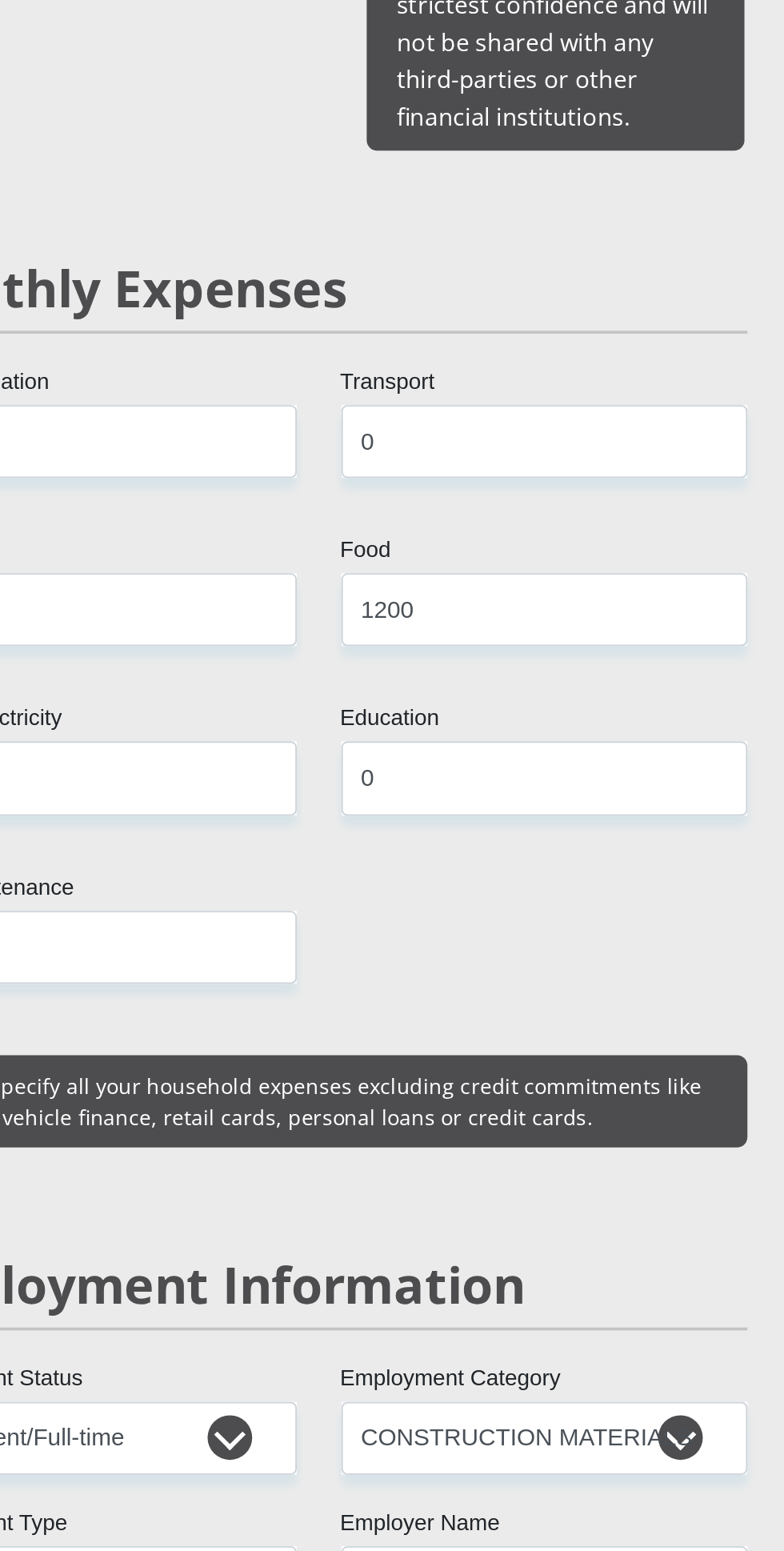 select on "6" 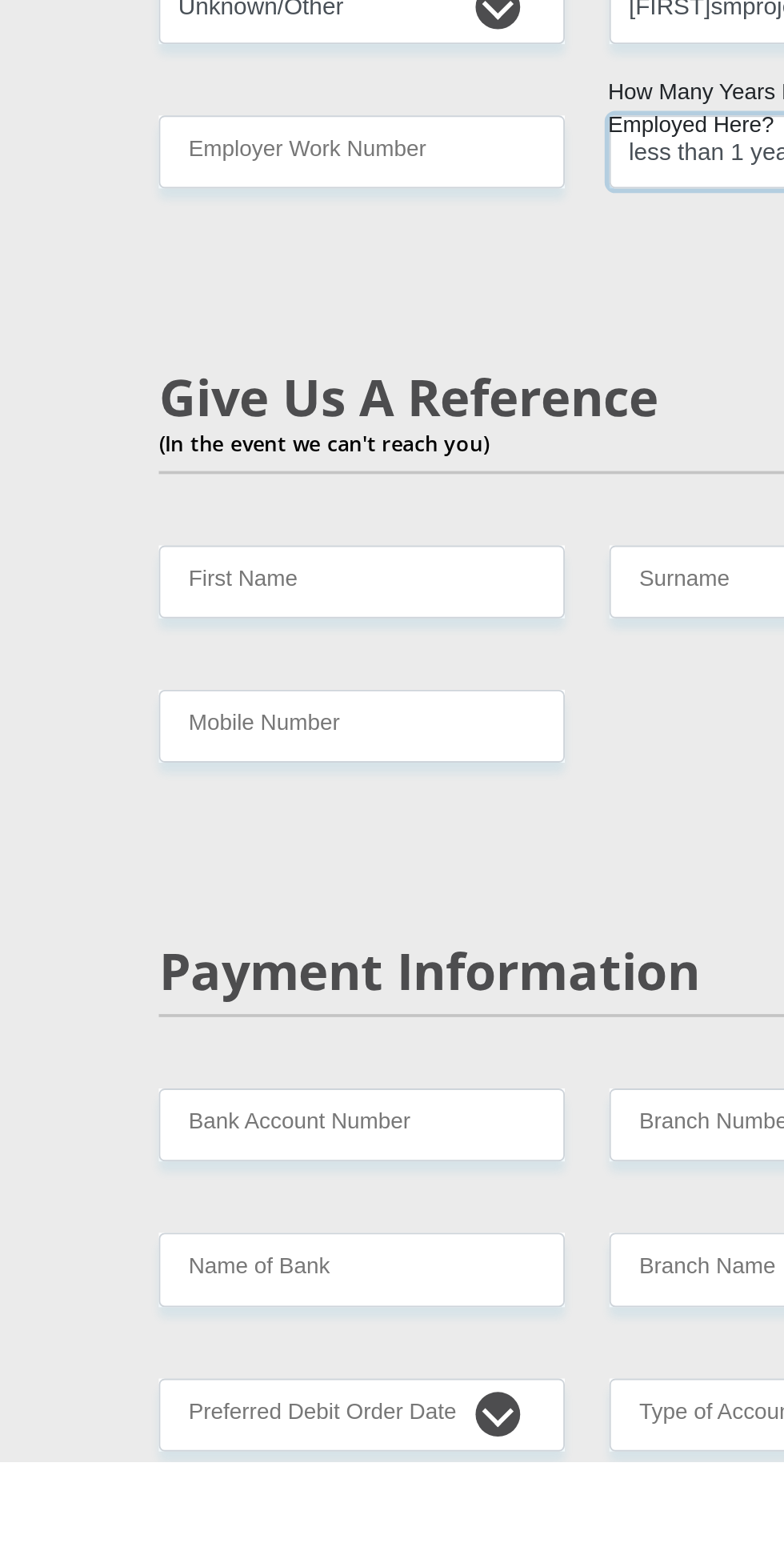 scroll, scrollTop: 2097, scrollLeft: 0, axis: vertical 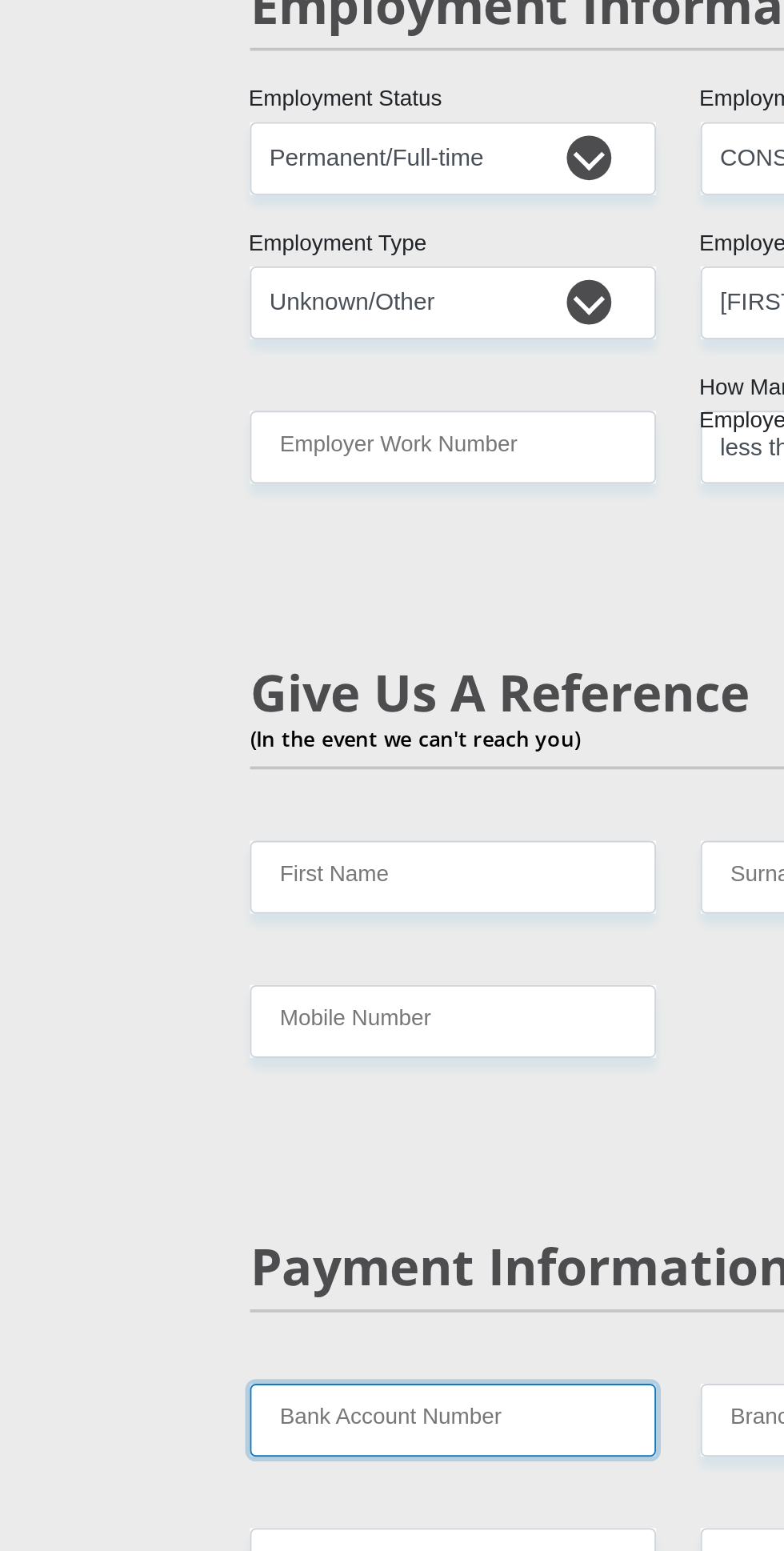 click on "Bank Account Number" at bounding box center (270, 1366) 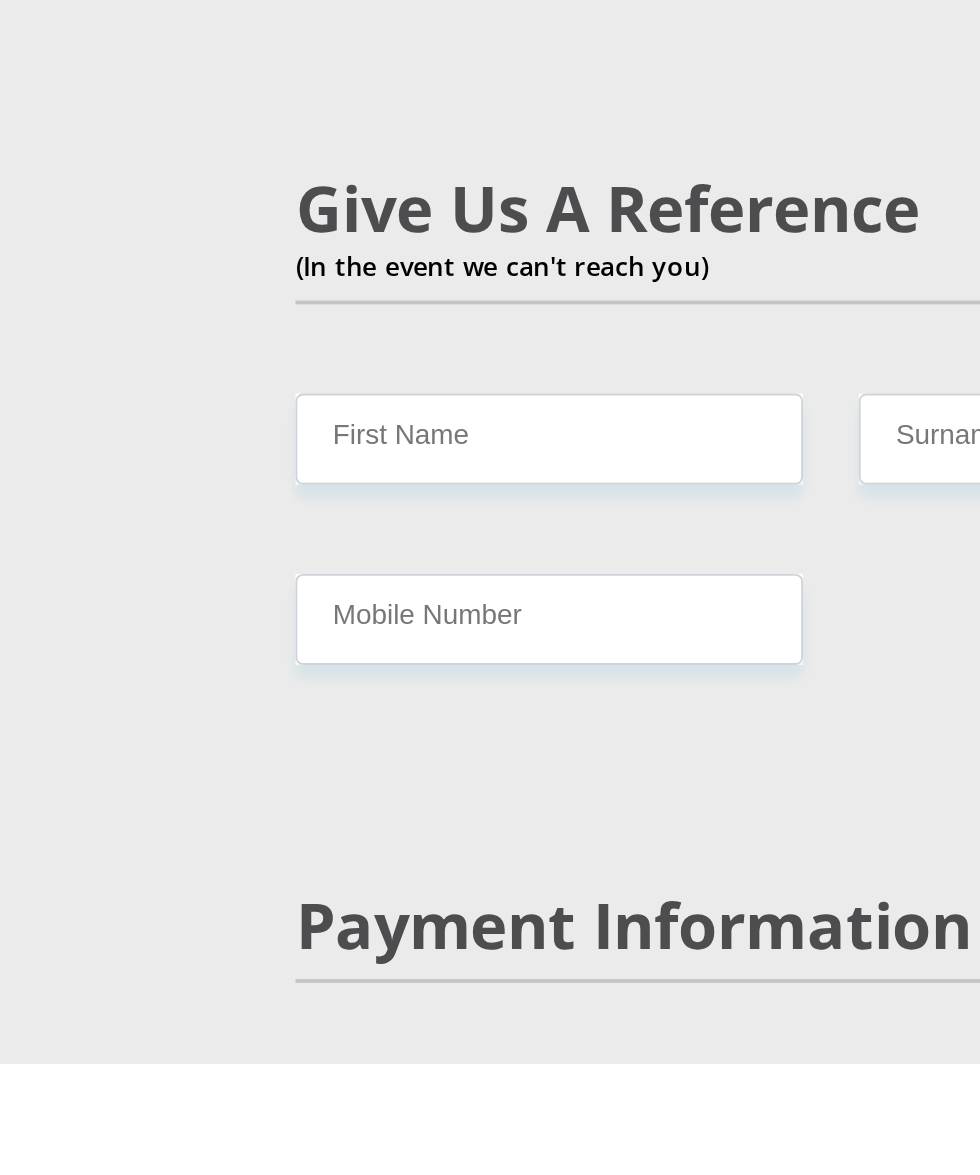scroll, scrollTop: 3161, scrollLeft: 0, axis: vertical 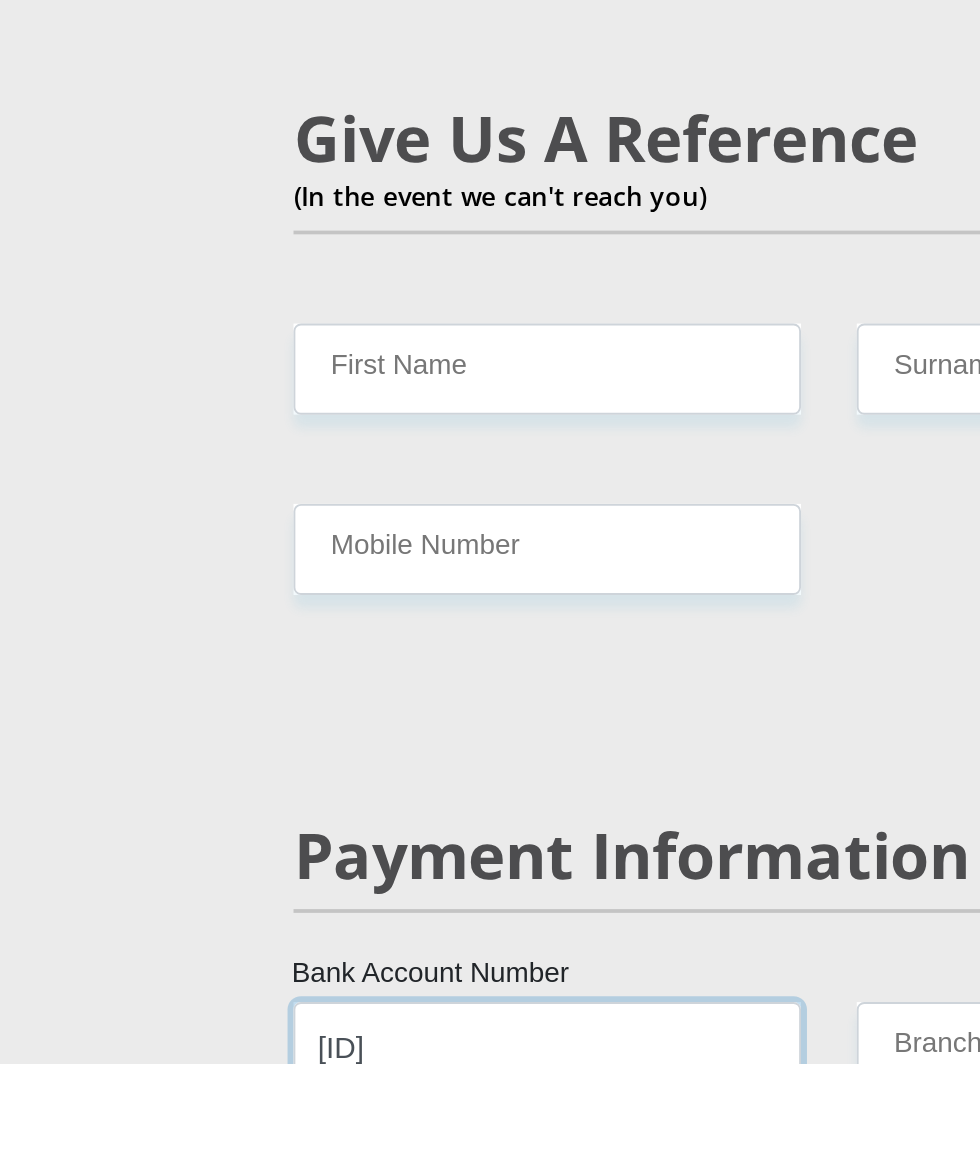 type on "[ID]" 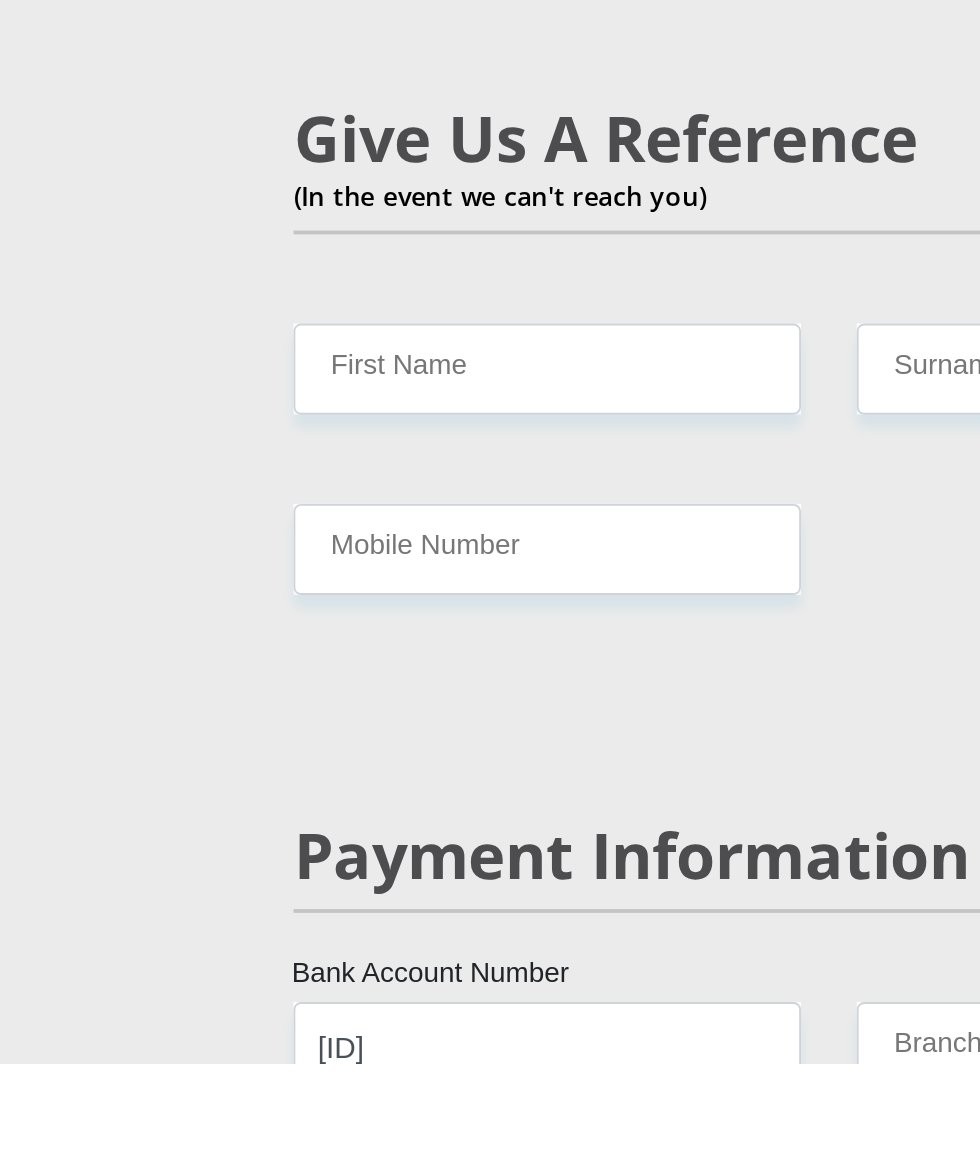 click on "Name of Bank" at bounding box center (338, 1263) 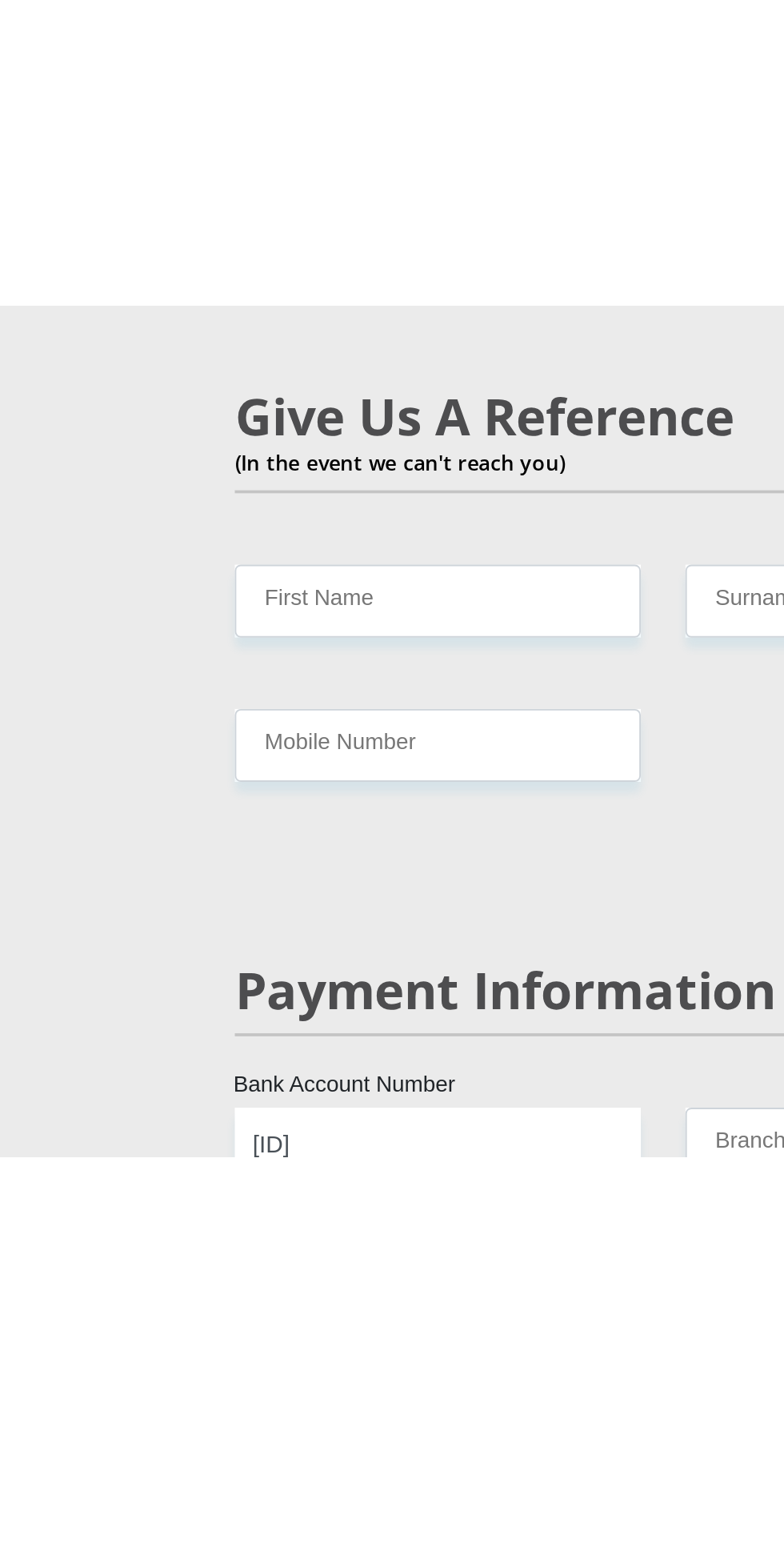 scroll, scrollTop: 2530, scrollLeft: 0, axis: vertical 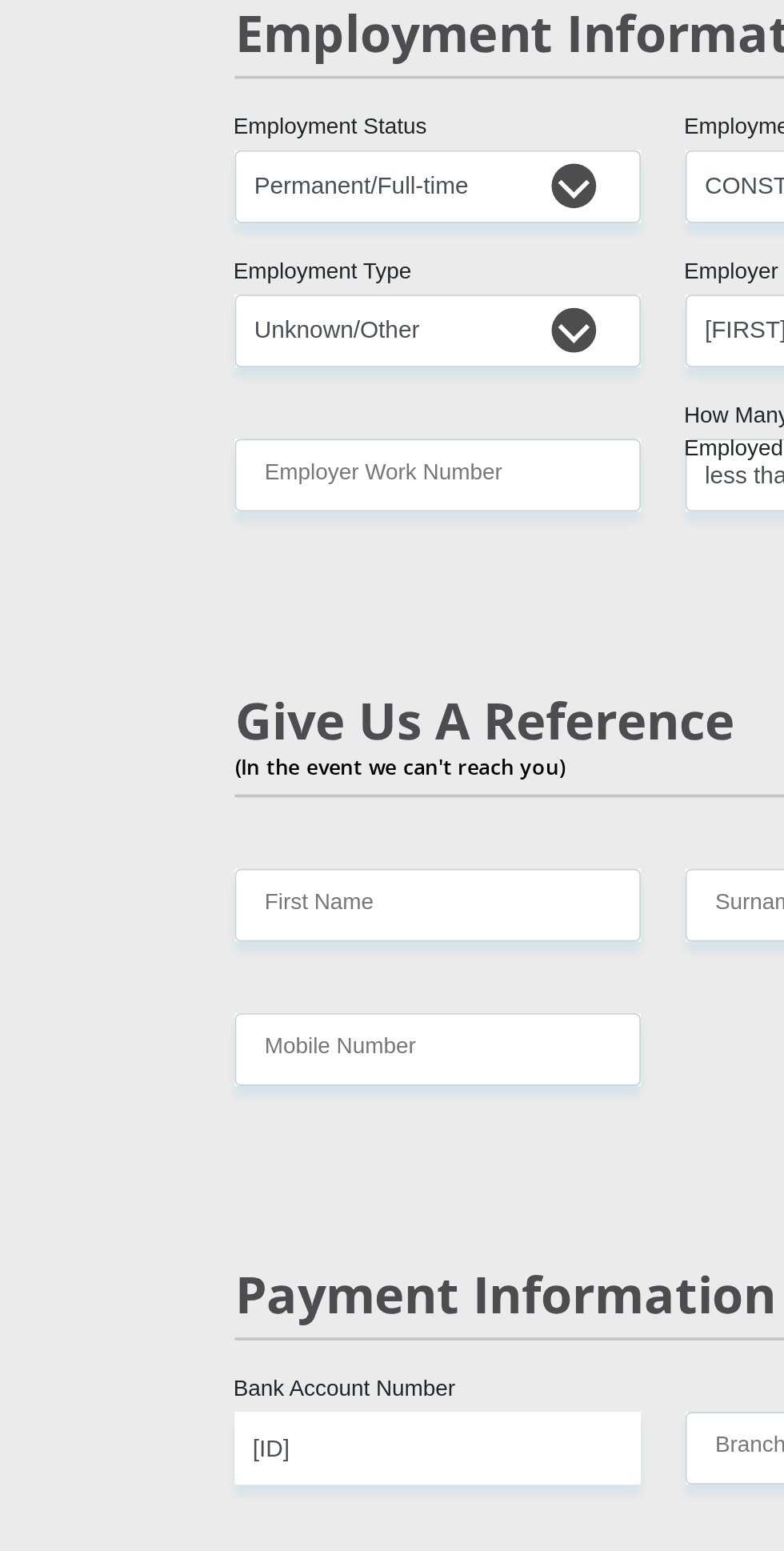 click on "Name of Bank" at bounding box center (270, 1011) 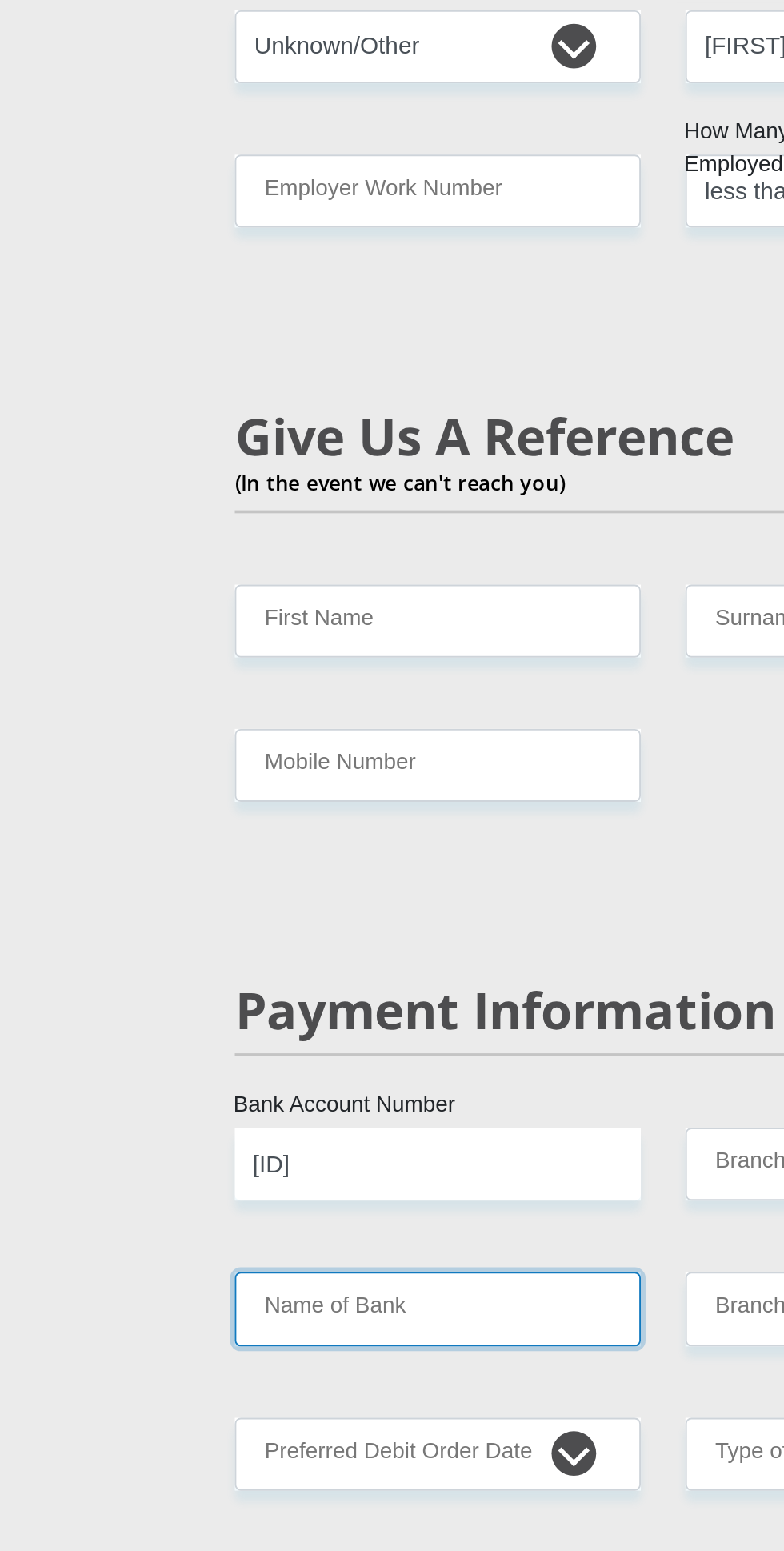 scroll, scrollTop: 2530, scrollLeft: 0, axis: vertical 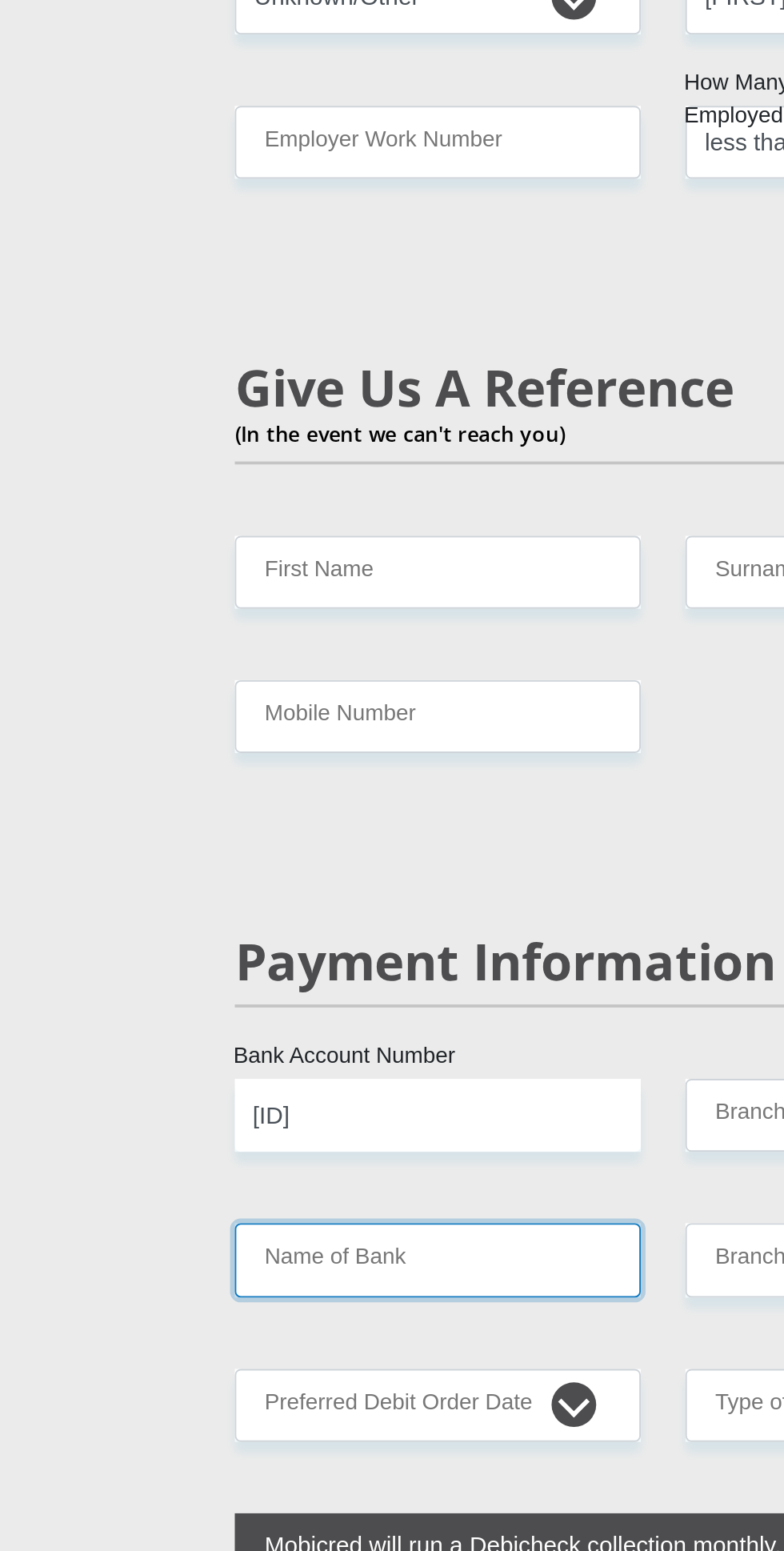 click on "Name of Bank" at bounding box center (270, 1011) 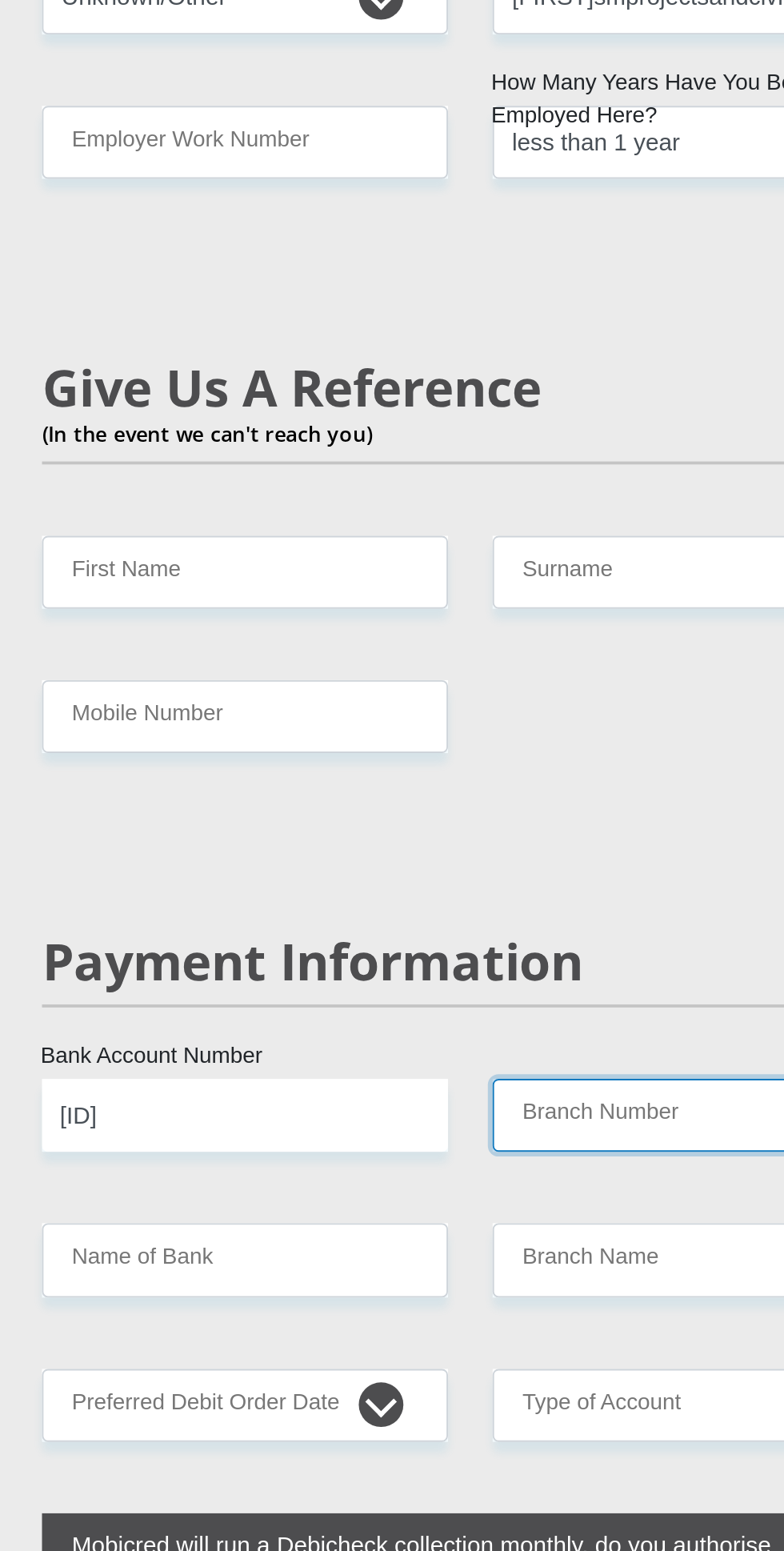 click on "Branch Number" at bounding box center (513, 933) 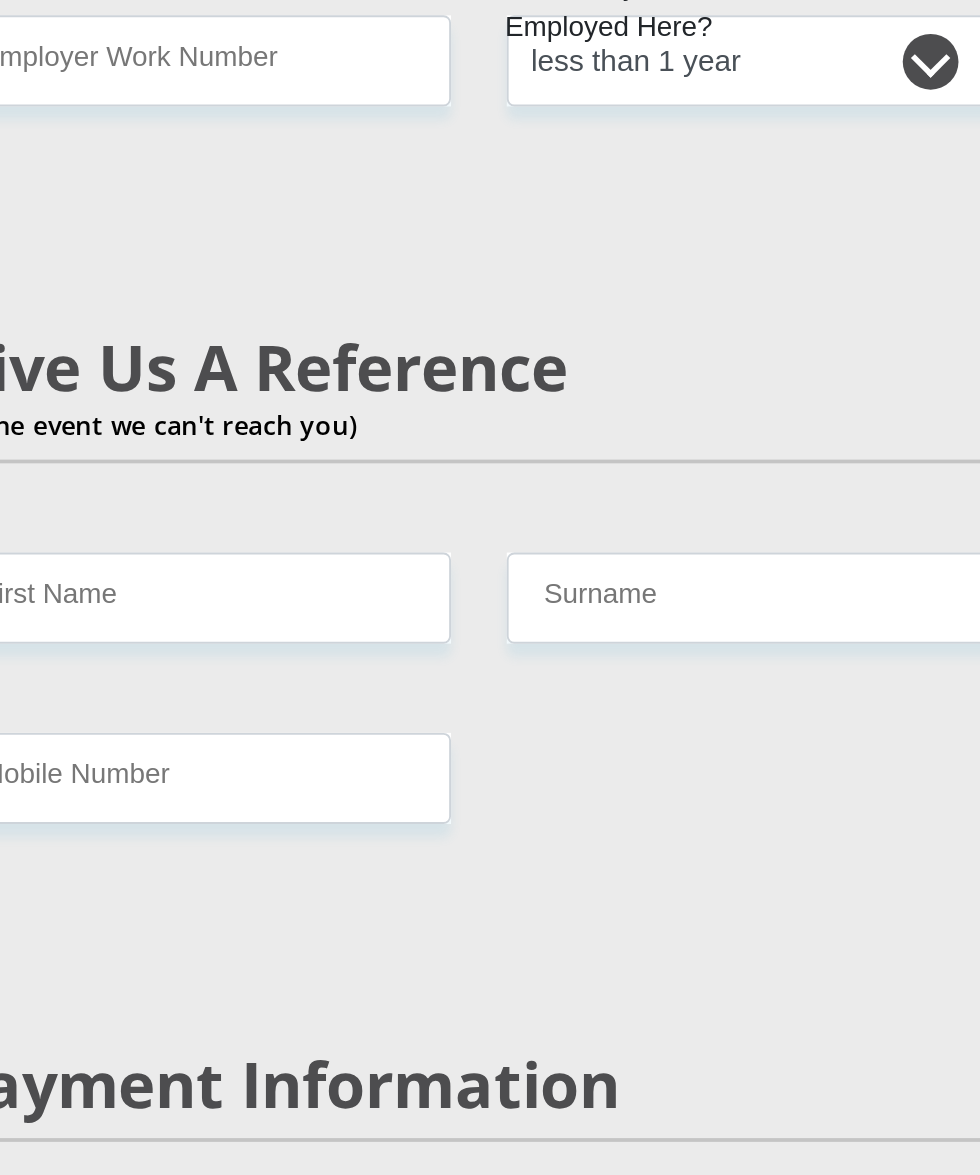 scroll, scrollTop: 3161, scrollLeft: 0, axis: vertical 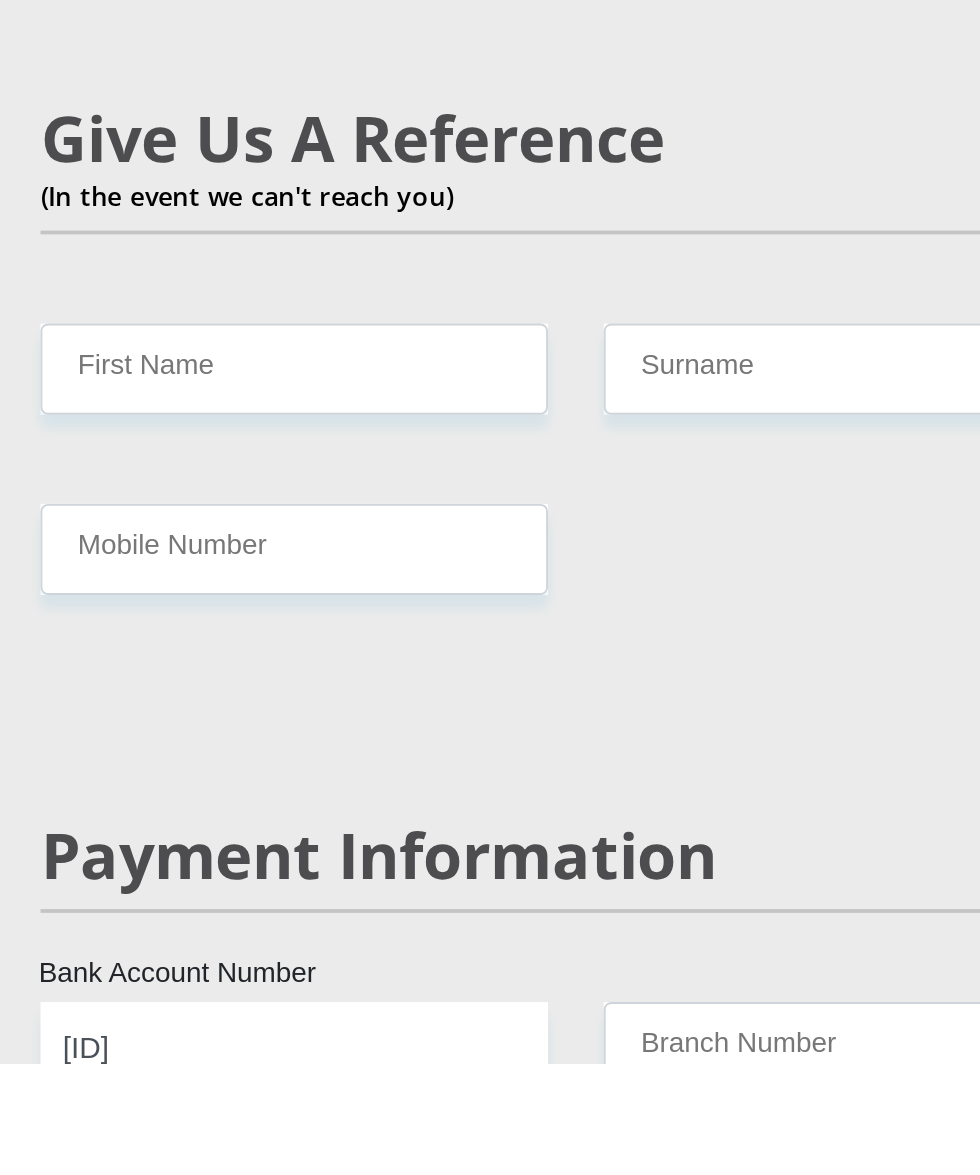 click on "Name of Bank" at bounding box center (338, 1263) 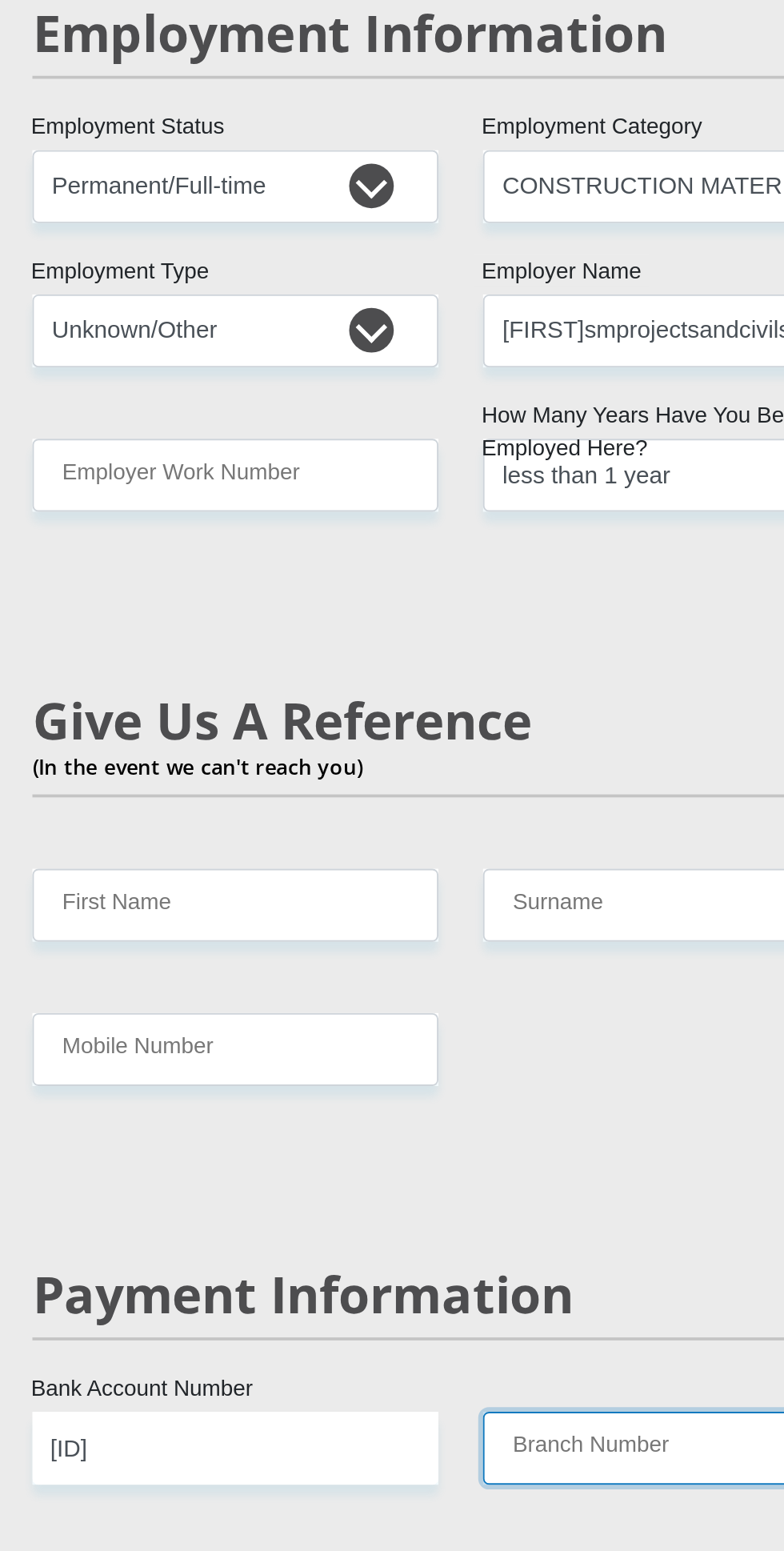 click on "Branch Number" at bounding box center (513, 933) 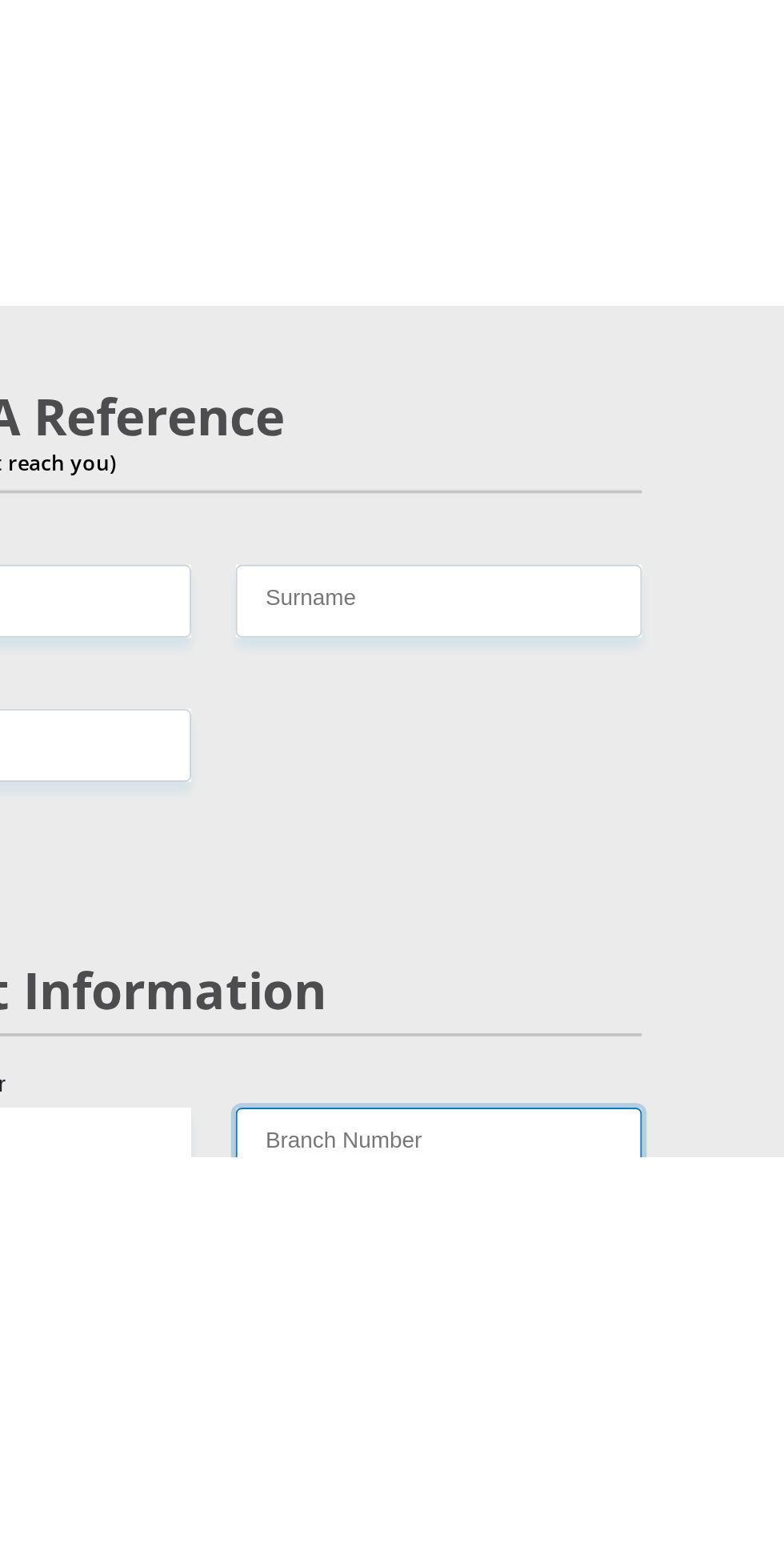 scroll, scrollTop: 2530, scrollLeft: 0, axis: vertical 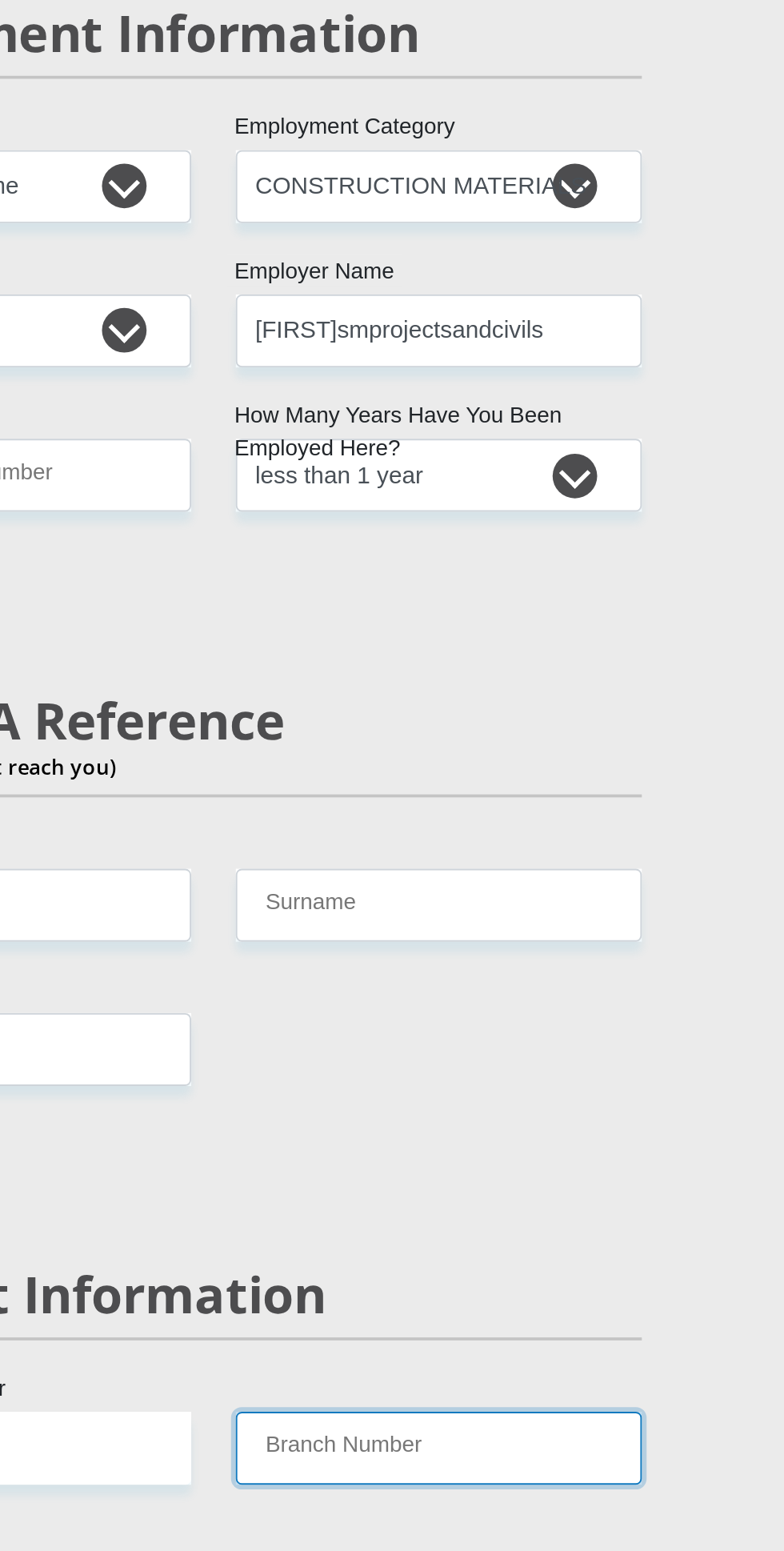 click on "Branch Number" at bounding box center (513, 933) 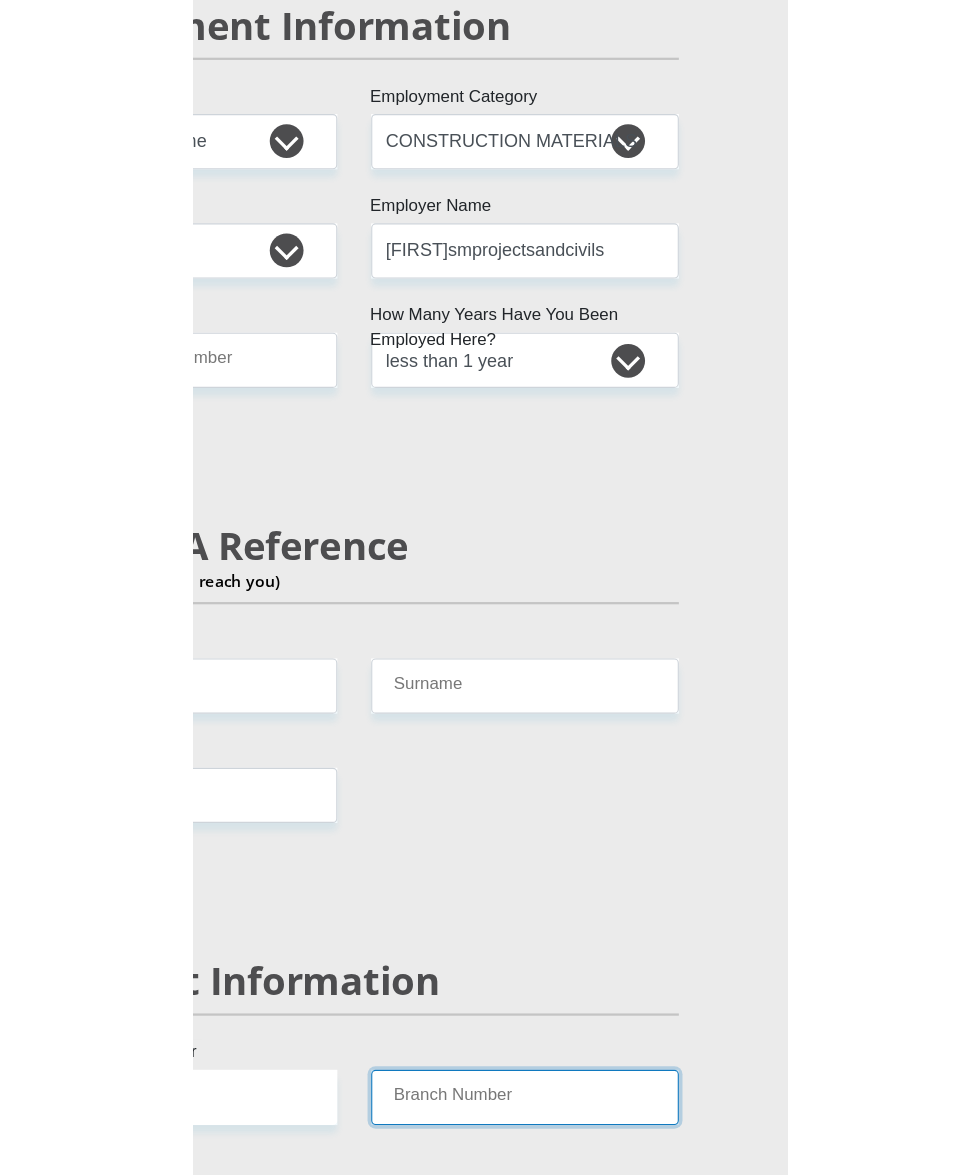 scroll, scrollTop: 3161, scrollLeft: 0, axis: vertical 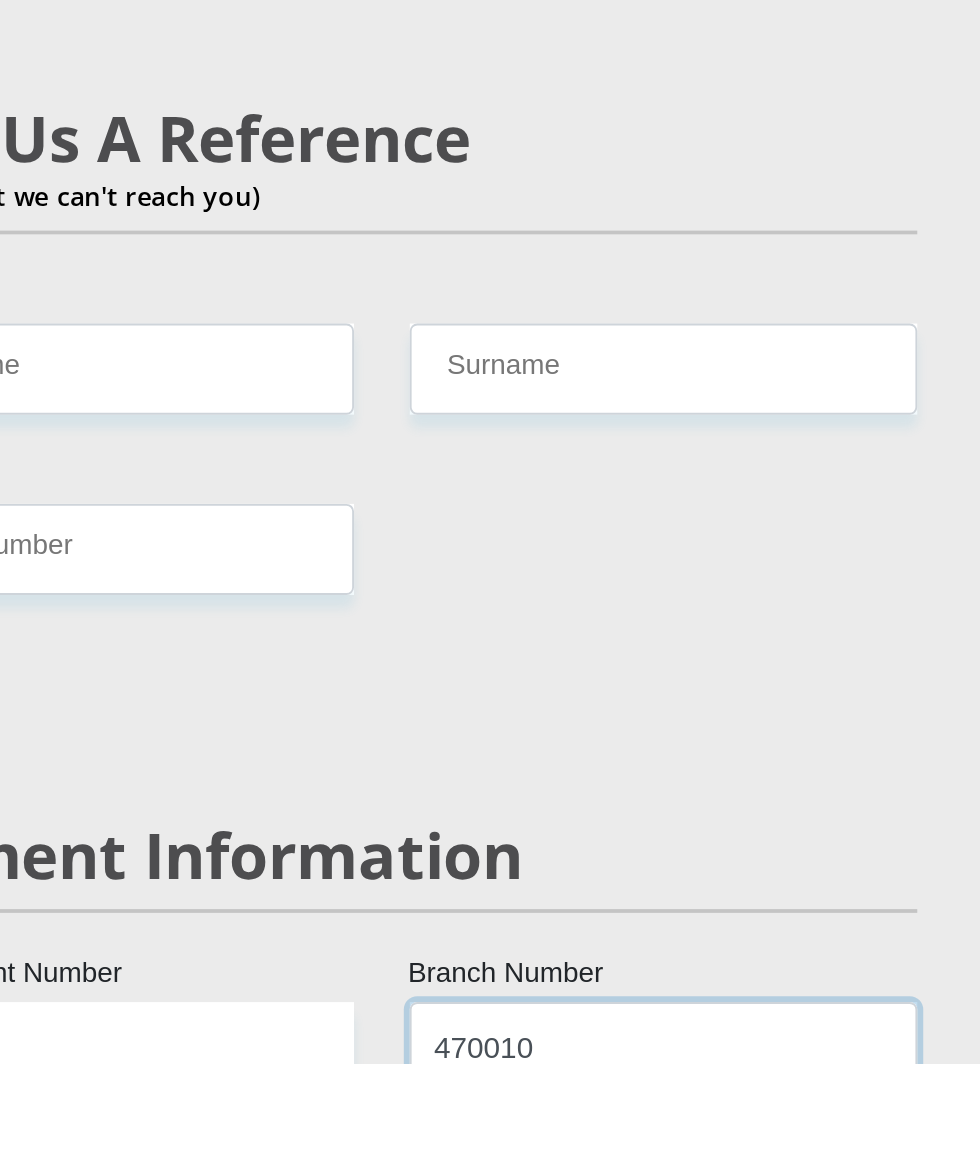 type on "470010" 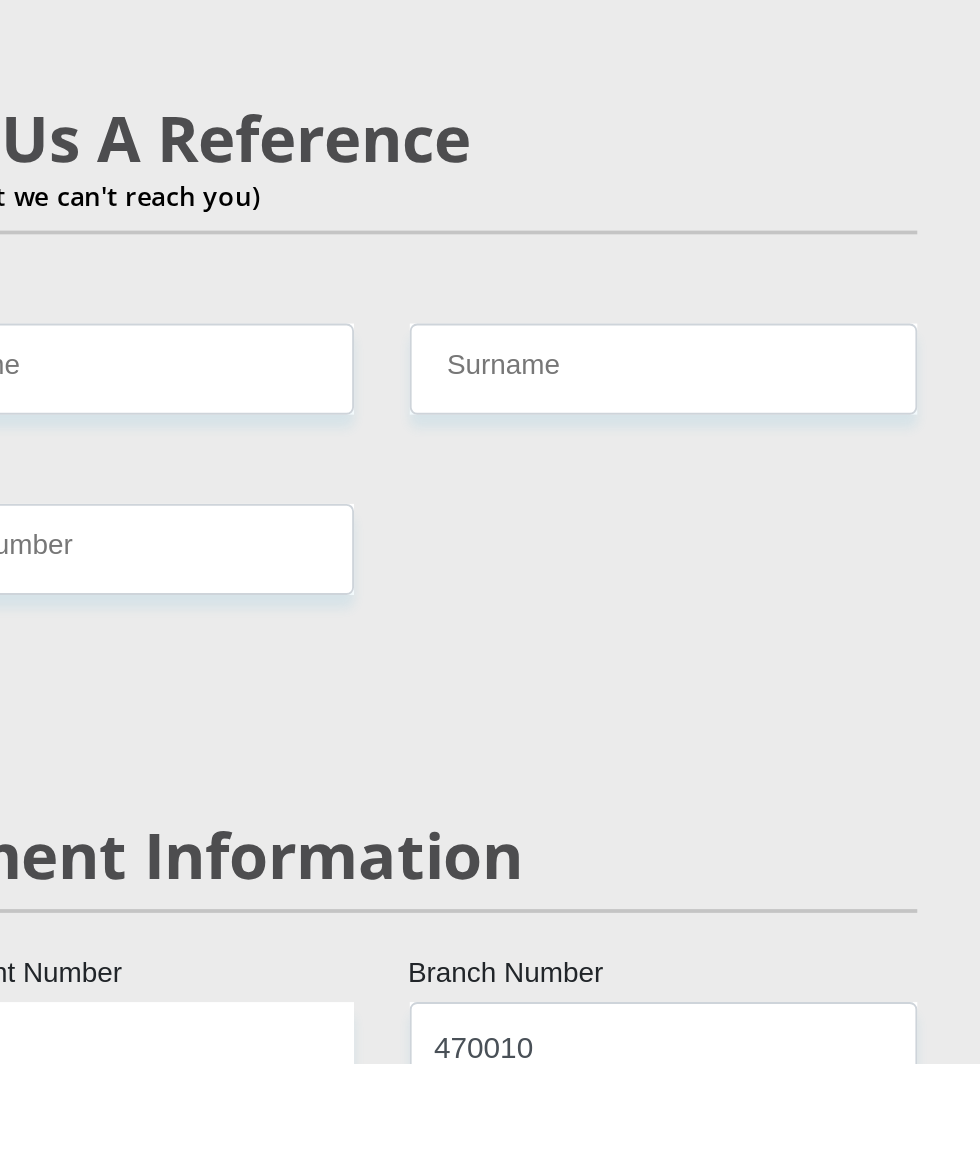 click on "Branch Name" at bounding box center [641, 1263] 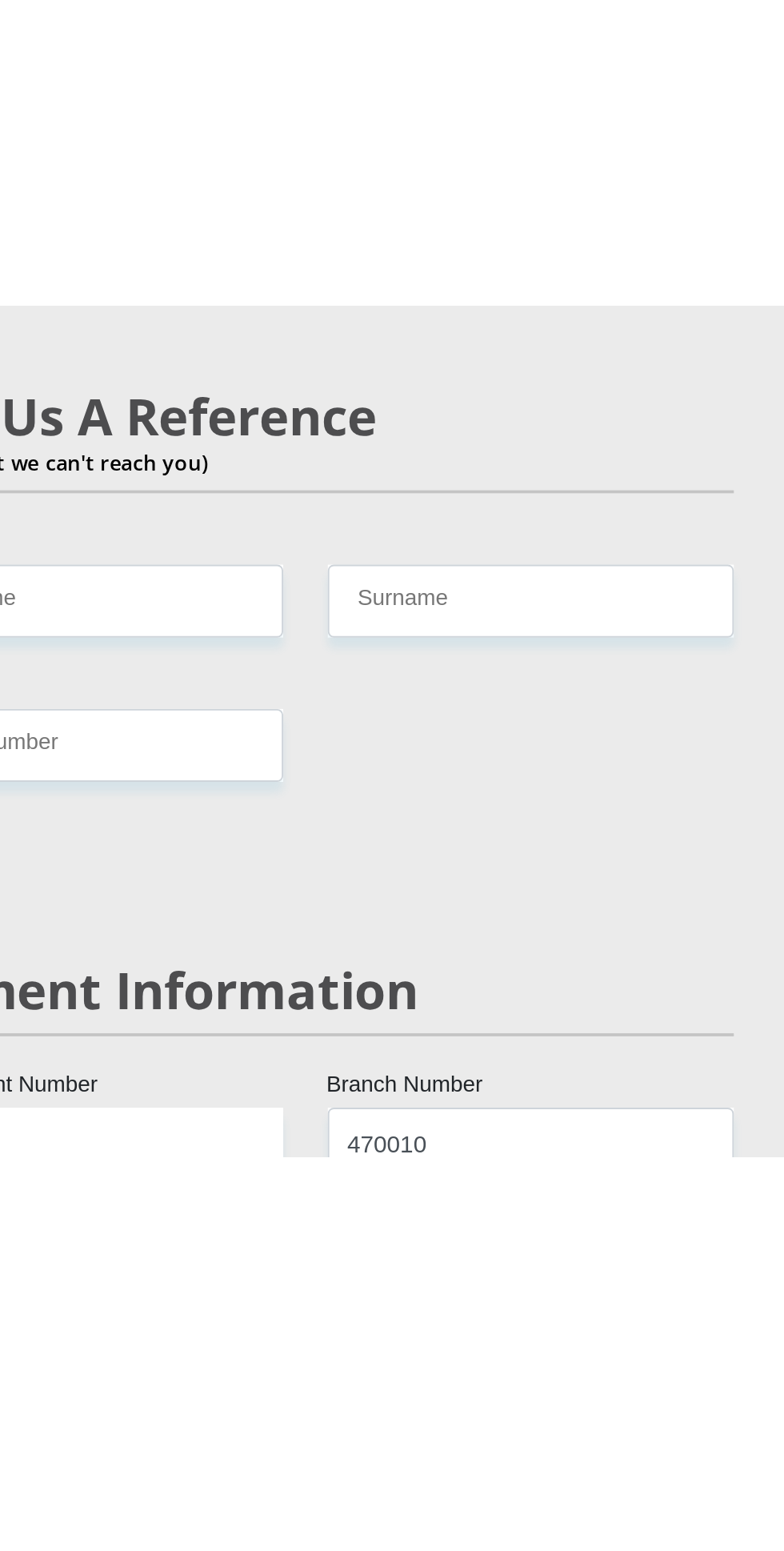 scroll, scrollTop: 2530, scrollLeft: 0, axis: vertical 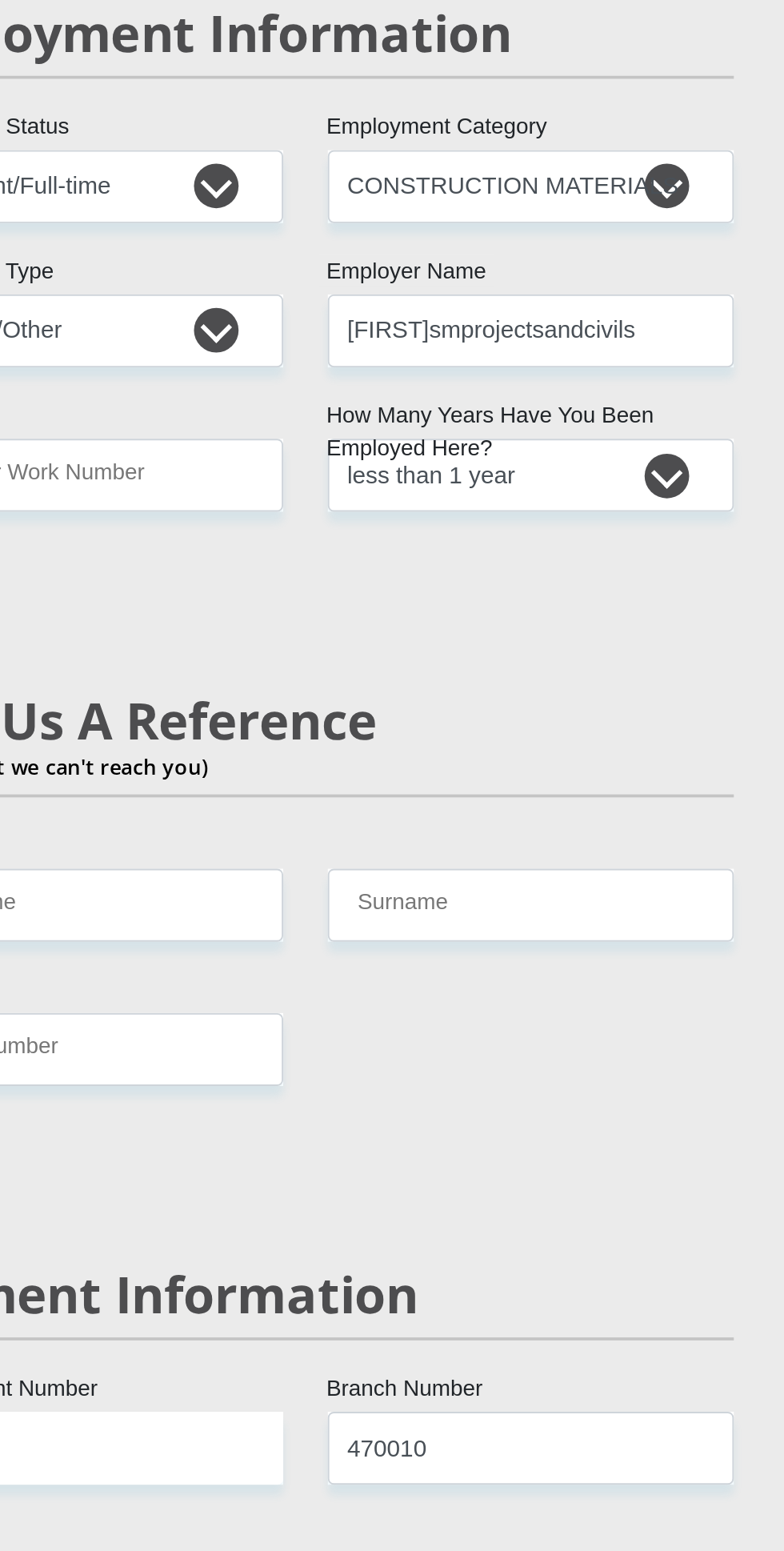 type on "CAPITEC BANK LIMITED" 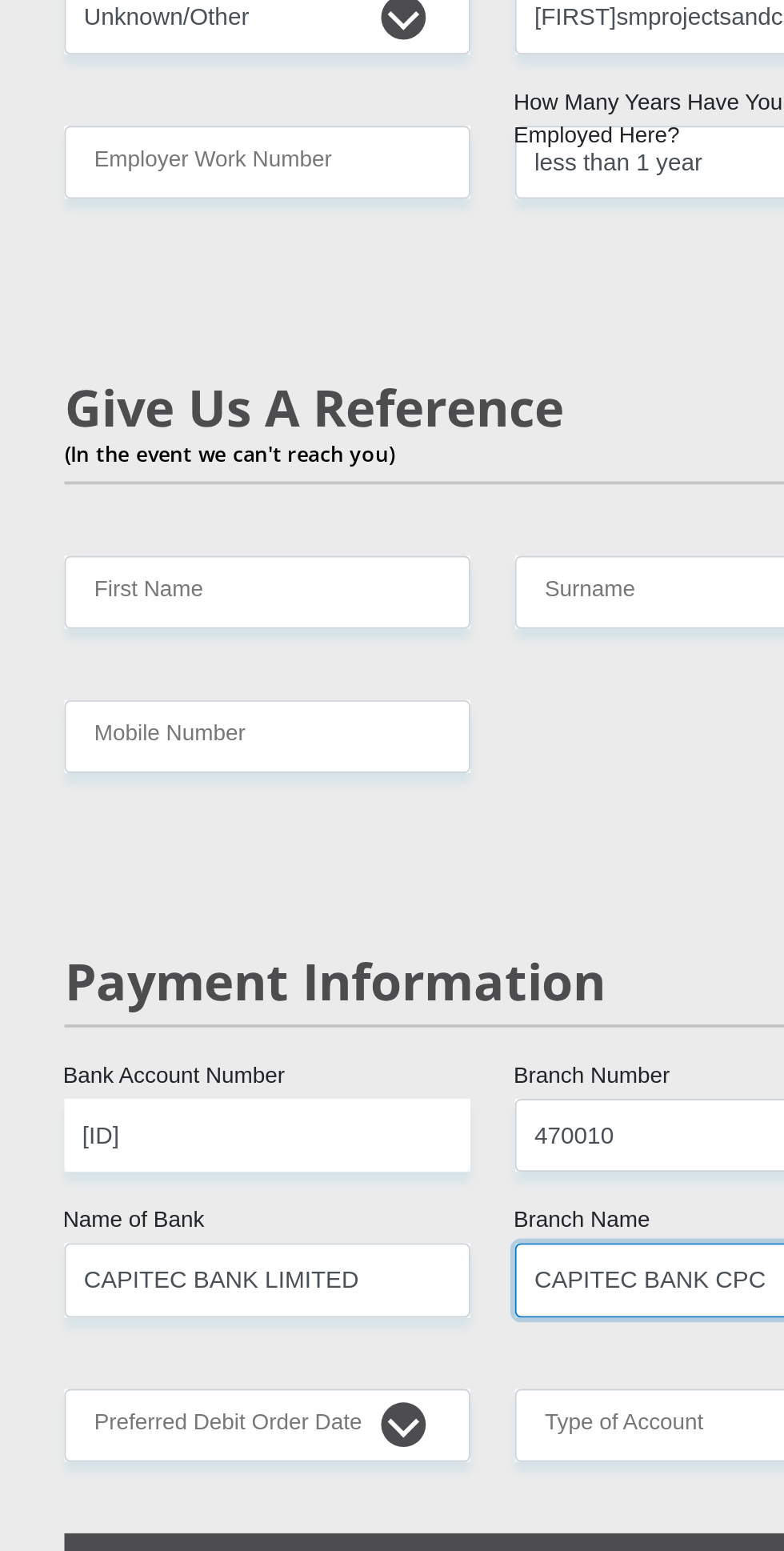 scroll, scrollTop: 2530, scrollLeft: 0, axis: vertical 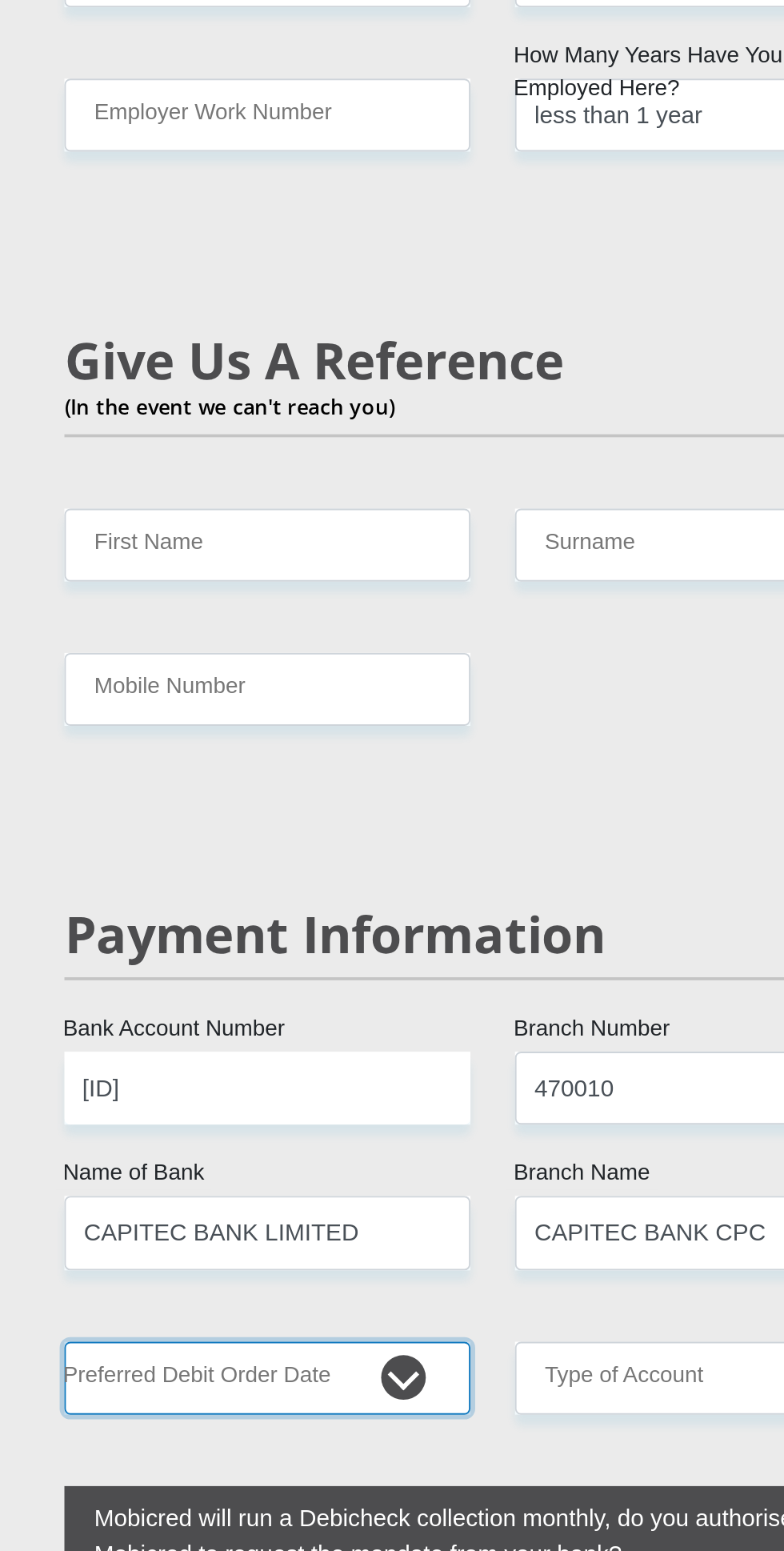 click on "1st
2nd
3rd
4th
5th
7th
18th
19th
20th
21st
22nd
23rd
24th
25th
26th
27th
28th
29th
30th" at bounding box center [270, 1089] 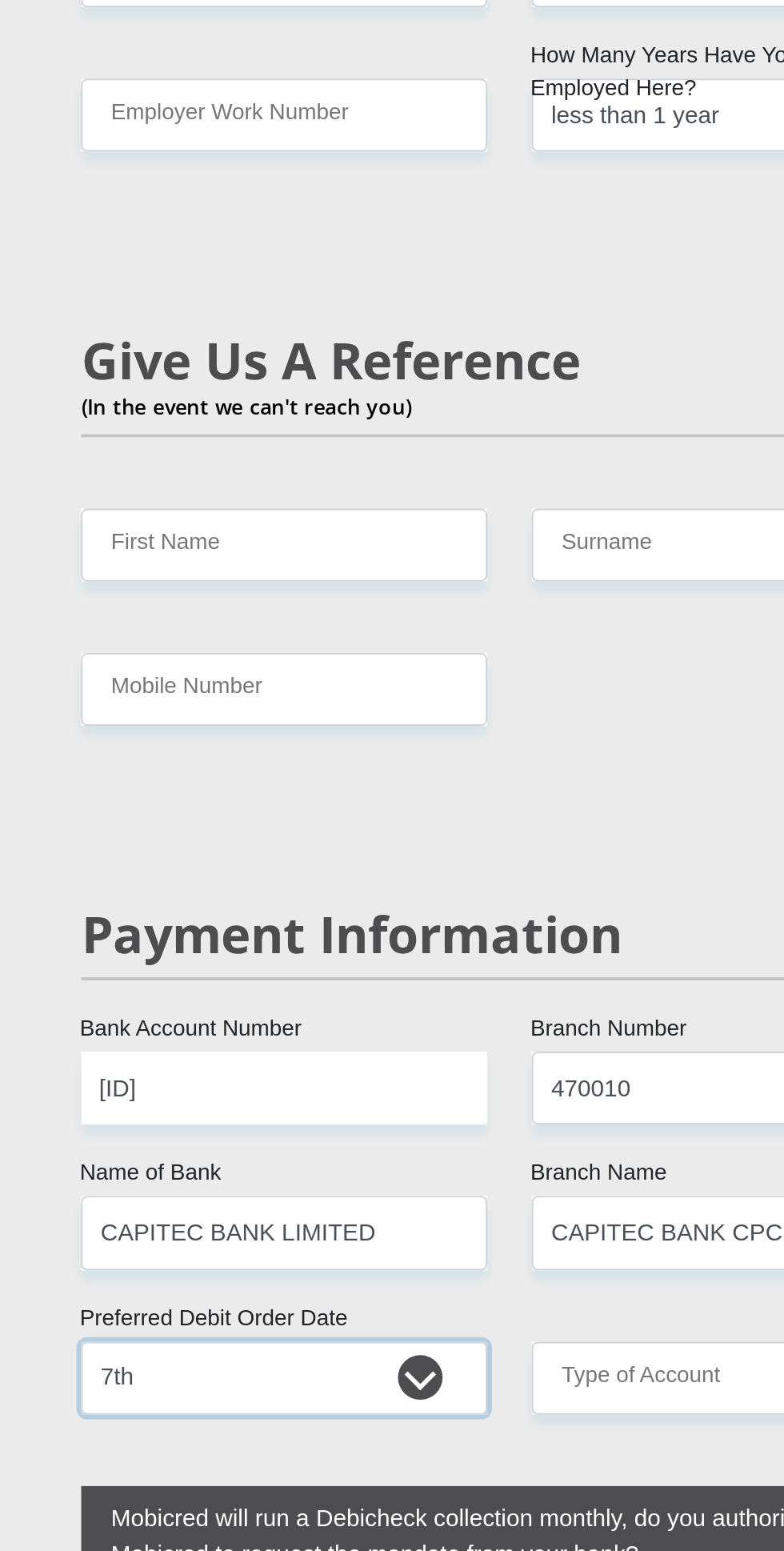click on "1st
2nd
3rd
4th
5th
7th
18th
19th
20th
21st
22nd
23rd
24th
25th
26th
27th
28th
29th
30th" at bounding box center [270, 1089] 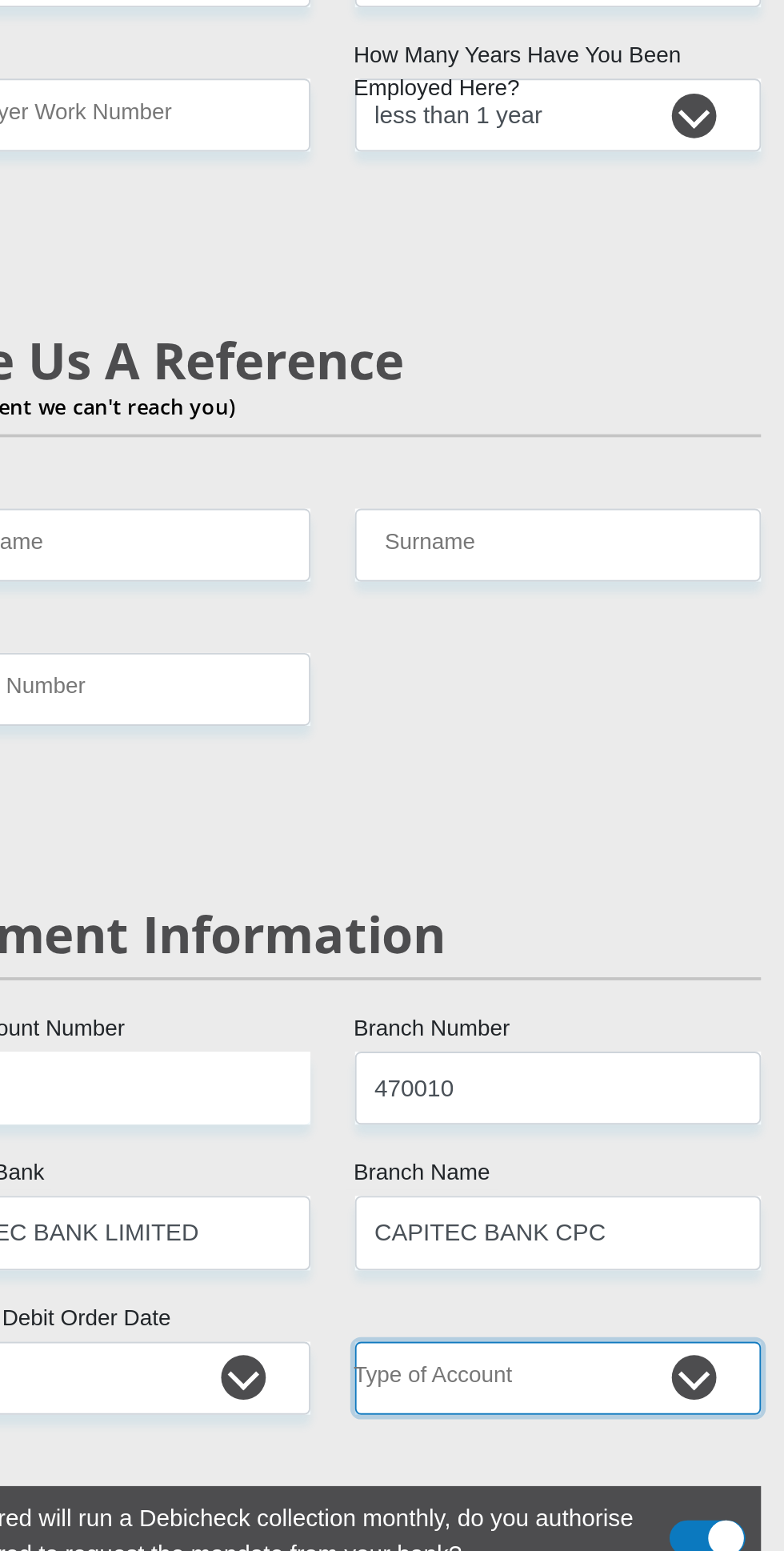 click on "Cheque
Savings" at bounding box center [513, 1089] 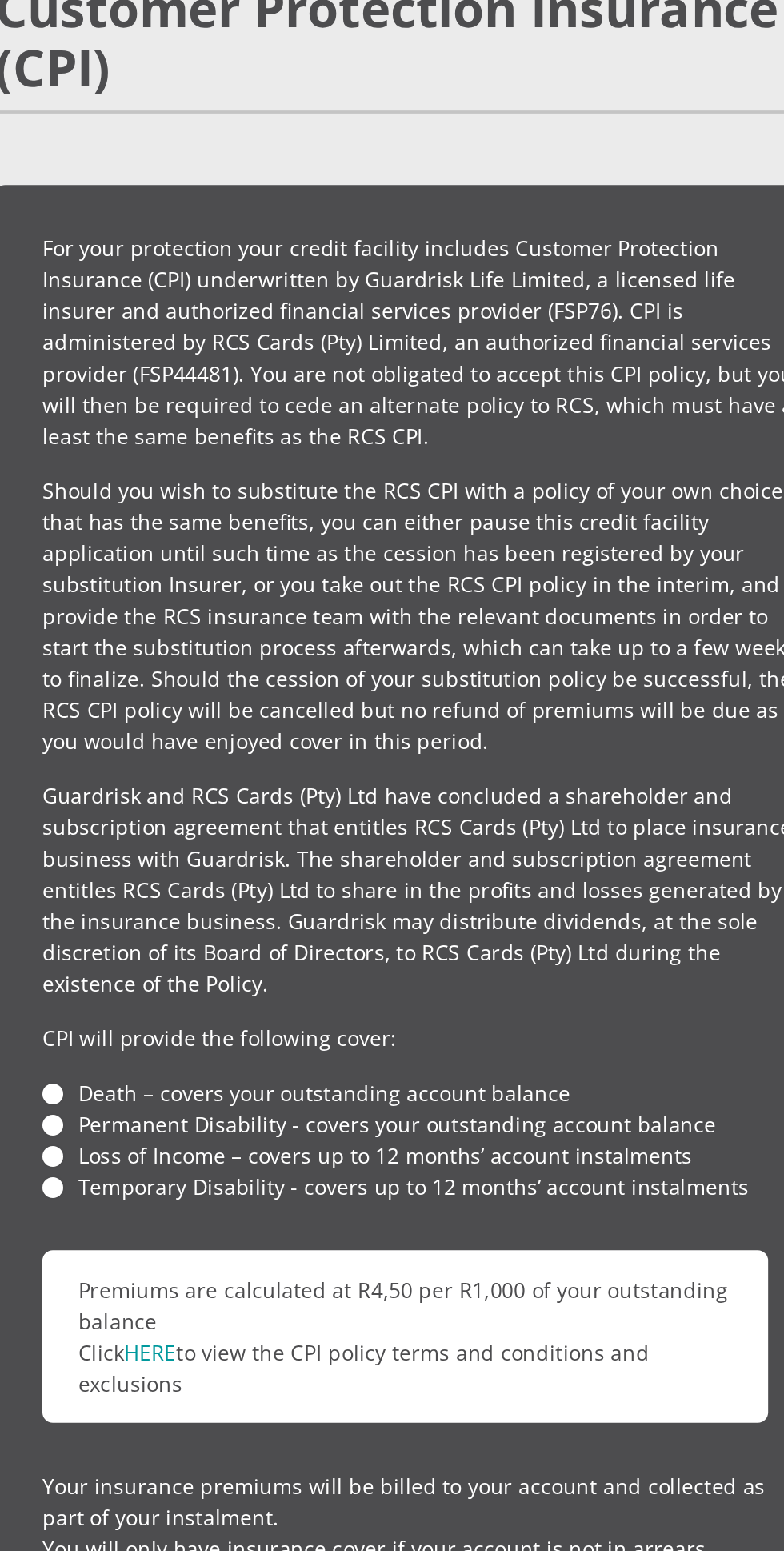 scroll, scrollTop: 3244, scrollLeft: 0, axis: vertical 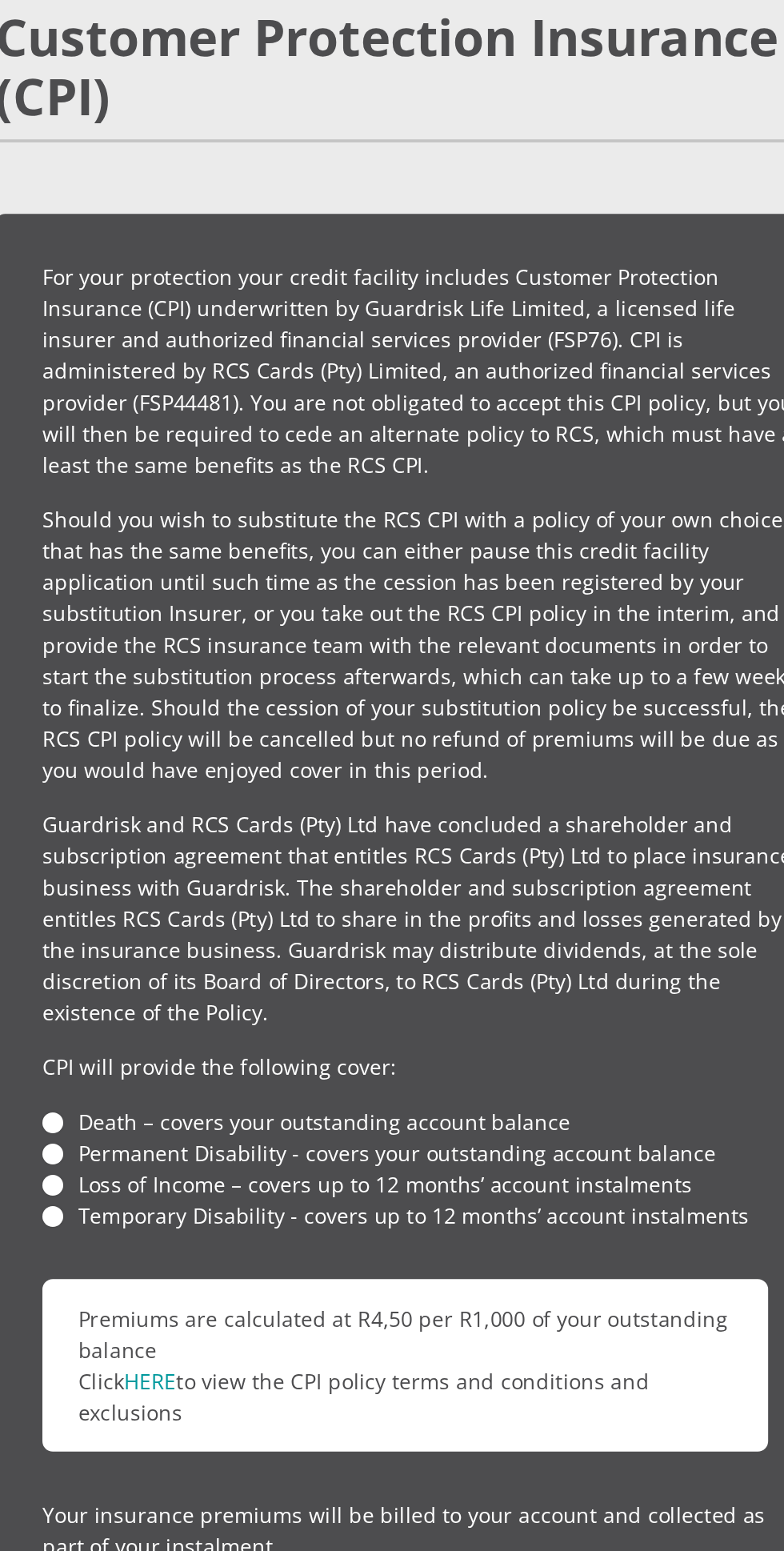 click on "Permanent Disability - covers your outstanding account balance" at bounding box center (392, 1164) 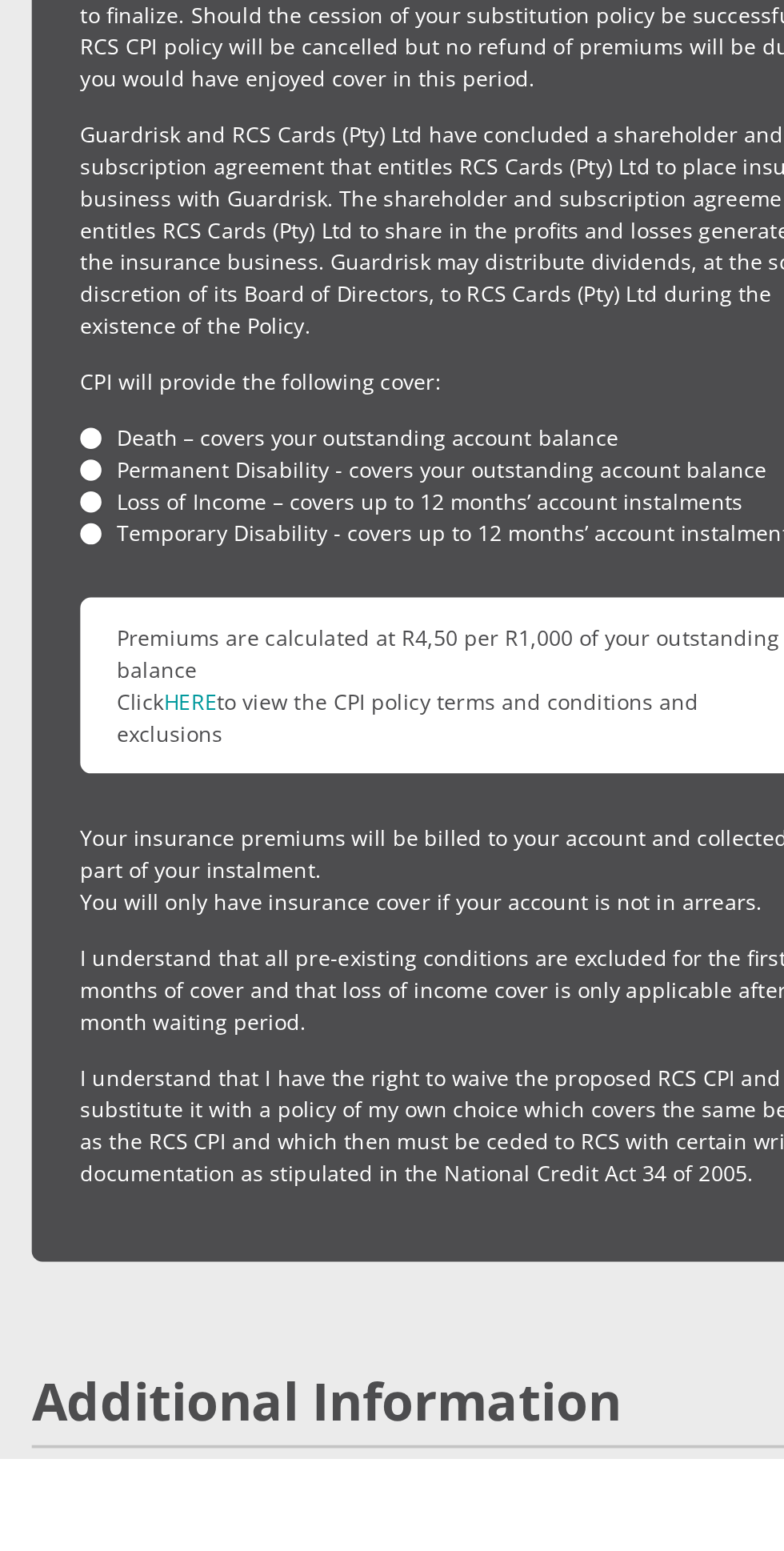 scroll, scrollTop: 3381, scrollLeft: 0, axis: vertical 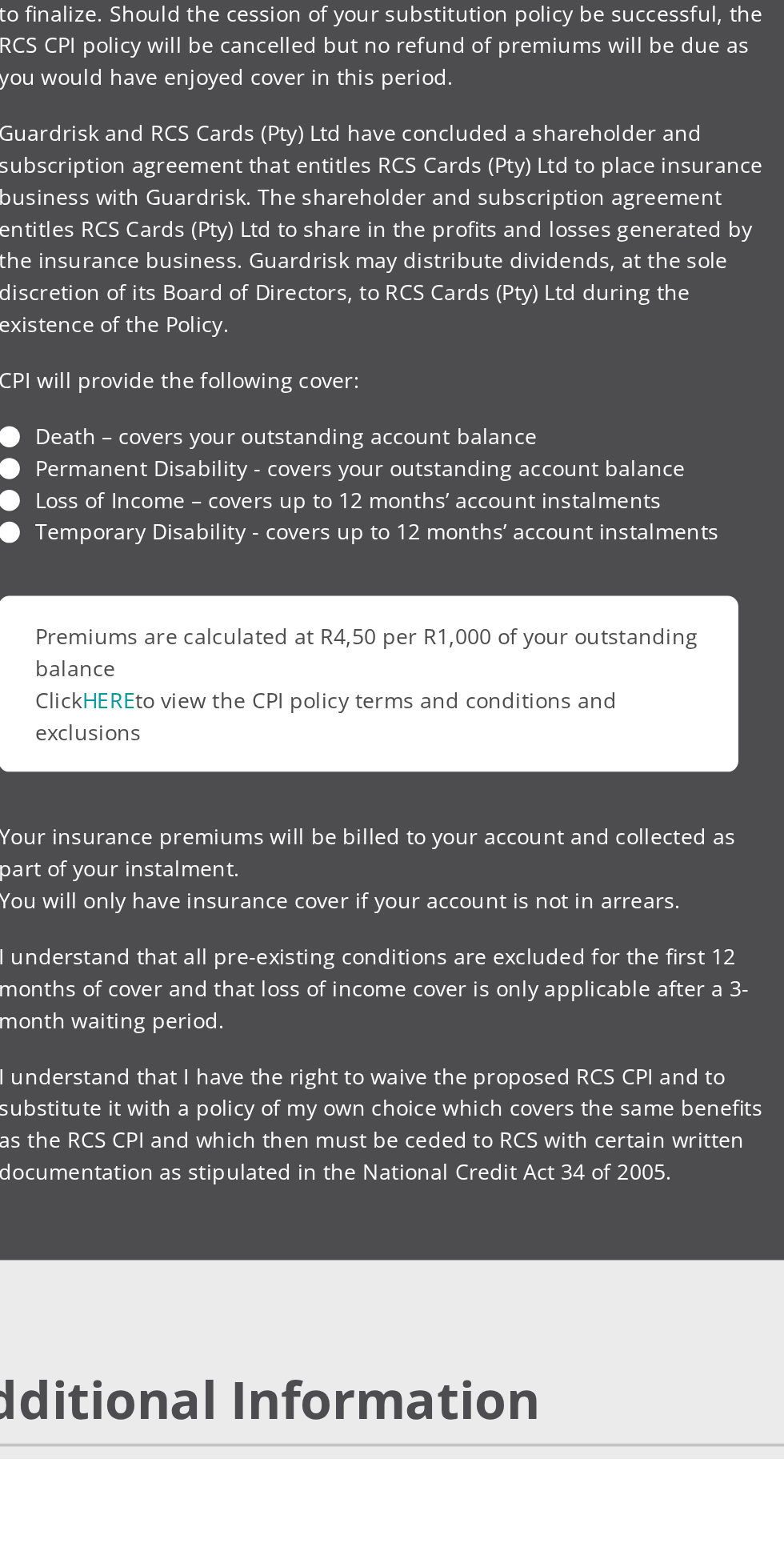 click at bounding box center [594, 1612] 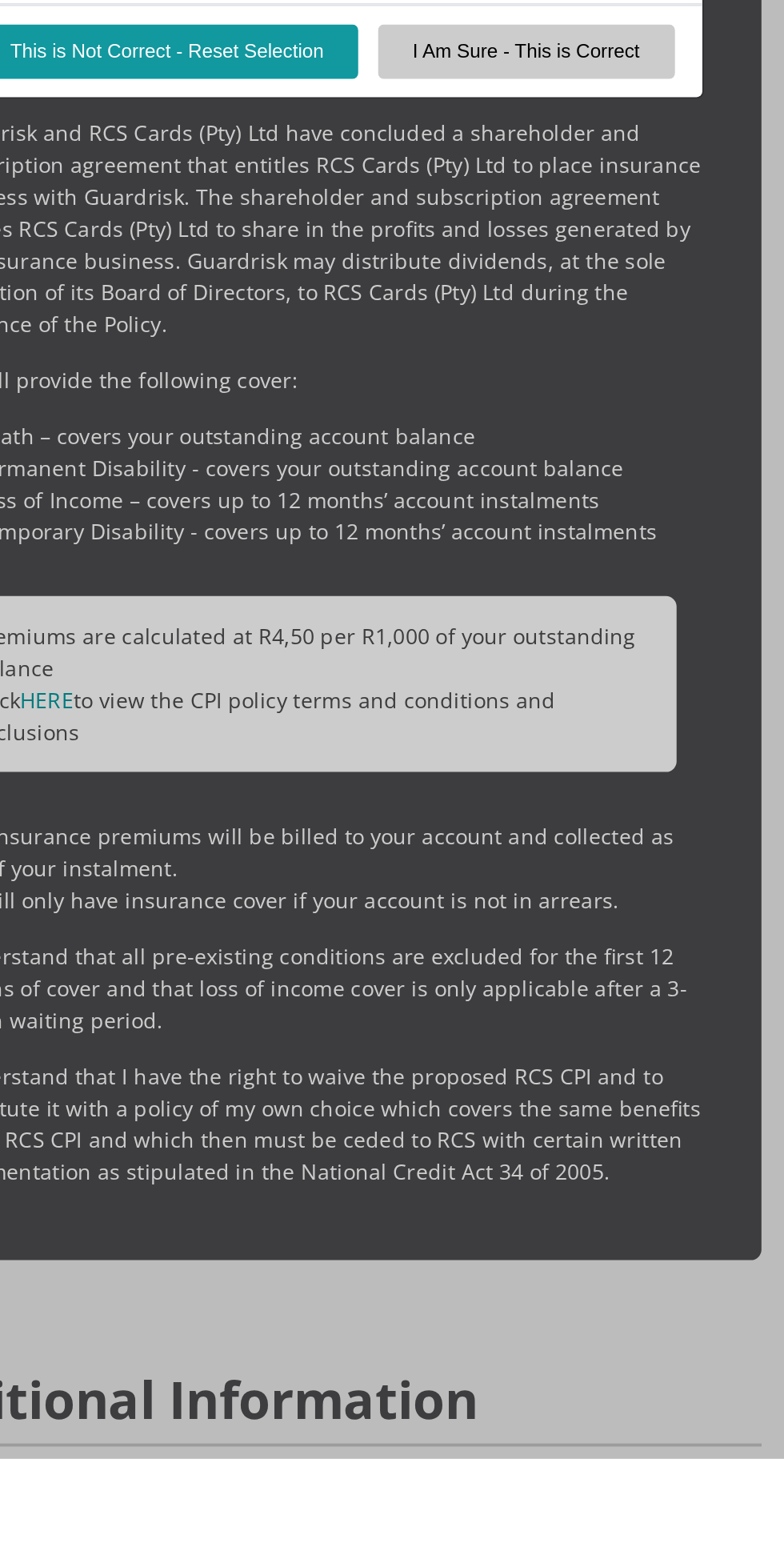 click on "You have chosen YES for Debt Review.
Can you confirm that this is correct
×
This is Not Correct - Reset Selection
I Am Sure - This is Correct" at bounding box center (392, 776) 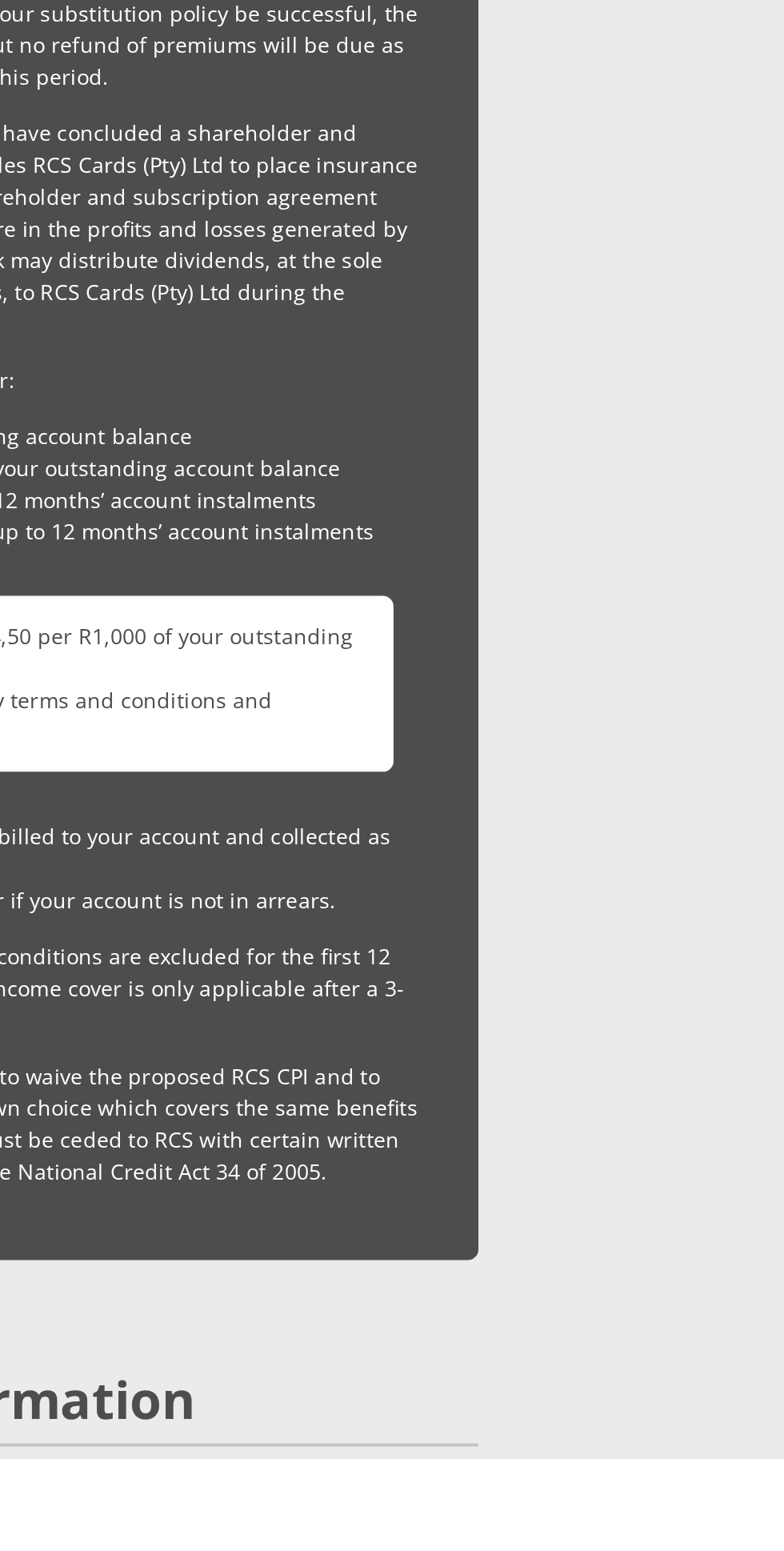 click at bounding box center (392, 1611) 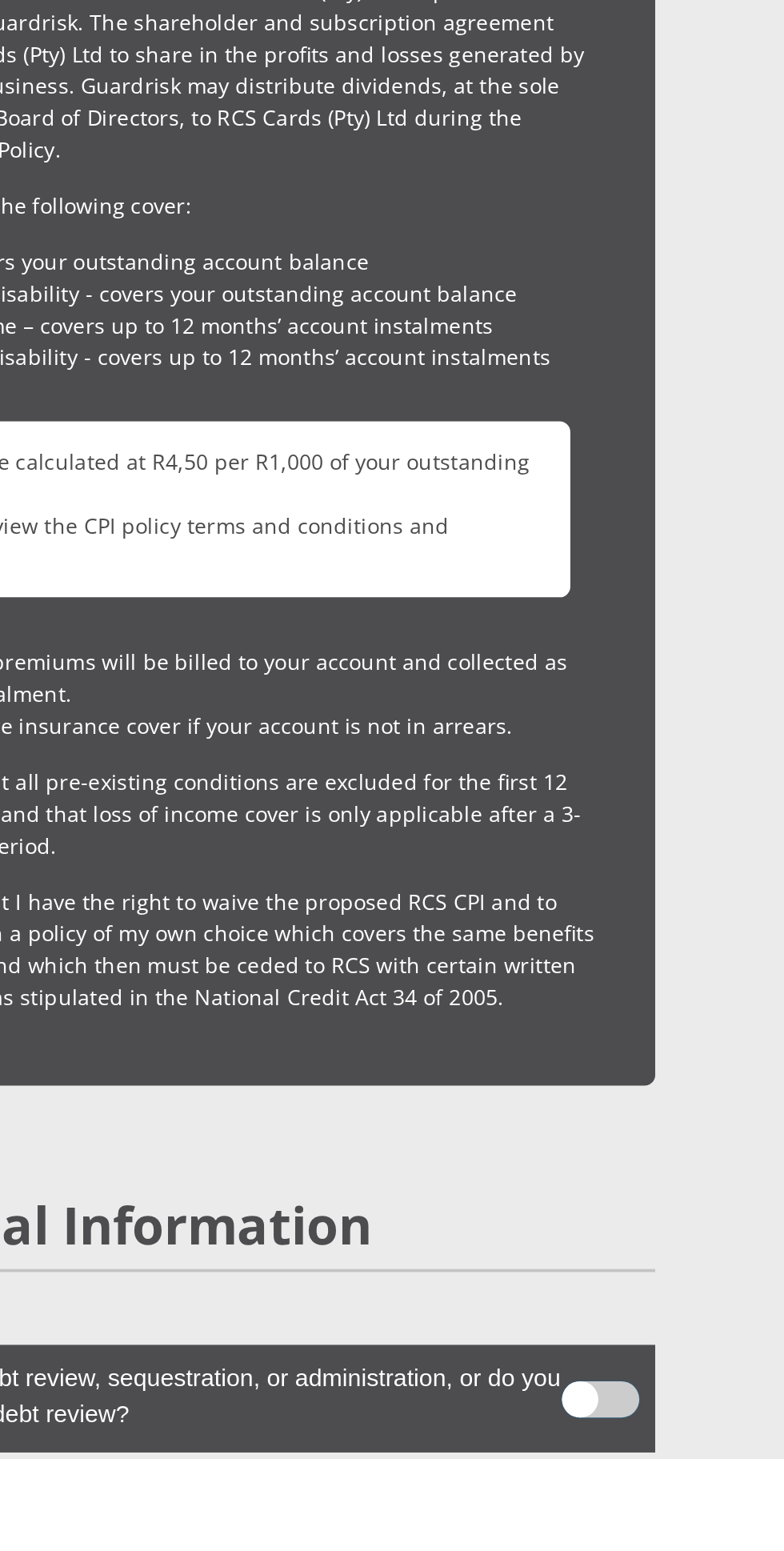 scroll, scrollTop: 3474, scrollLeft: 0, axis: vertical 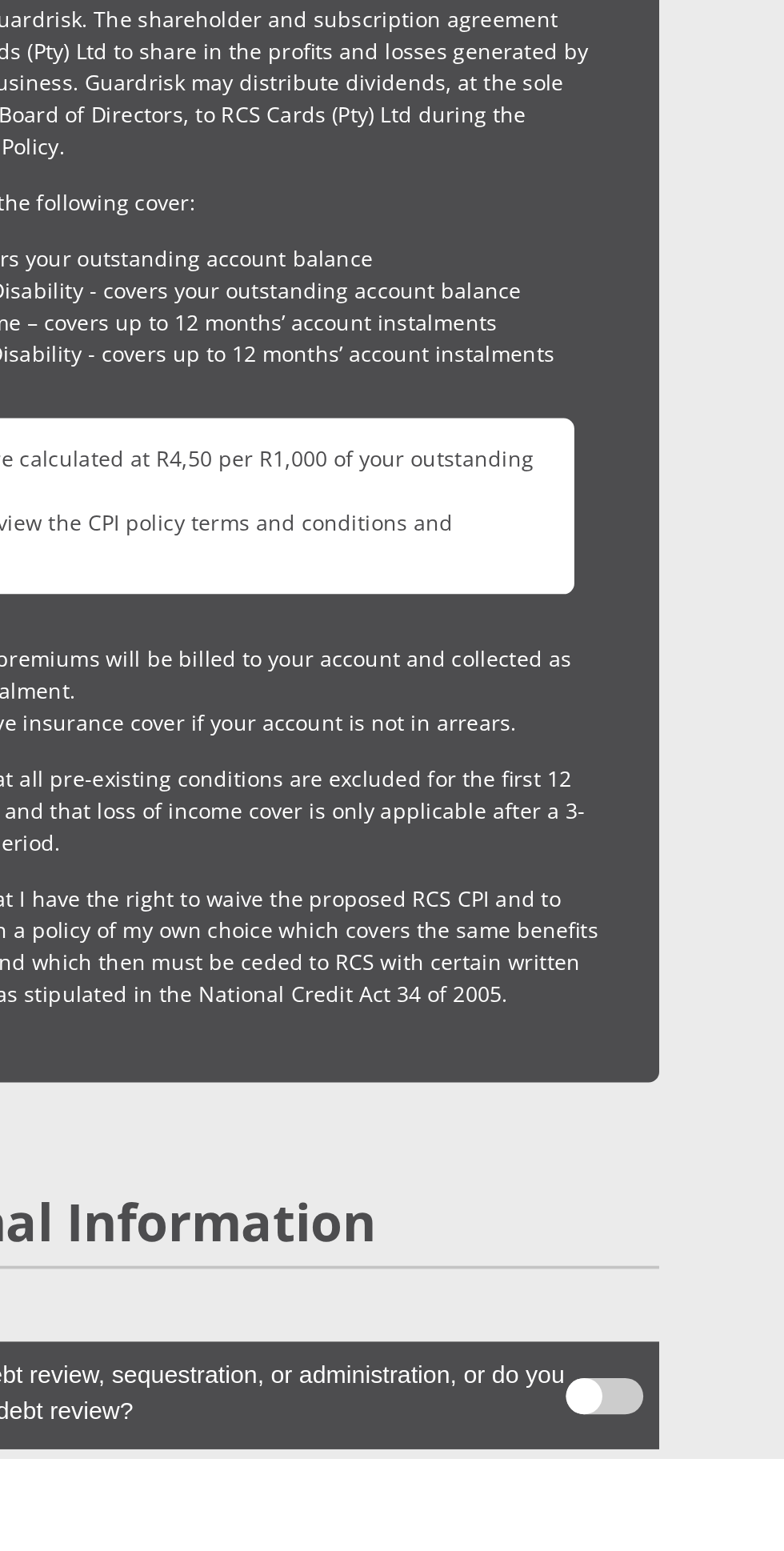 click at bounding box center [598, 1641] 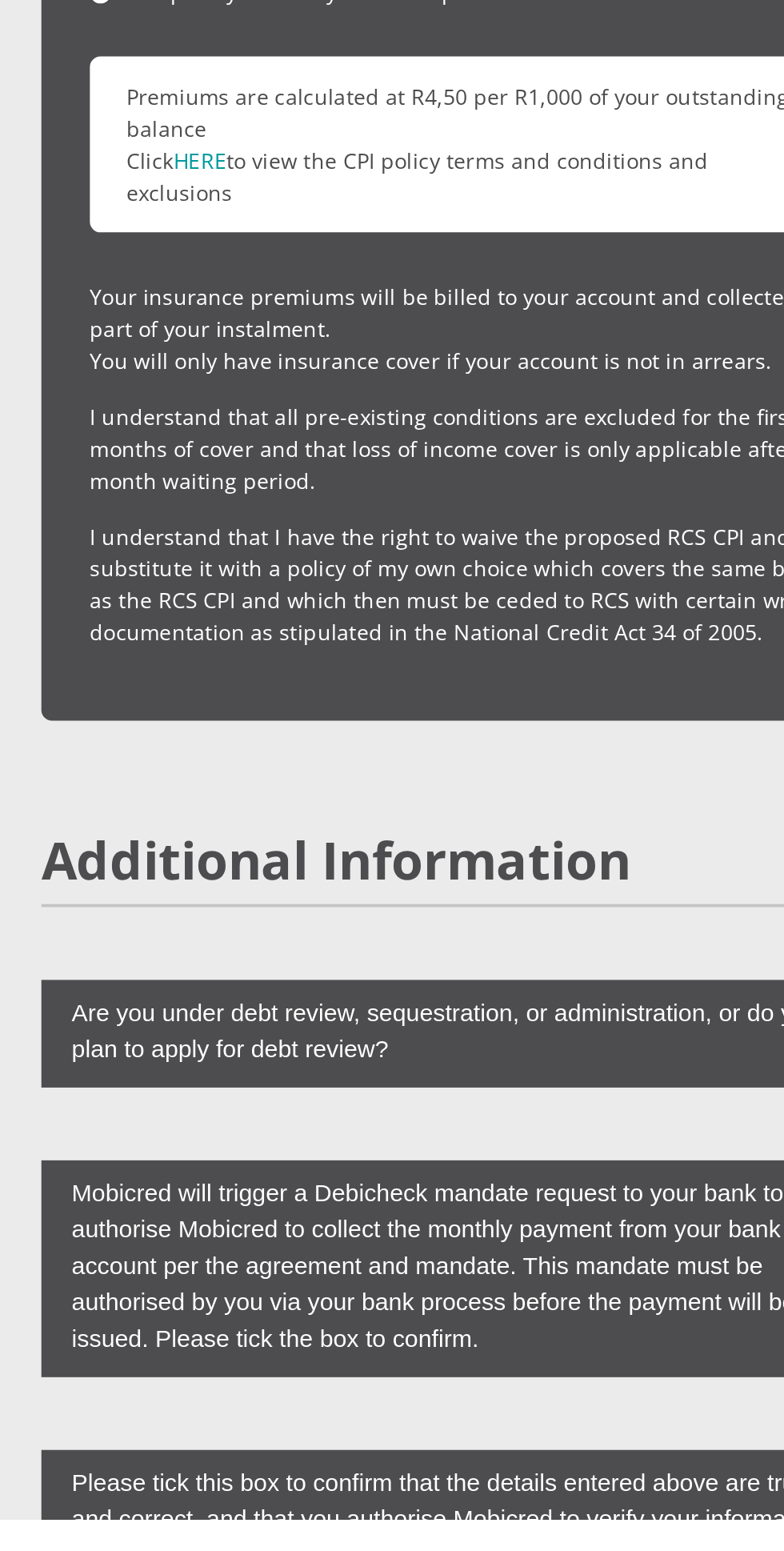 scroll, scrollTop: 3751, scrollLeft: 0, axis: vertical 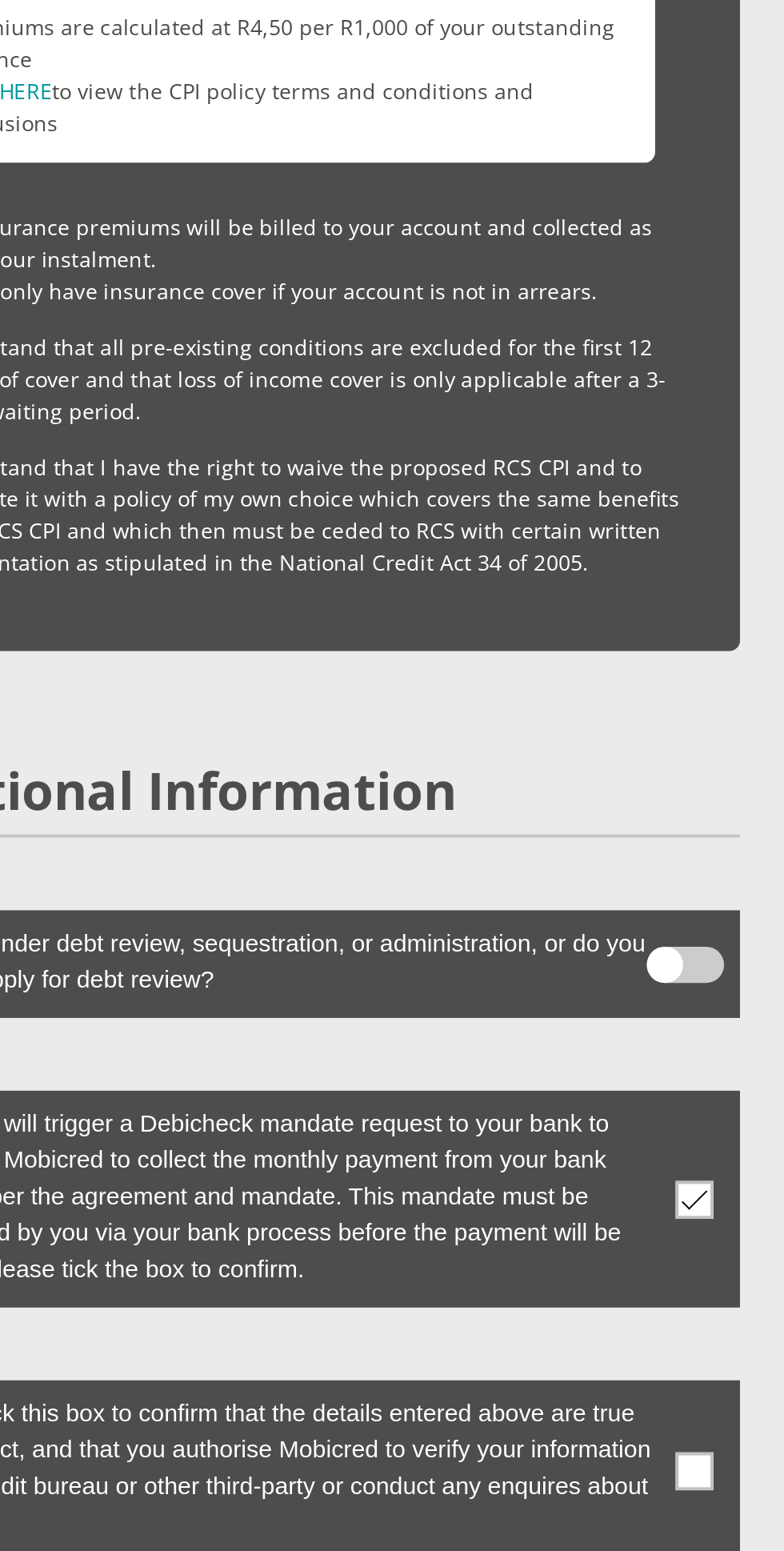 click at bounding box center [598, 1508] 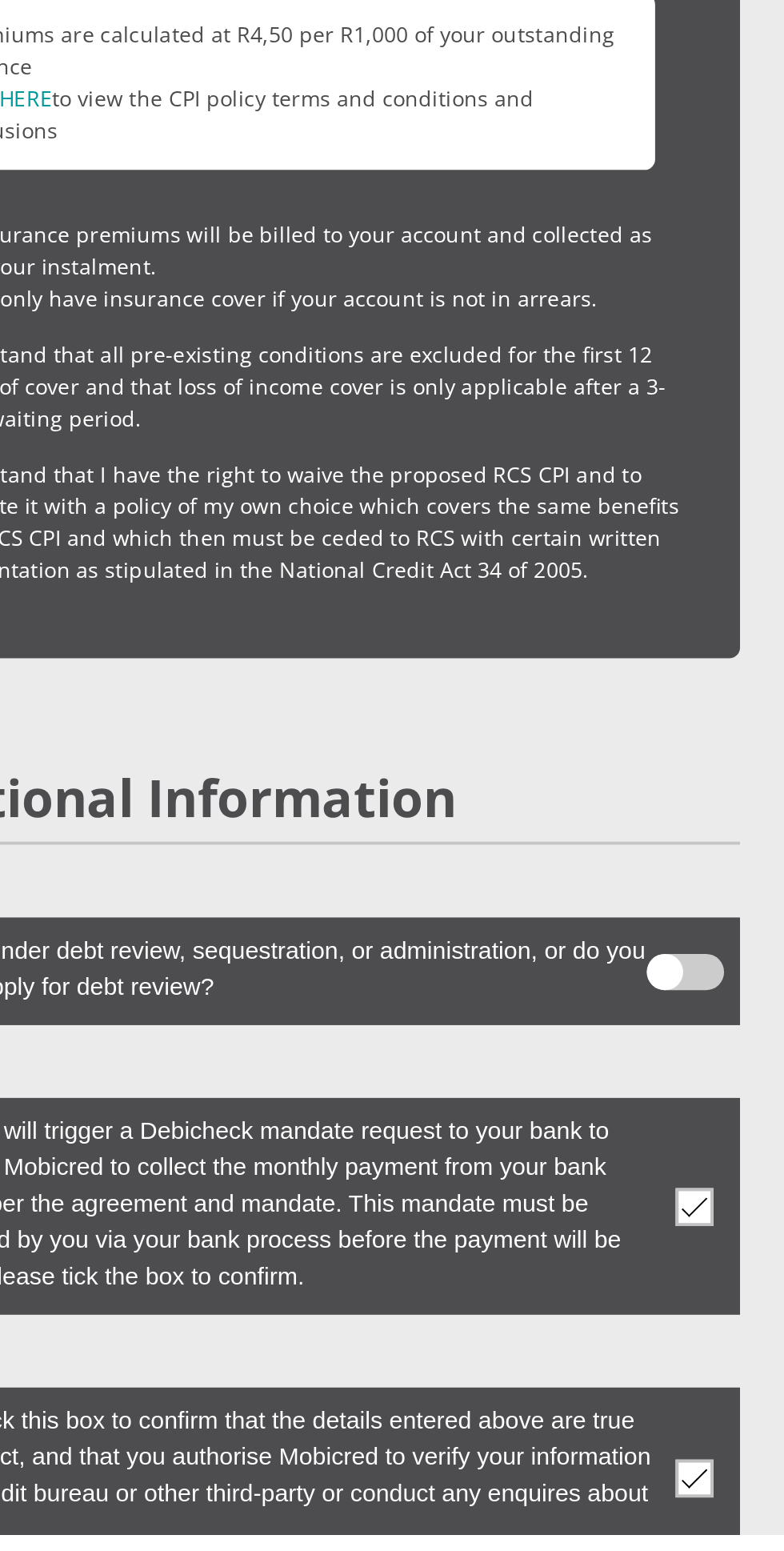 scroll, scrollTop: 3755, scrollLeft: 0, axis: vertical 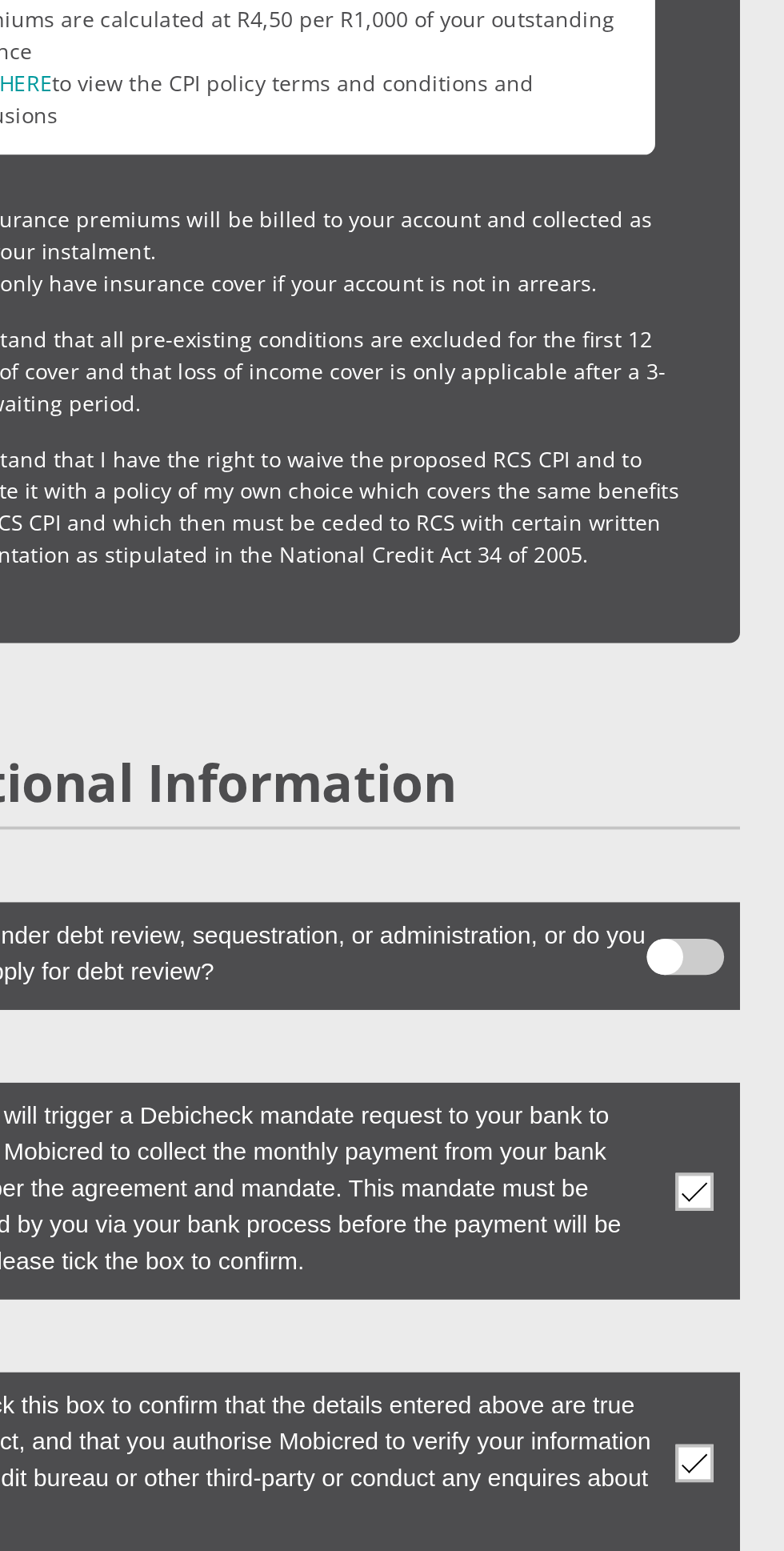 click on "Proceed" at bounding box center [392, 1826] 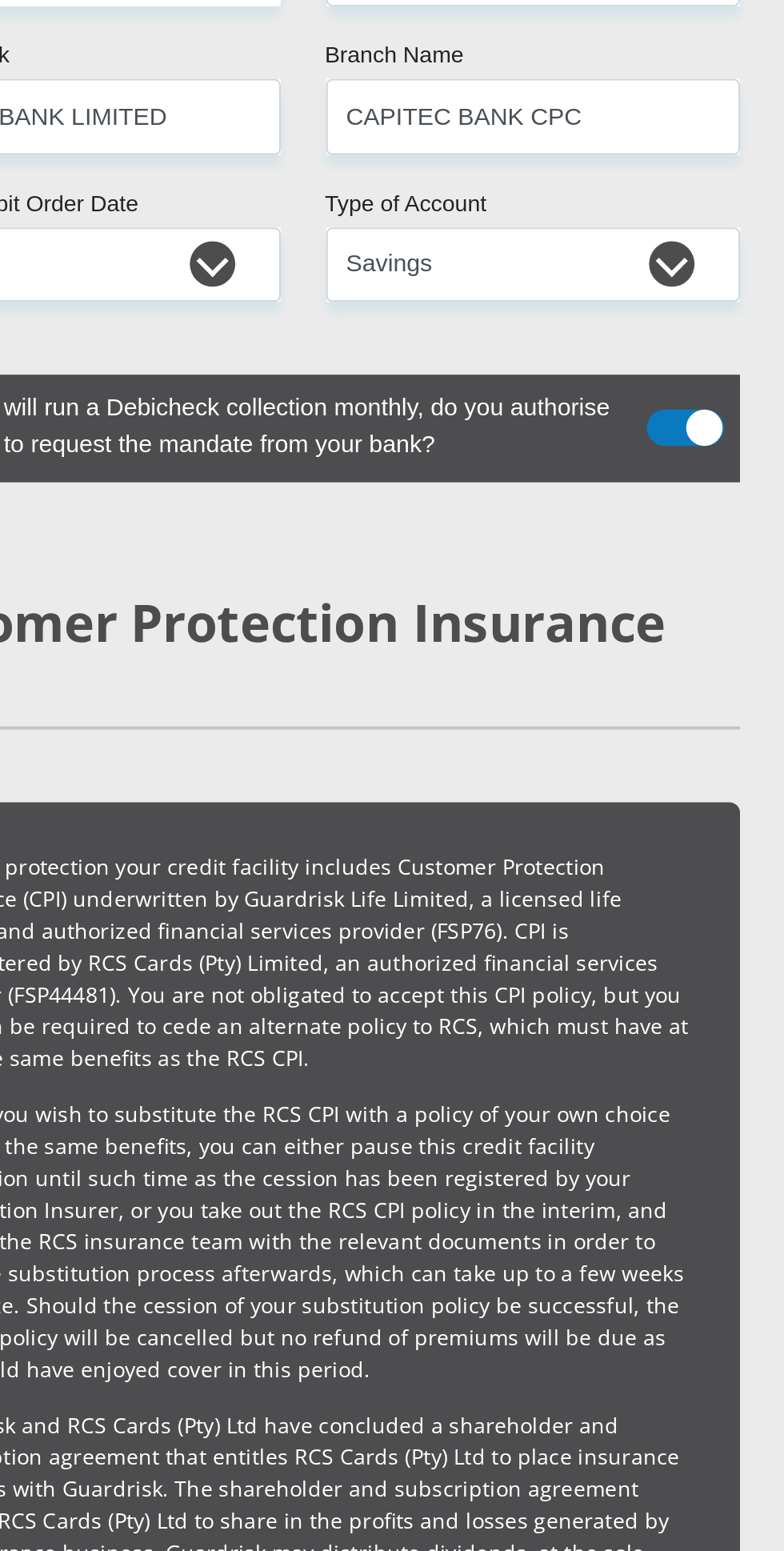 scroll, scrollTop: 2787, scrollLeft: 0, axis: vertical 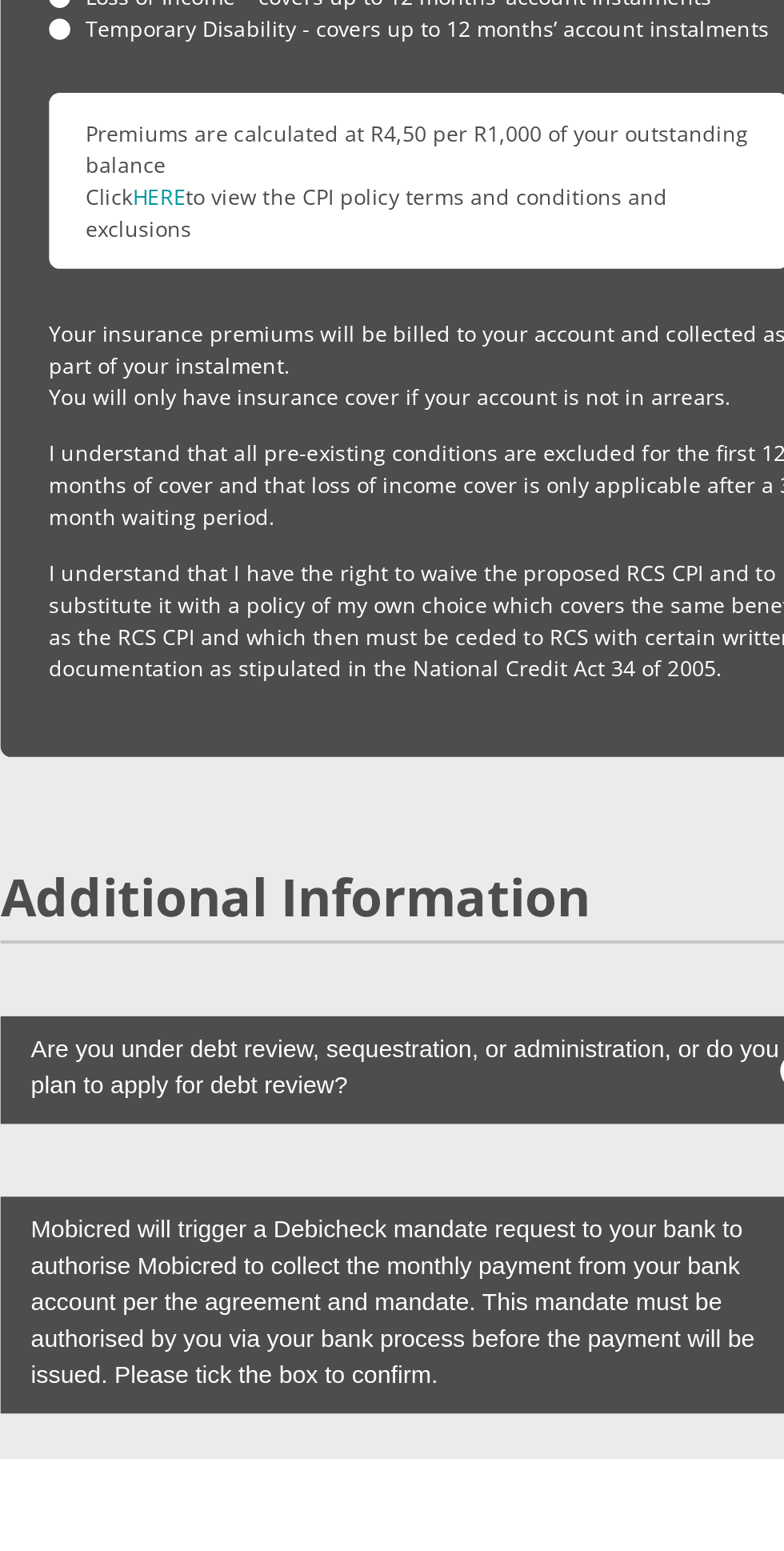 click on "Proceed" at bounding box center (392, 1934) 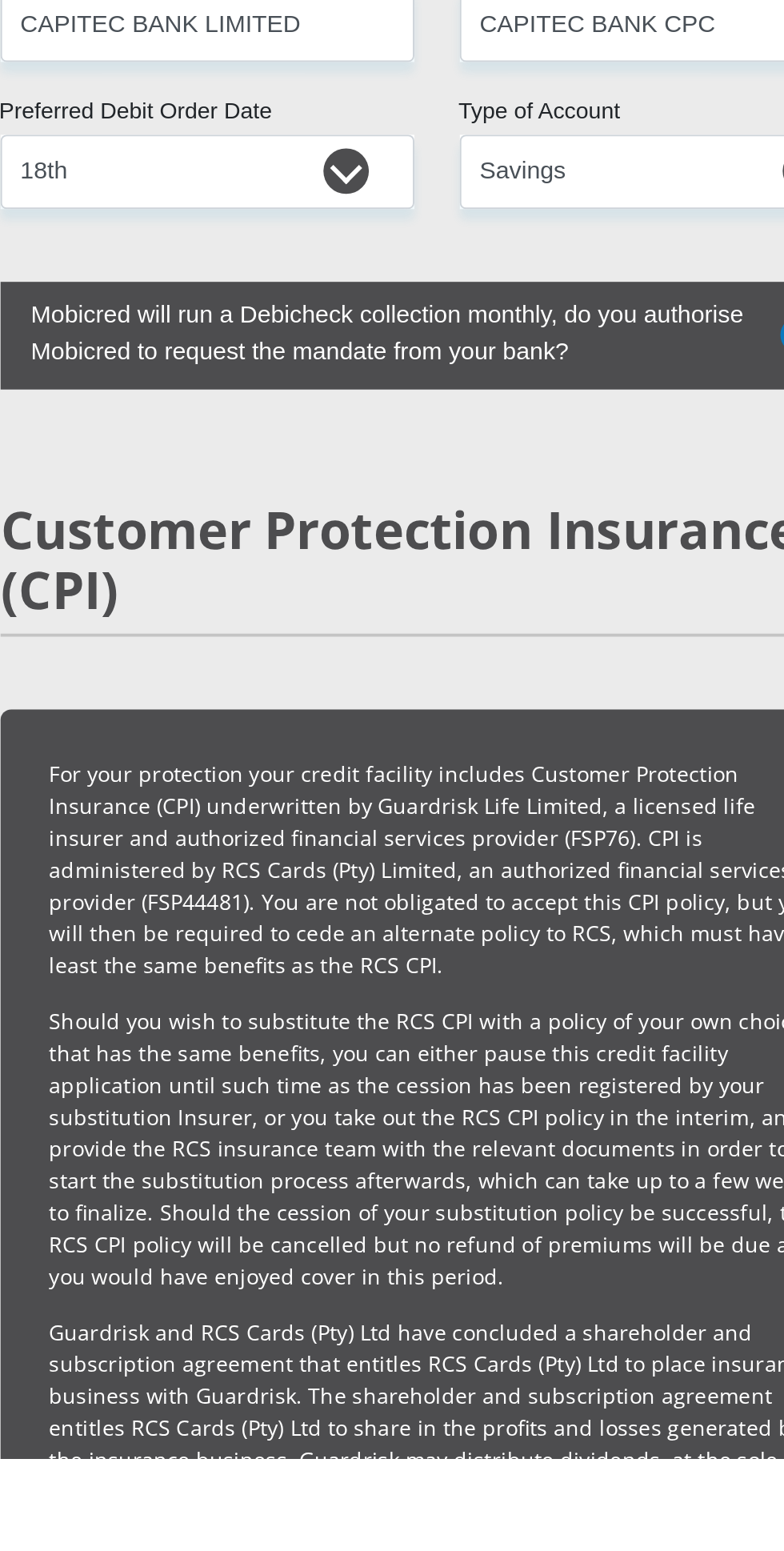 scroll, scrollTop: 2803, scrollLeft: 0, axis: vertical 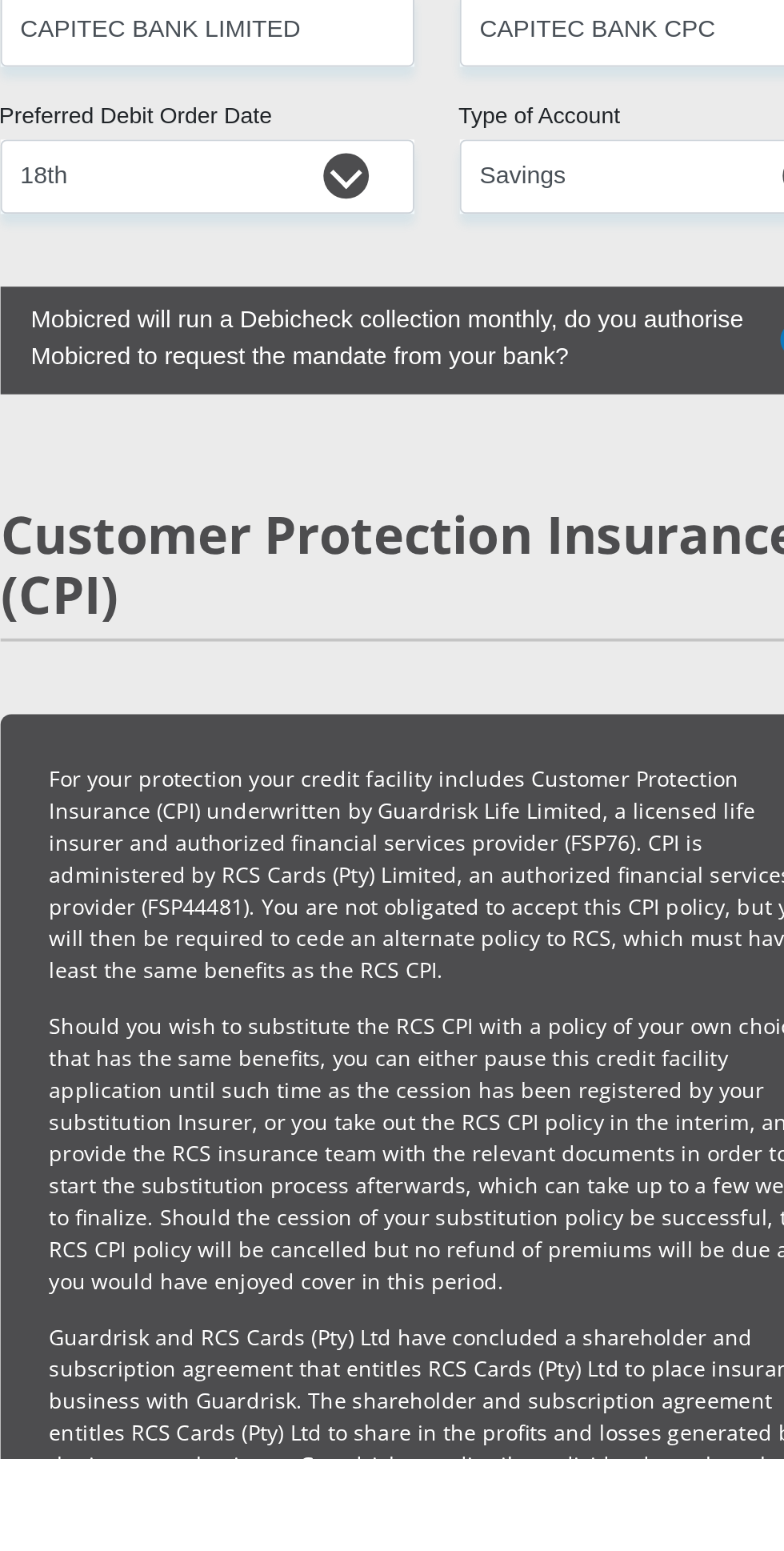 click on "Death – covers your outstanding account balance" at bounding box center (392, 1646) 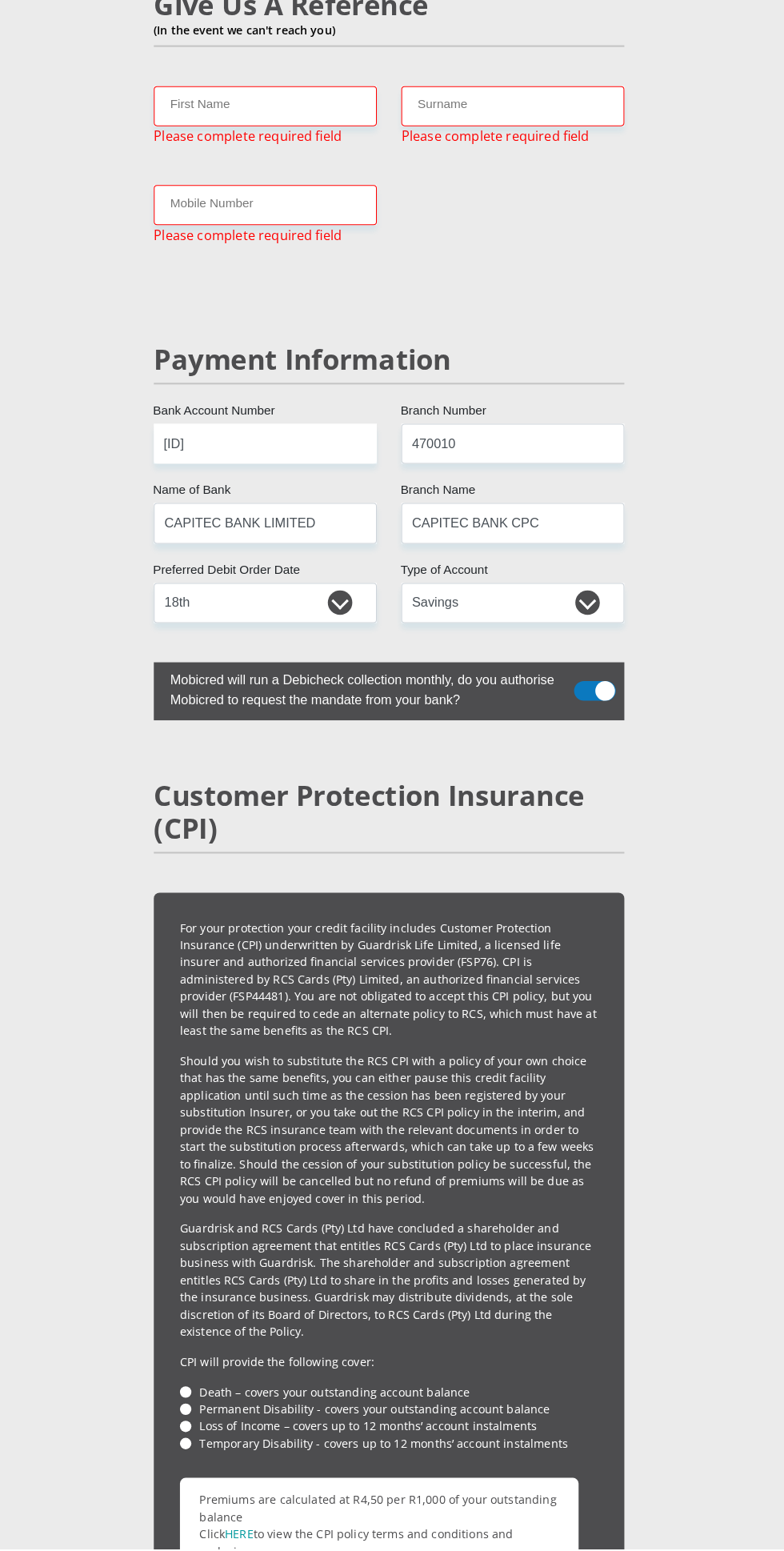 scroll, scrollTop: 3064, scrollLeft: 0, axis: vertical 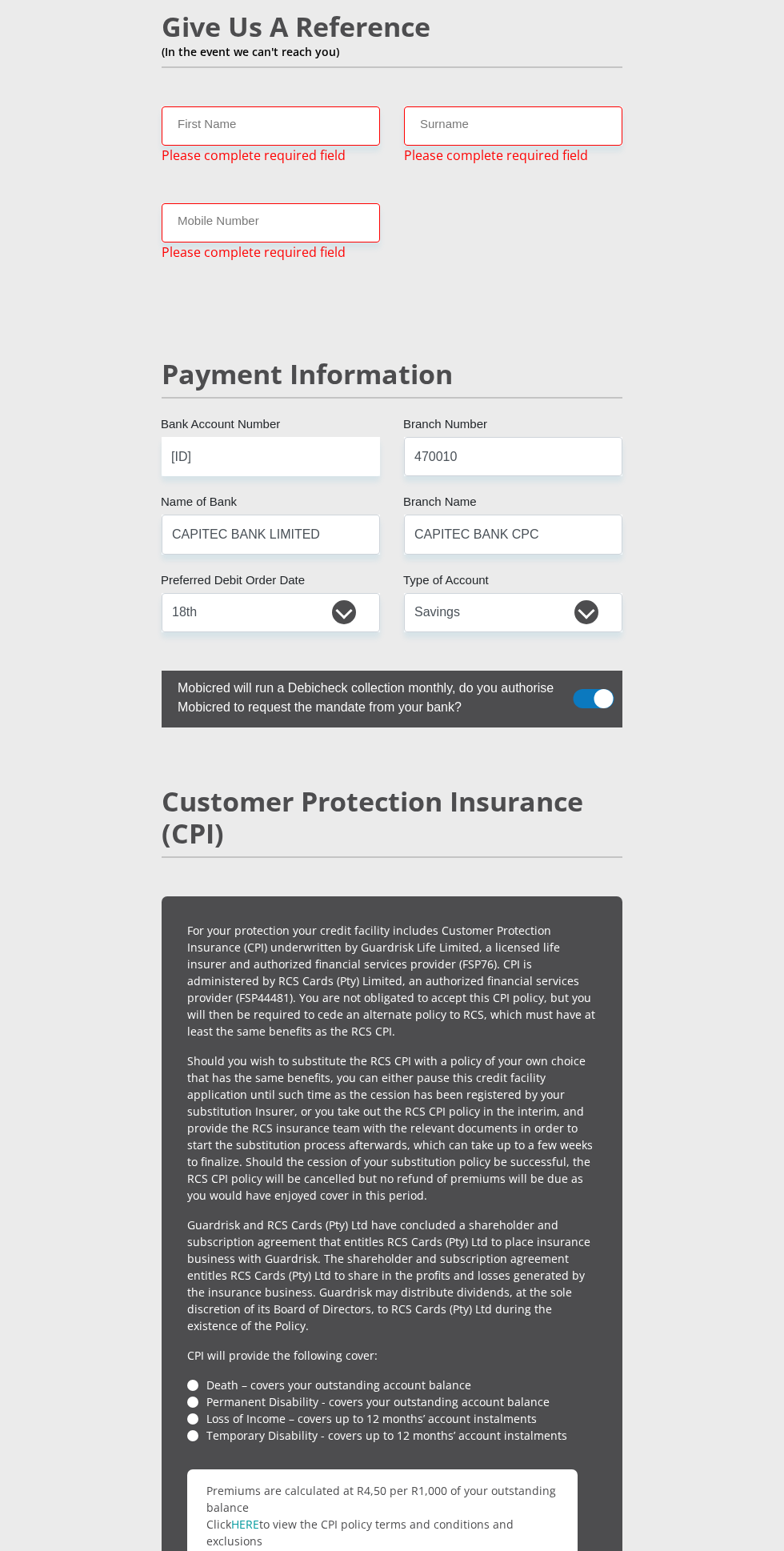 click on "[PERSONAL DETAILS]" at bounding box center (392, -114) 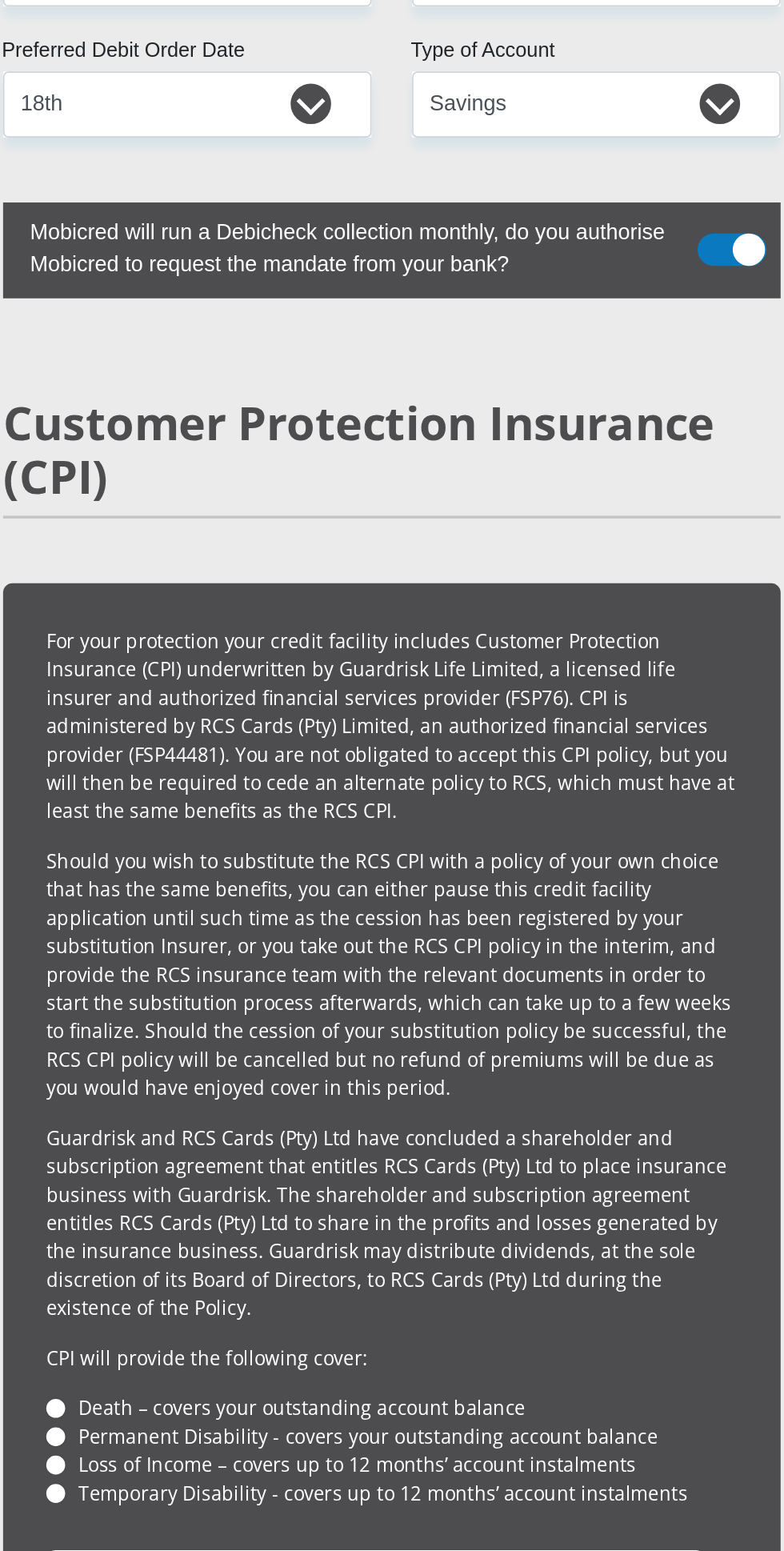 click on "HERE" at bounding box center [245, 1524] 